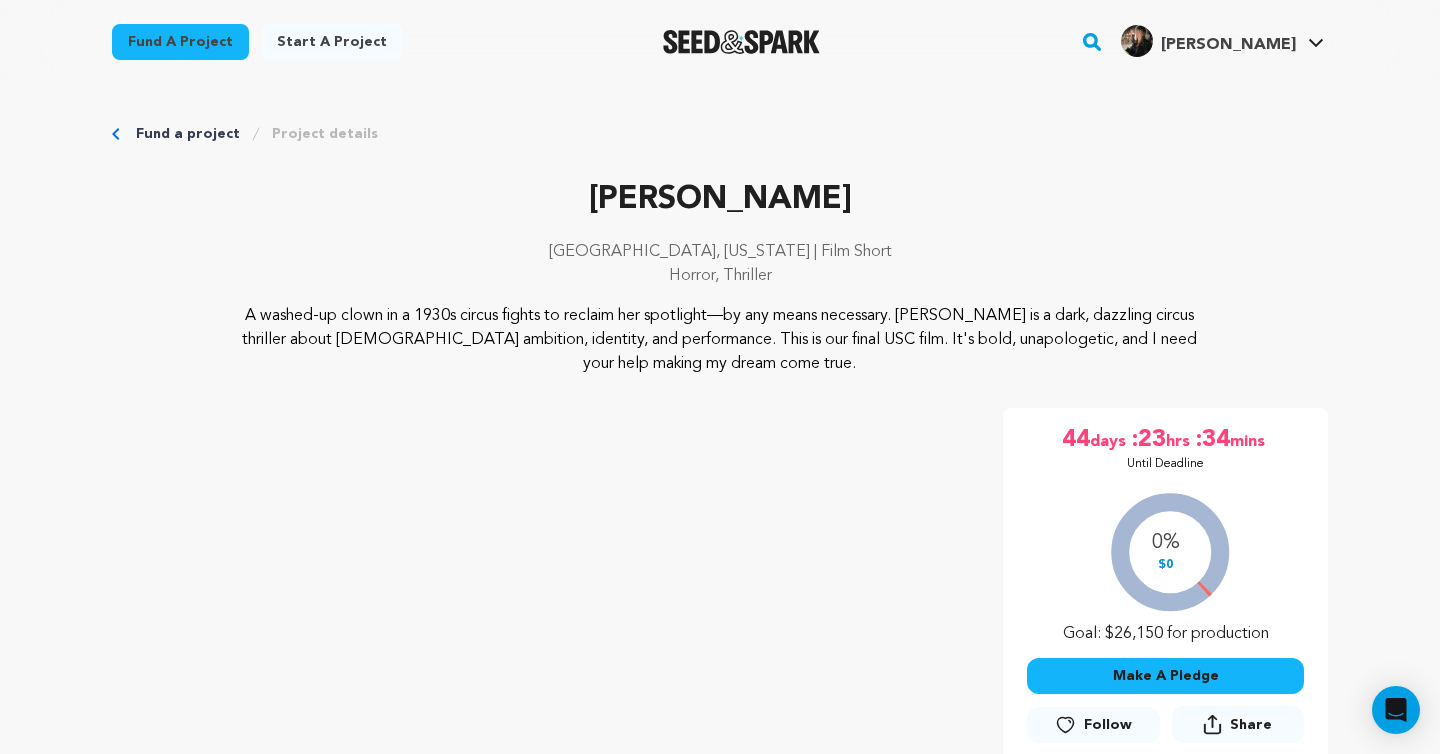 scroll, scrollTop: 1005, scrollLeft: 0, axis: vertical 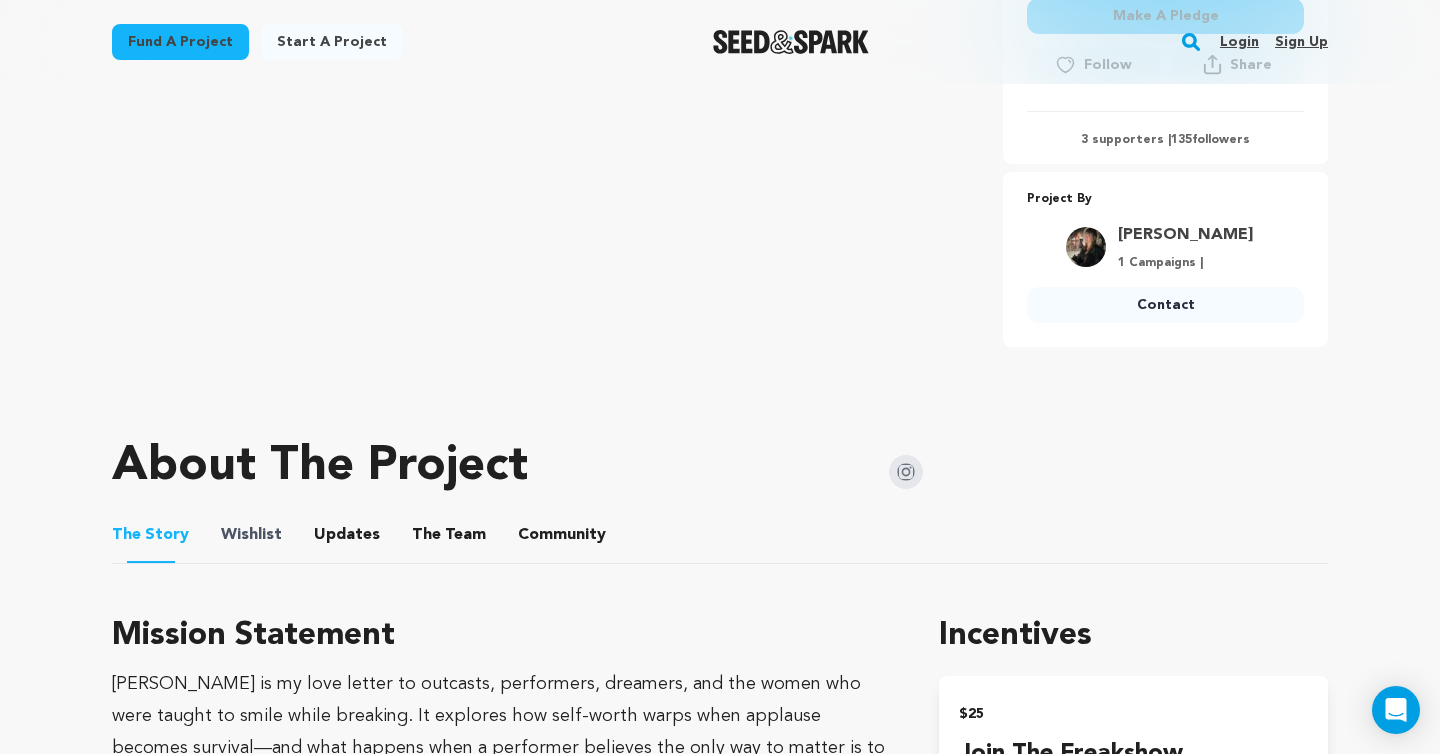 click on "Wishlist" at bounding box center [251, 535] 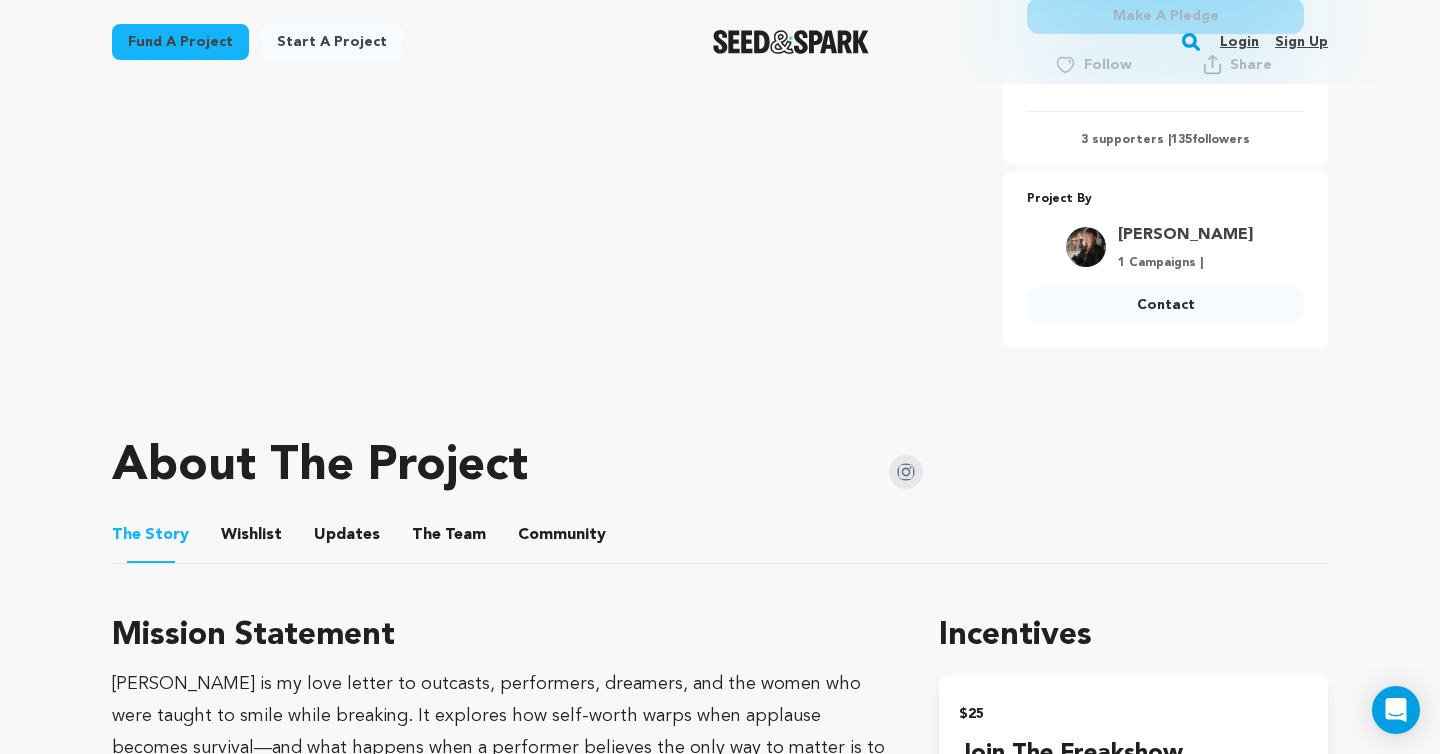 click on "Wishlist" at bounding box center (252, 539) 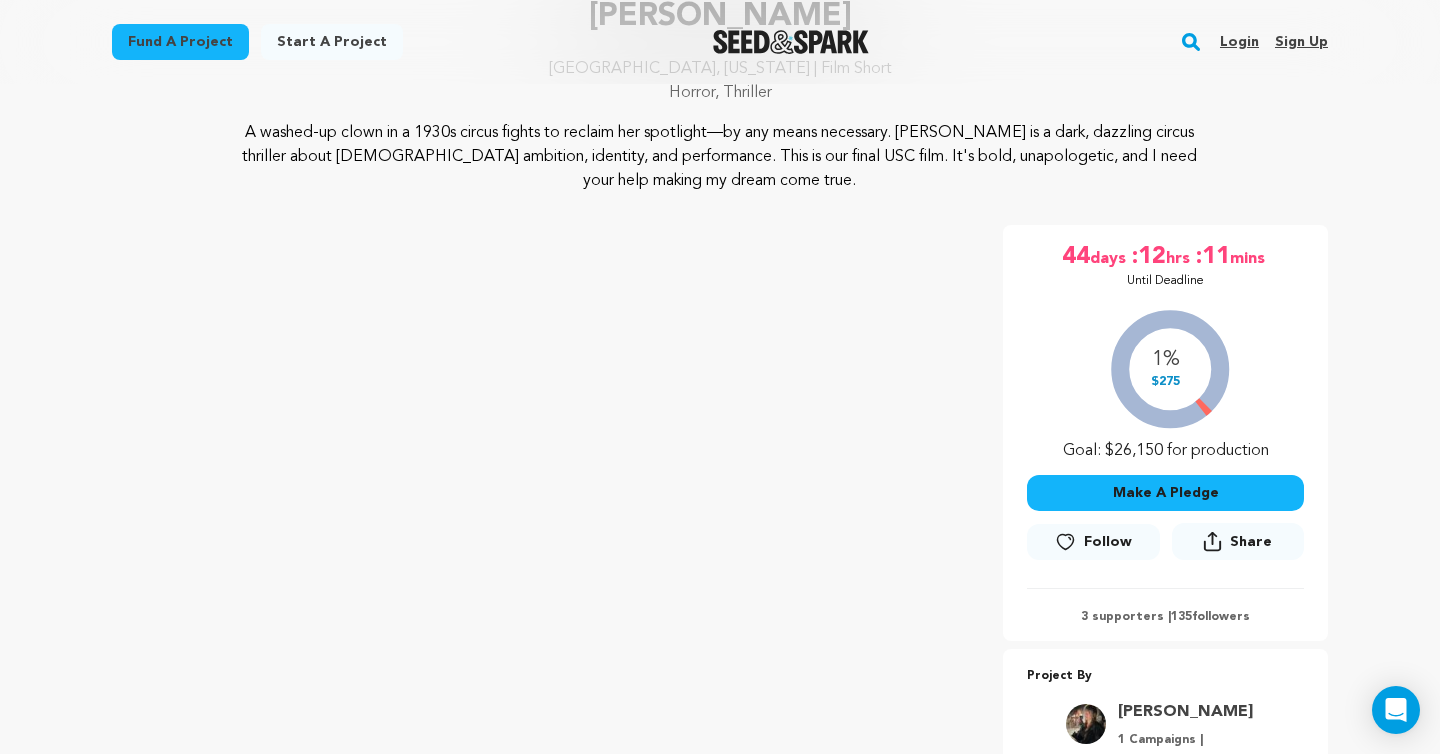 scroll, scrollTop: 235, scrollLeft: 0, axis: vertical 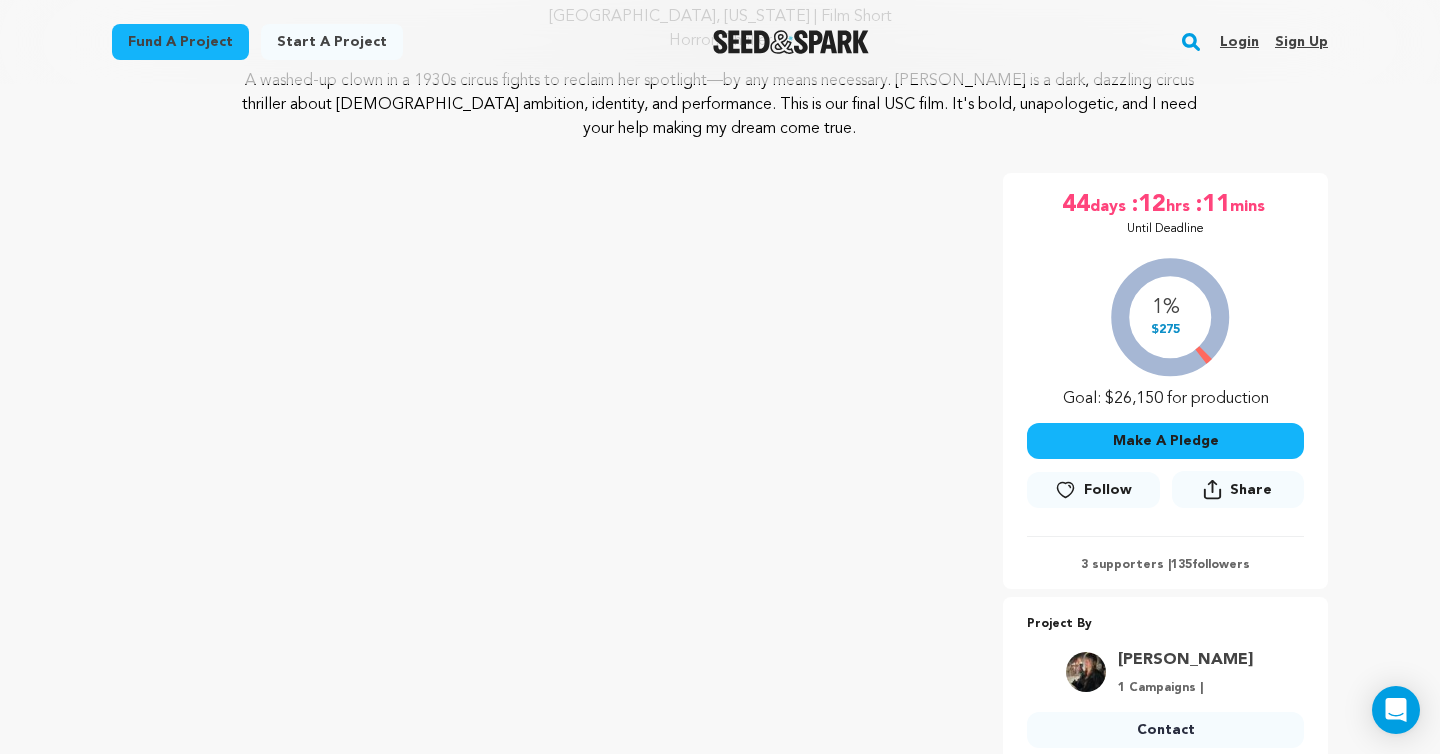 click on "Make A Pledge" at bounding box center [1165, 441] 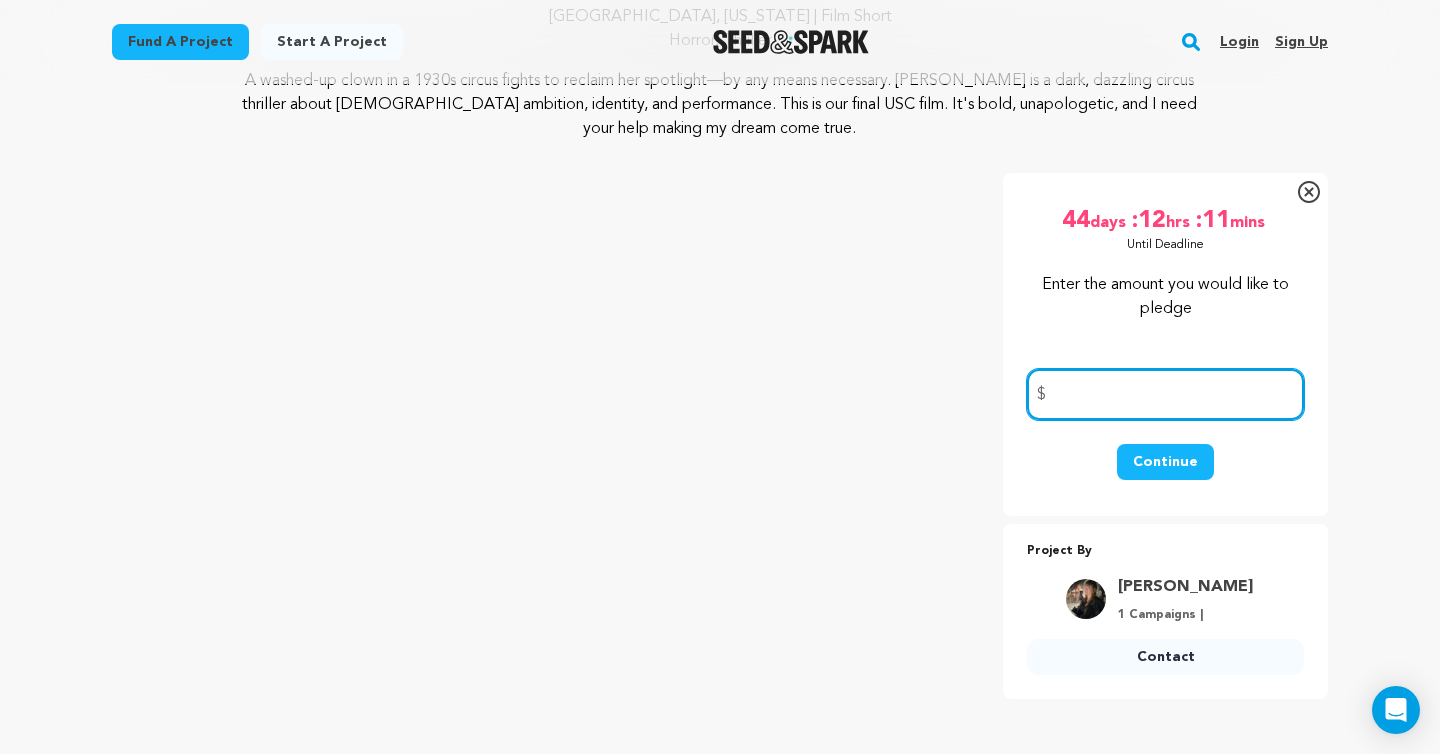 click at bounding box center [1165, 394] 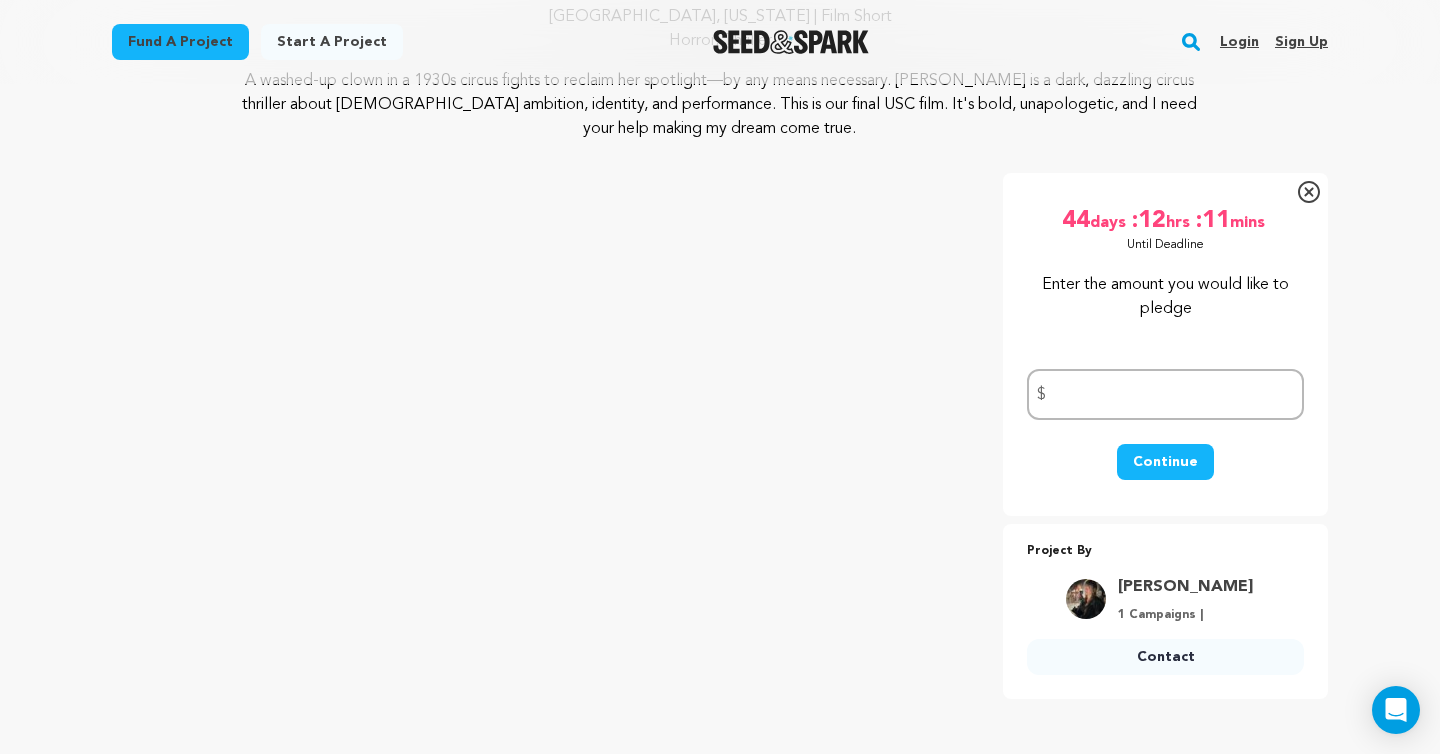 click on "Continue" at bounding box center (1165, 472) 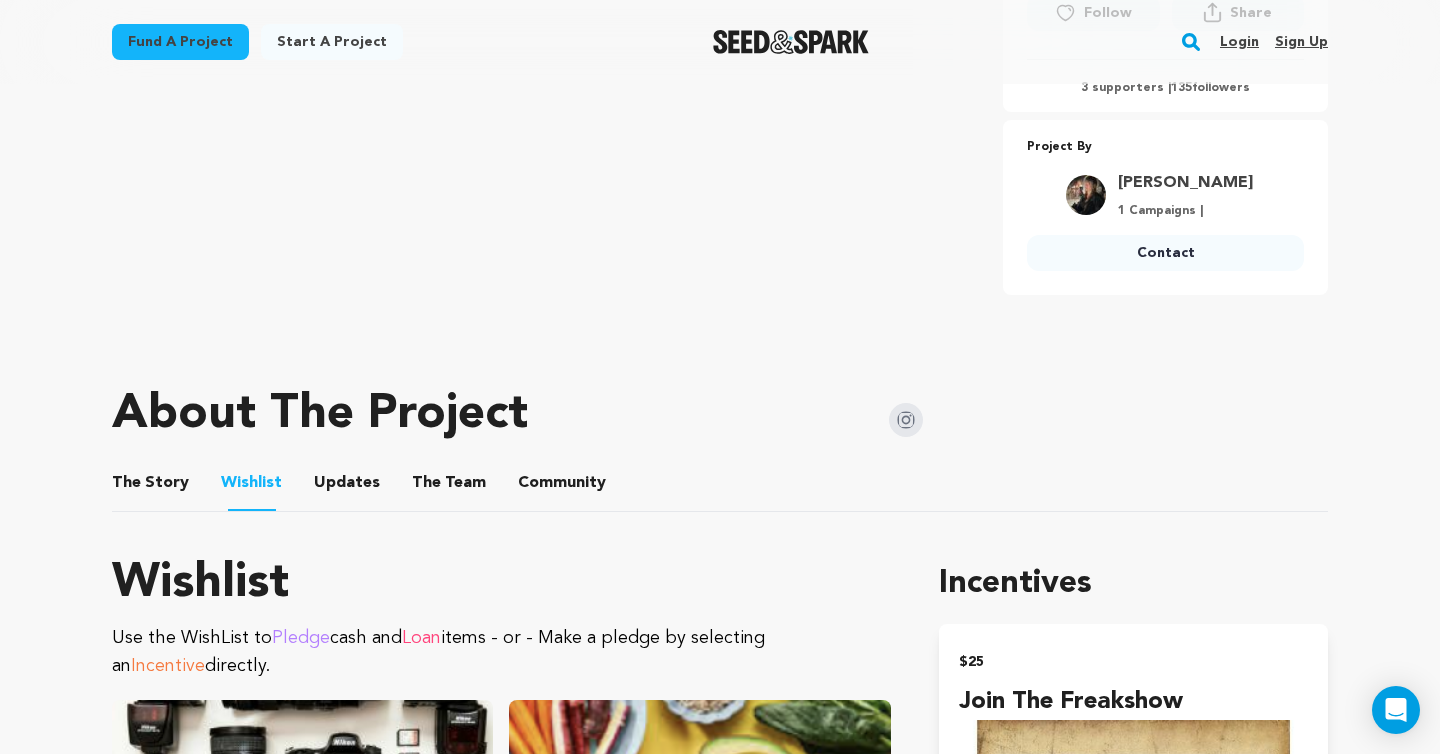 scroll, scrollTop: 898, scrollLeft: 0, axis: vertical 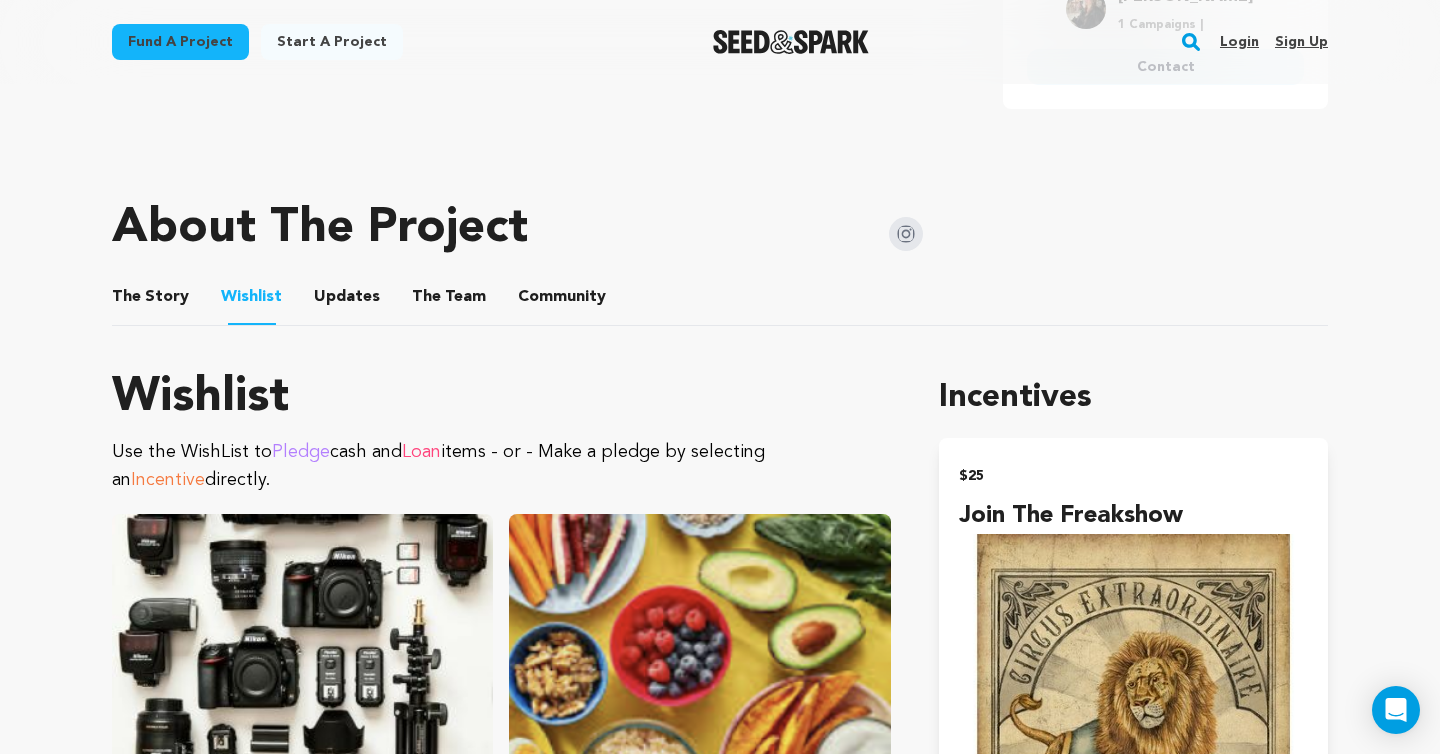 click on "The Story" at bounding box center (151, 301) 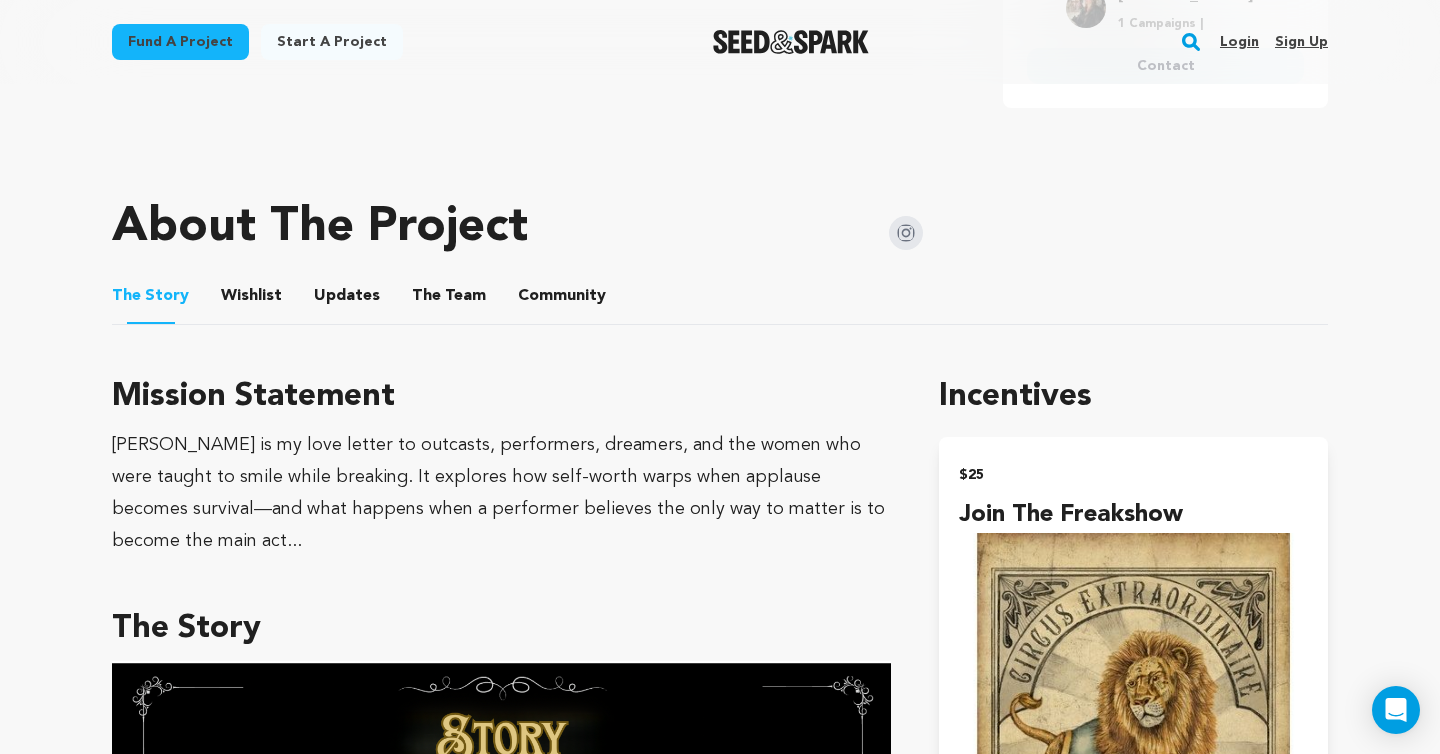 scroll, scrollTop: 887, scrollLeft: 0, axis: vertical 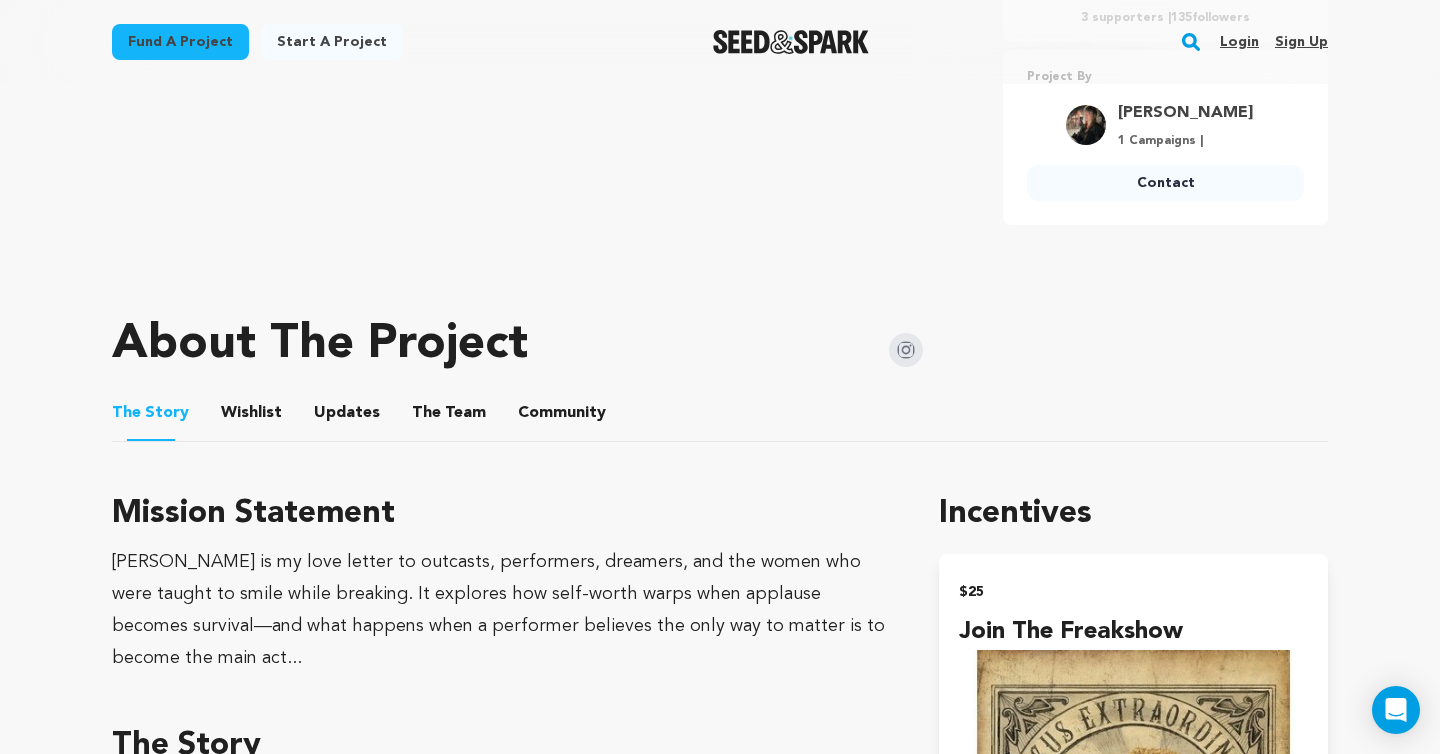 click on "Elise Garner" at bounding box center (1185, 113) 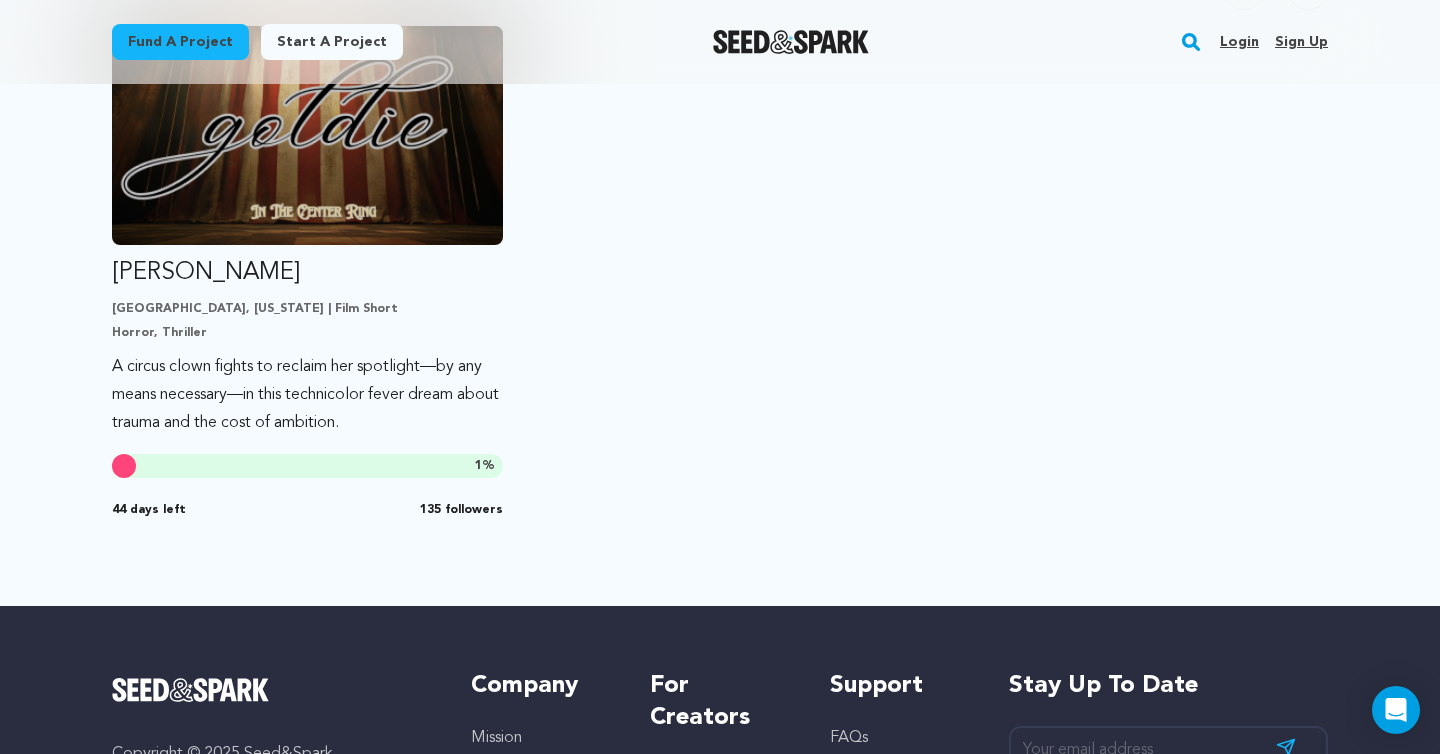 scroll, scrollTop: 554, scrollLeft: 0, axis: vertical 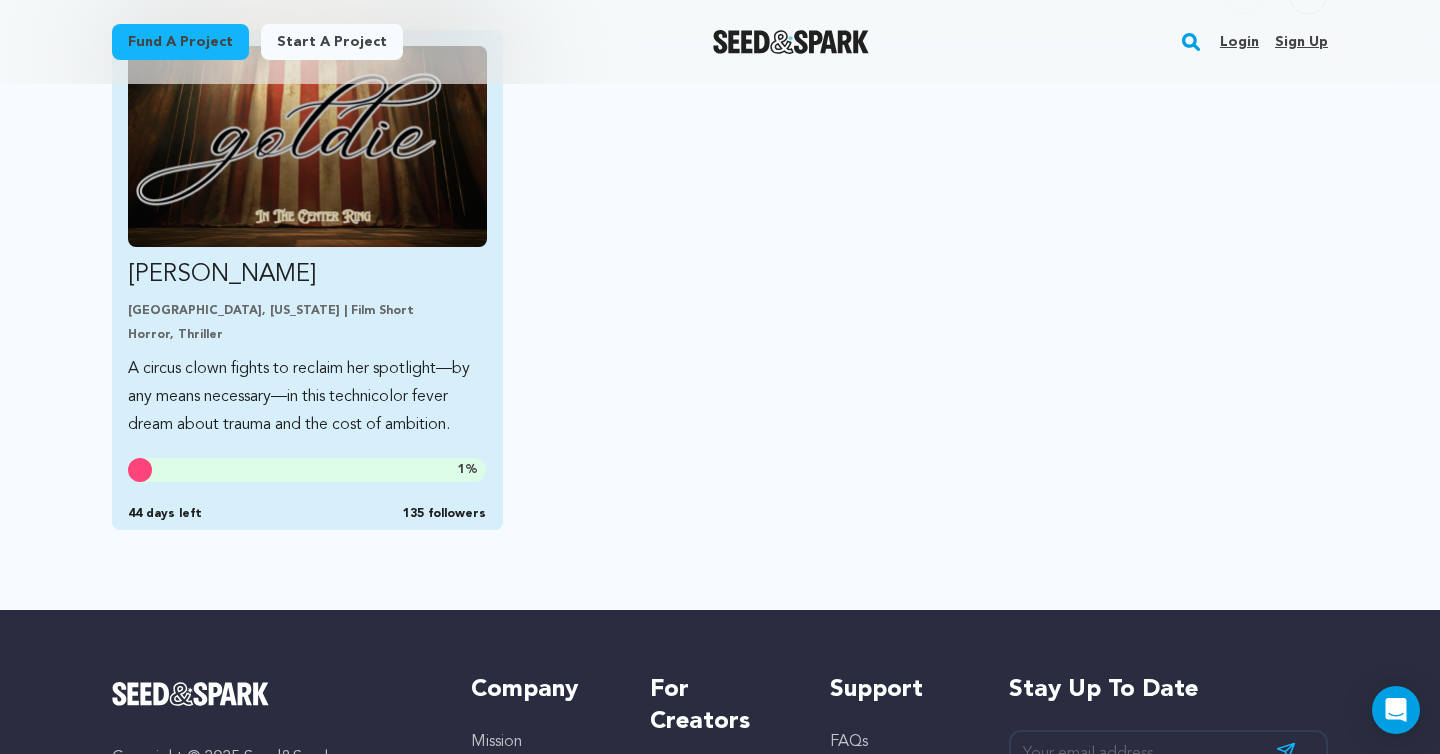 click on "Horror, Thriller" at bounding box center [307, 335] 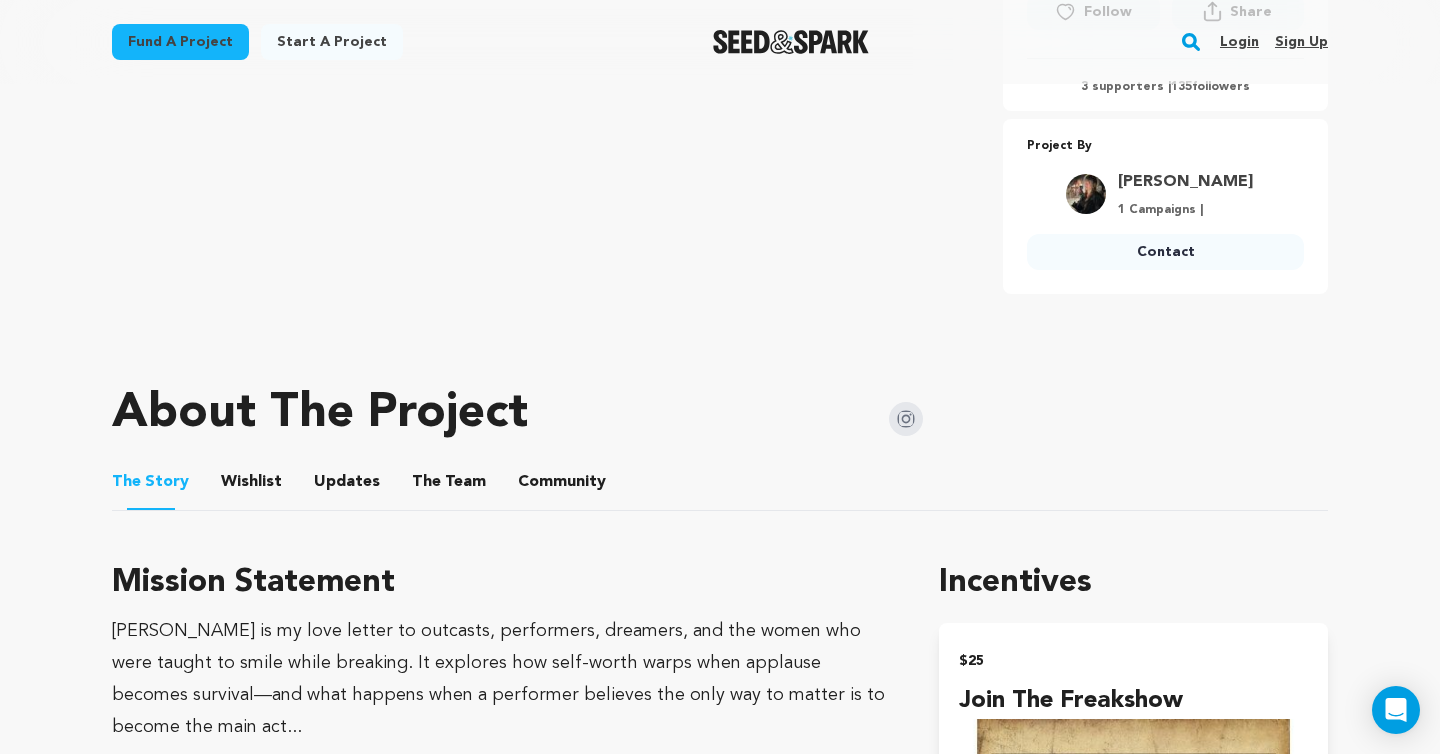 scroll, scrollTop: 779, scrollLeft: 0, axis: vertical 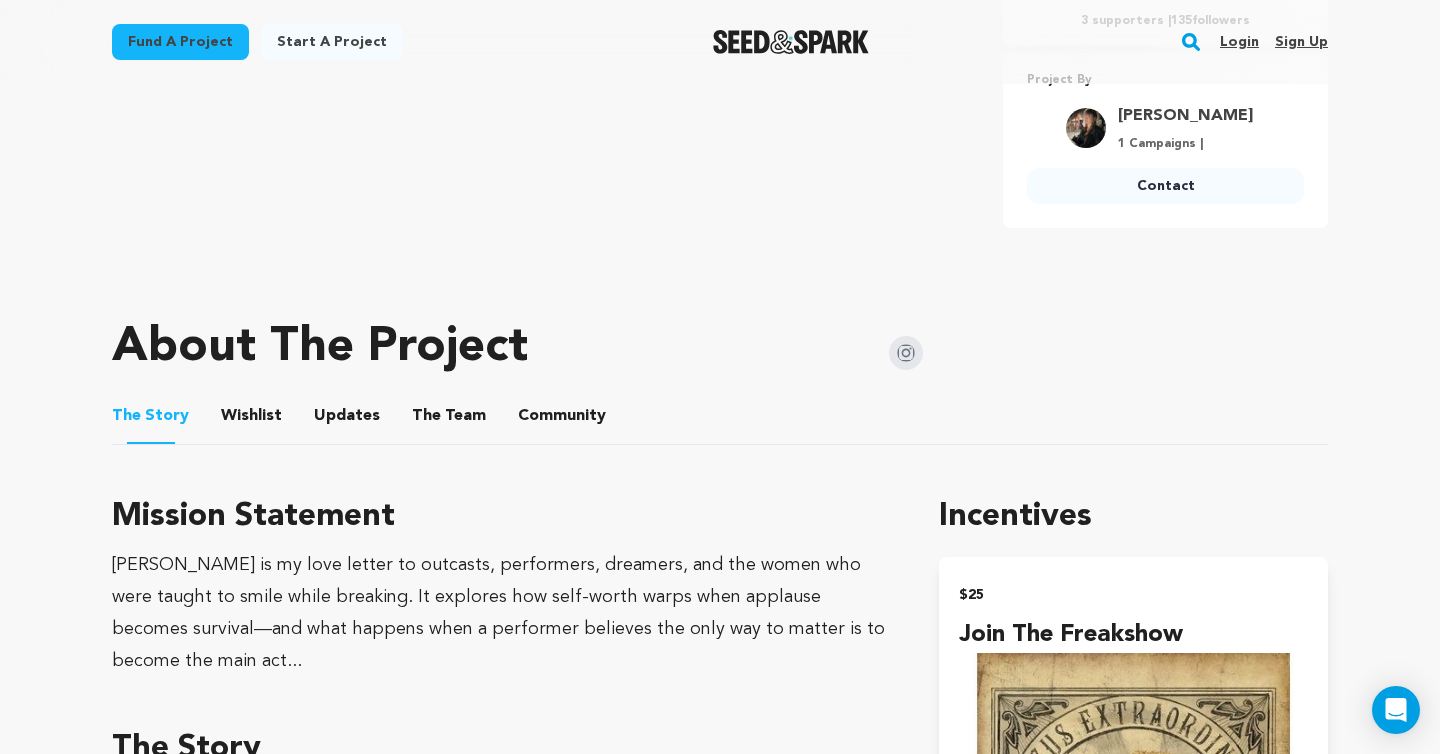 click on "Updates" at bounding box center [347, 420] 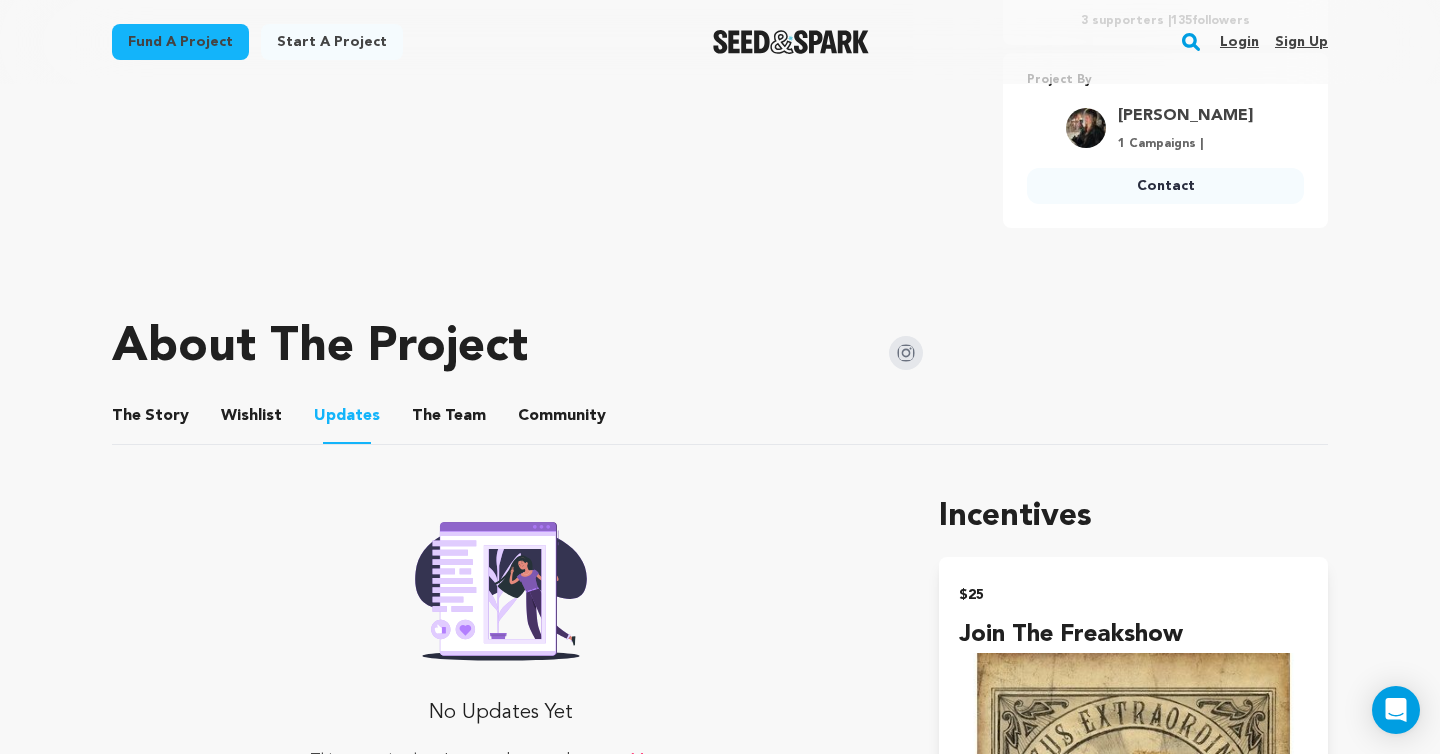 click on "Wishlist" at bounding box center (252, 420) 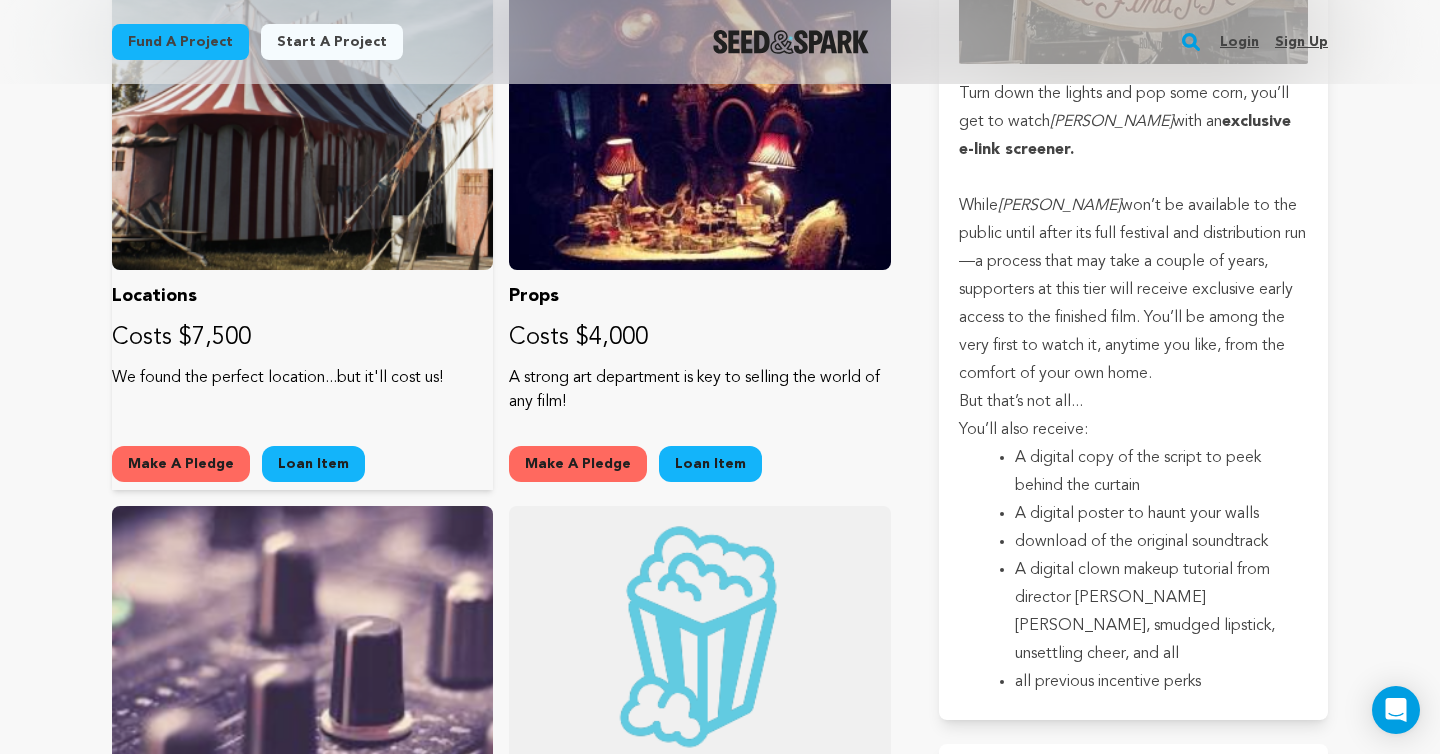 scroll, scrollTop: 4599, scrollLeft: 0, axis: vertical 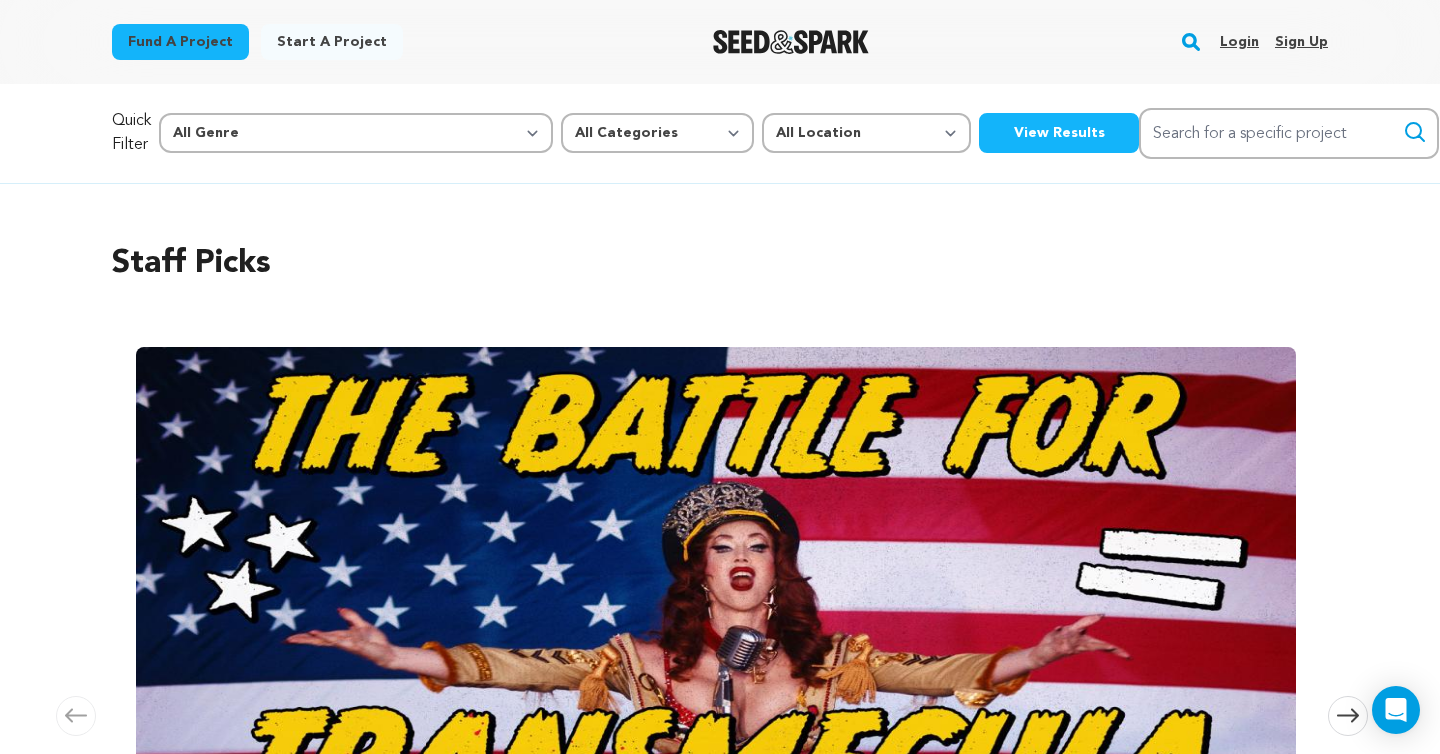 click on "Login" at bounding box center (1239, 42) 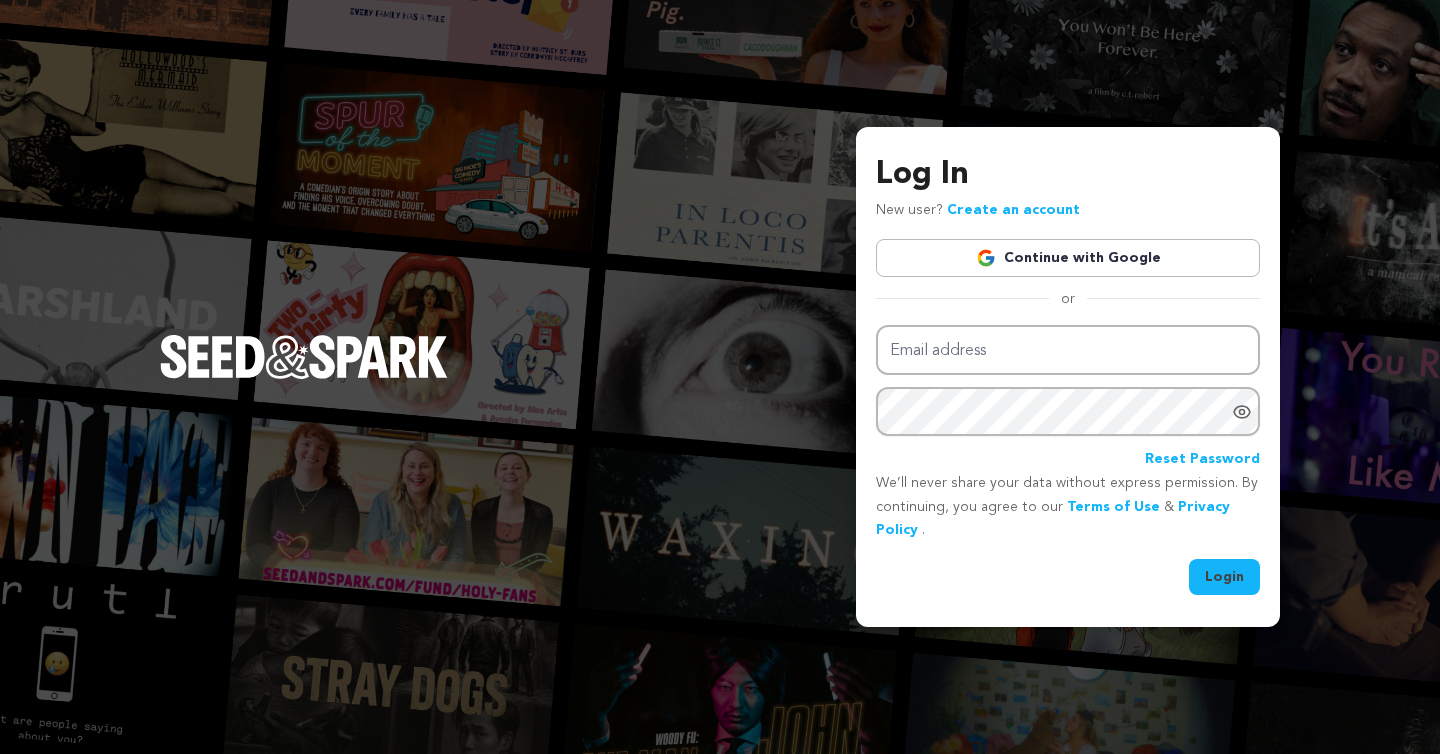 scroll, scrollTop: 0, scrollLeft: 0, axis: both 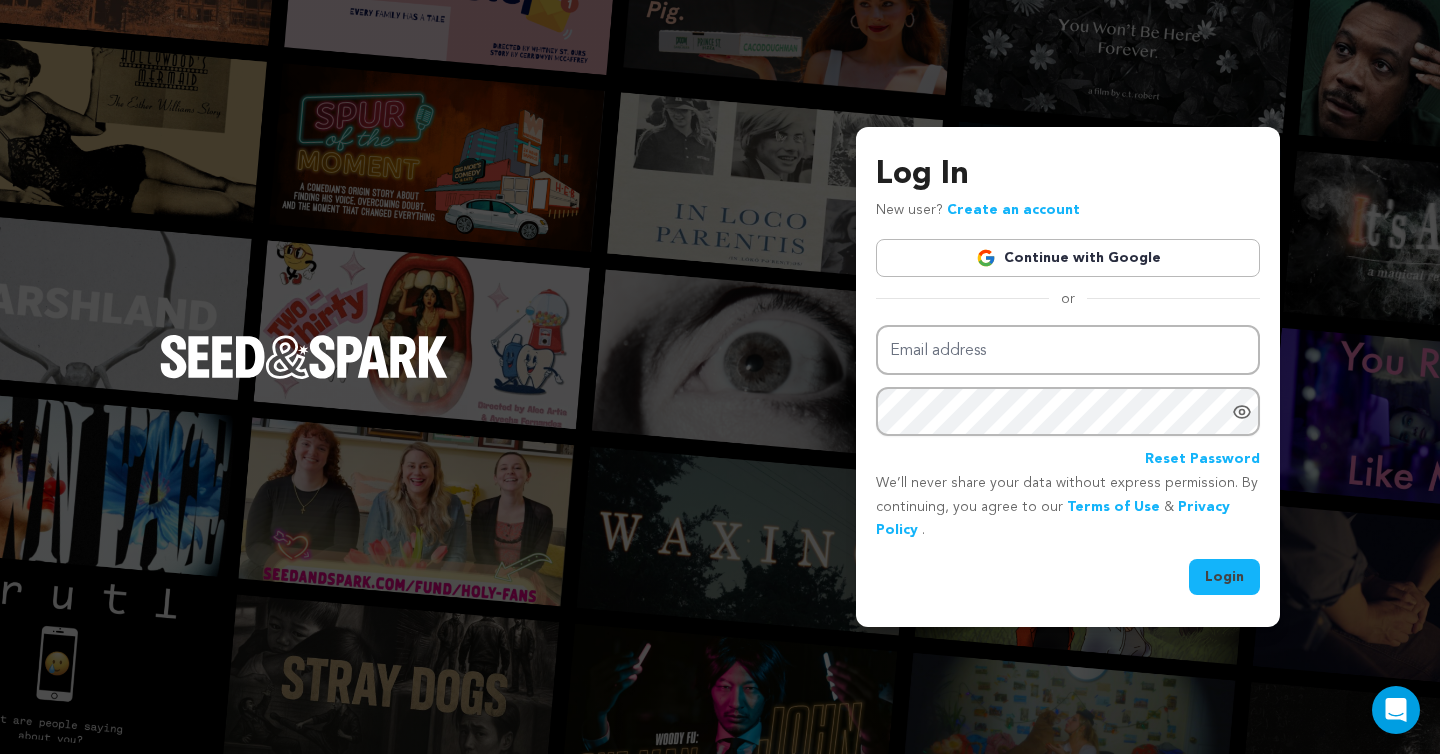 click on "Continue with Google" at bounding box center (1068, 258) 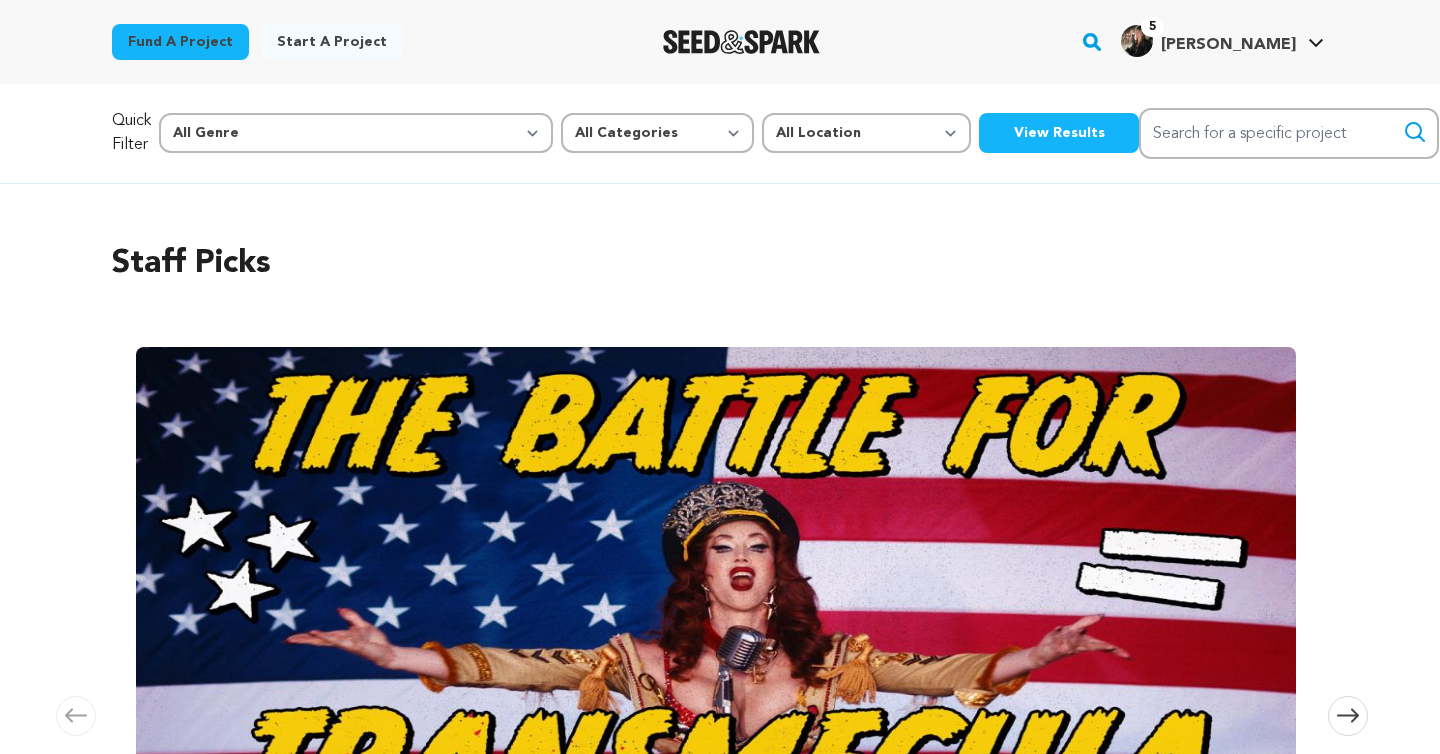 scroll, scrollTop: 0, scrollLeft: 0, axis: both 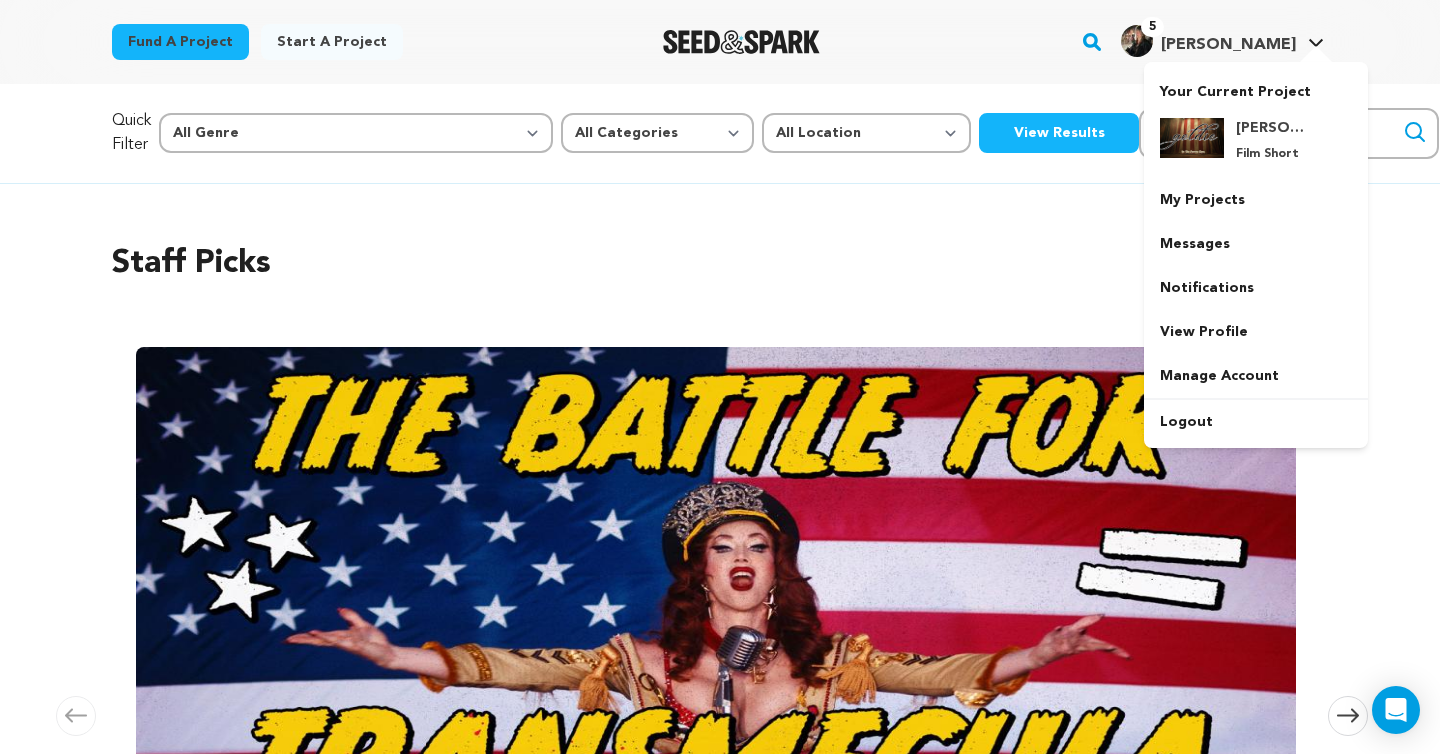 click on "[PERSON_NAME]" at bounding box center [1228, 45] 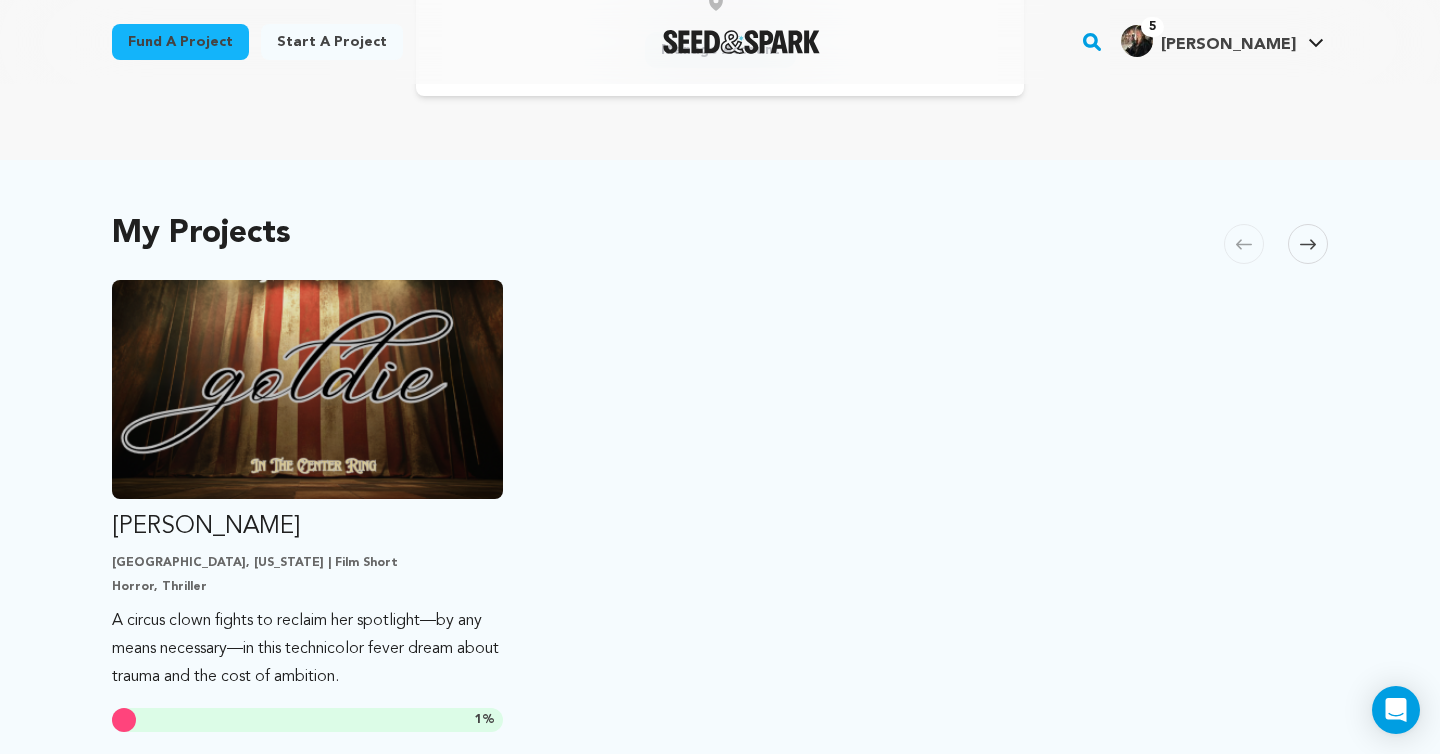 scroll, scrollTop: 305, scrollLeft: 0, axis: vertical 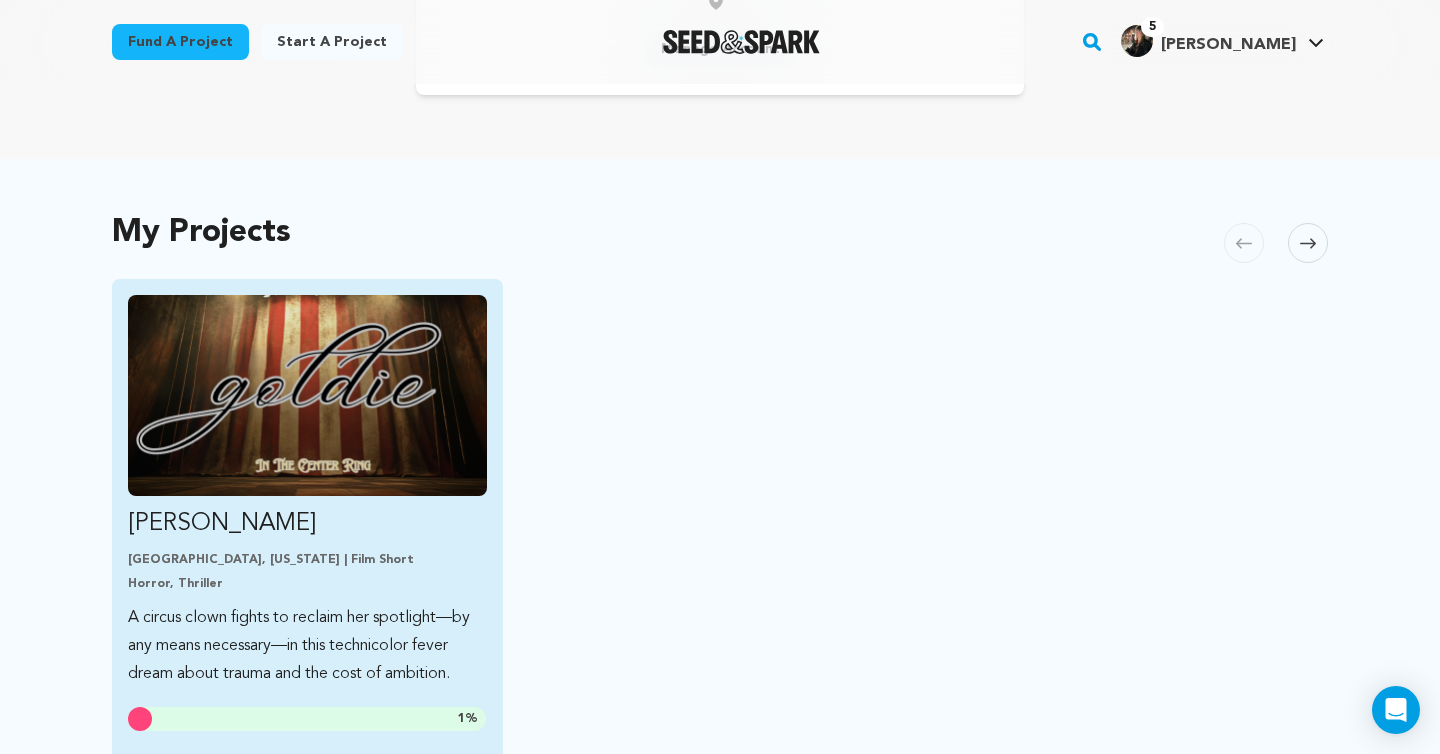 click on "[PERSON_NAME]" at bounding box center (307, 524) 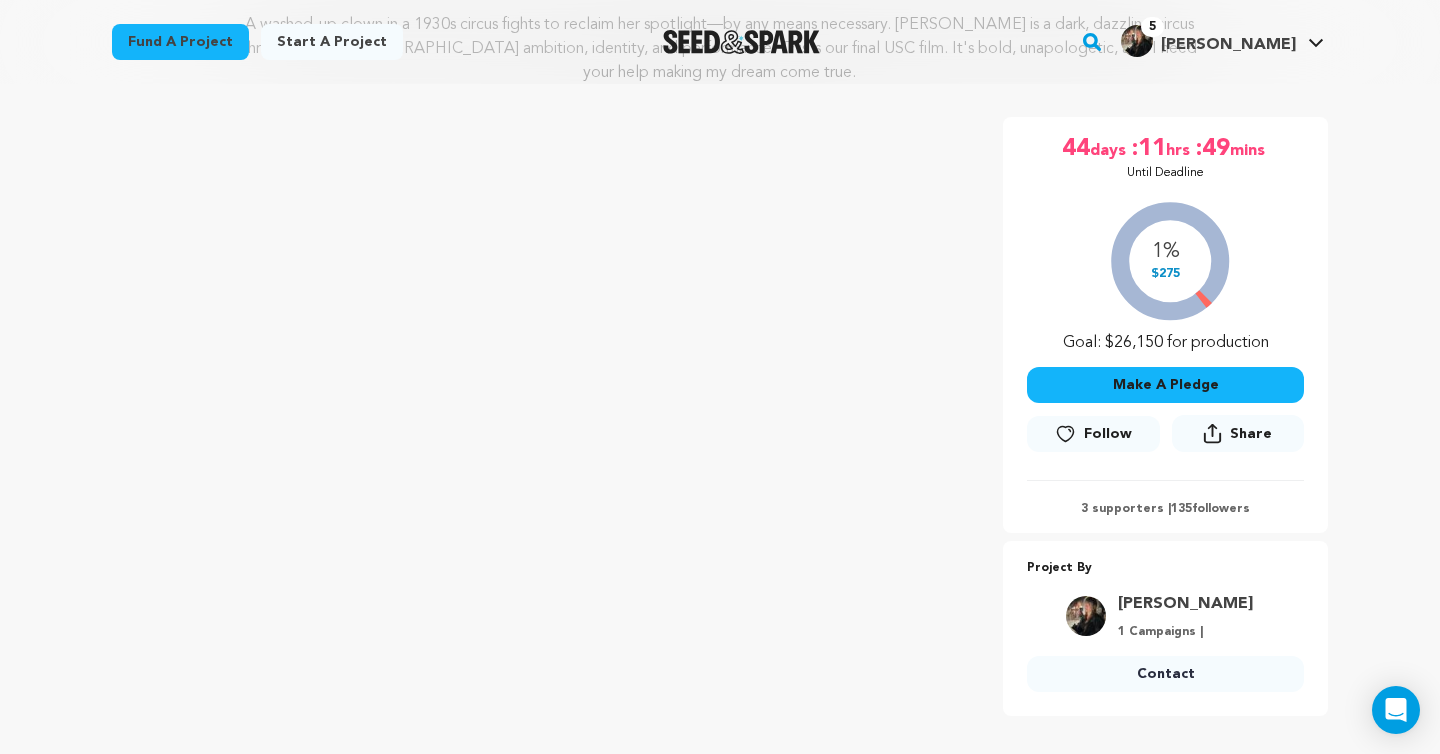 scroll, scrollTop: 292, scrollLeft: 0, axis: vertical 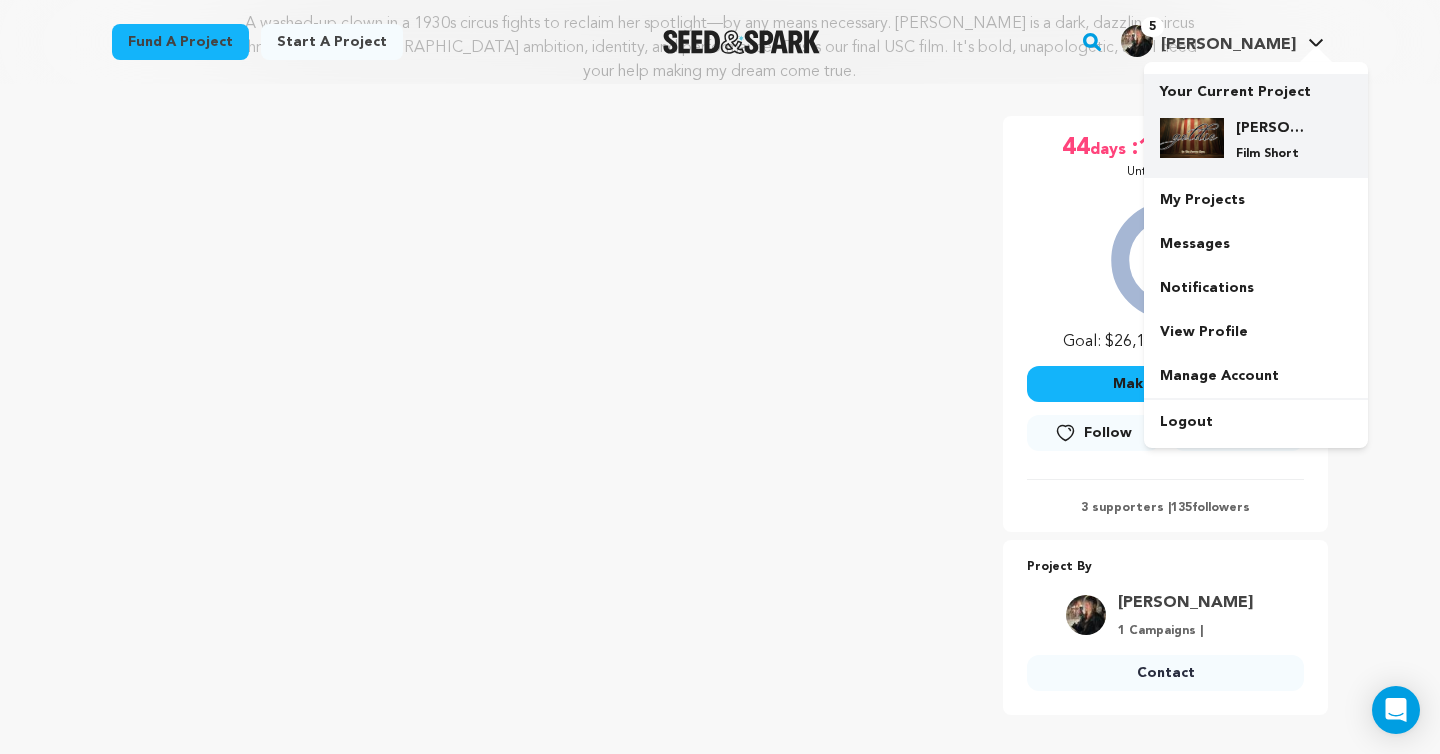 click on "[PERSON_NAME]
Film Short" at bounding box center [1272, 140] 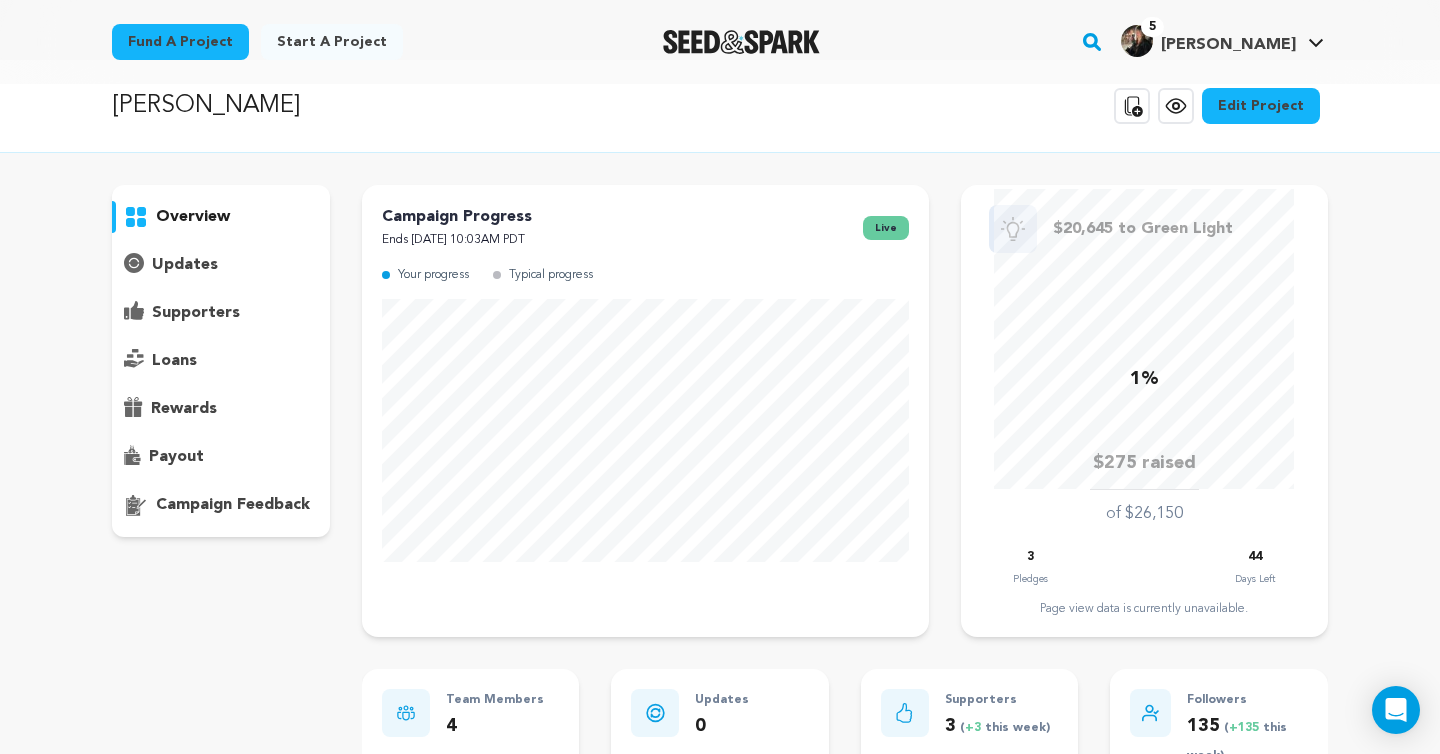 scroll, scrollTop: 0, scrollLeft: 0, axis: both 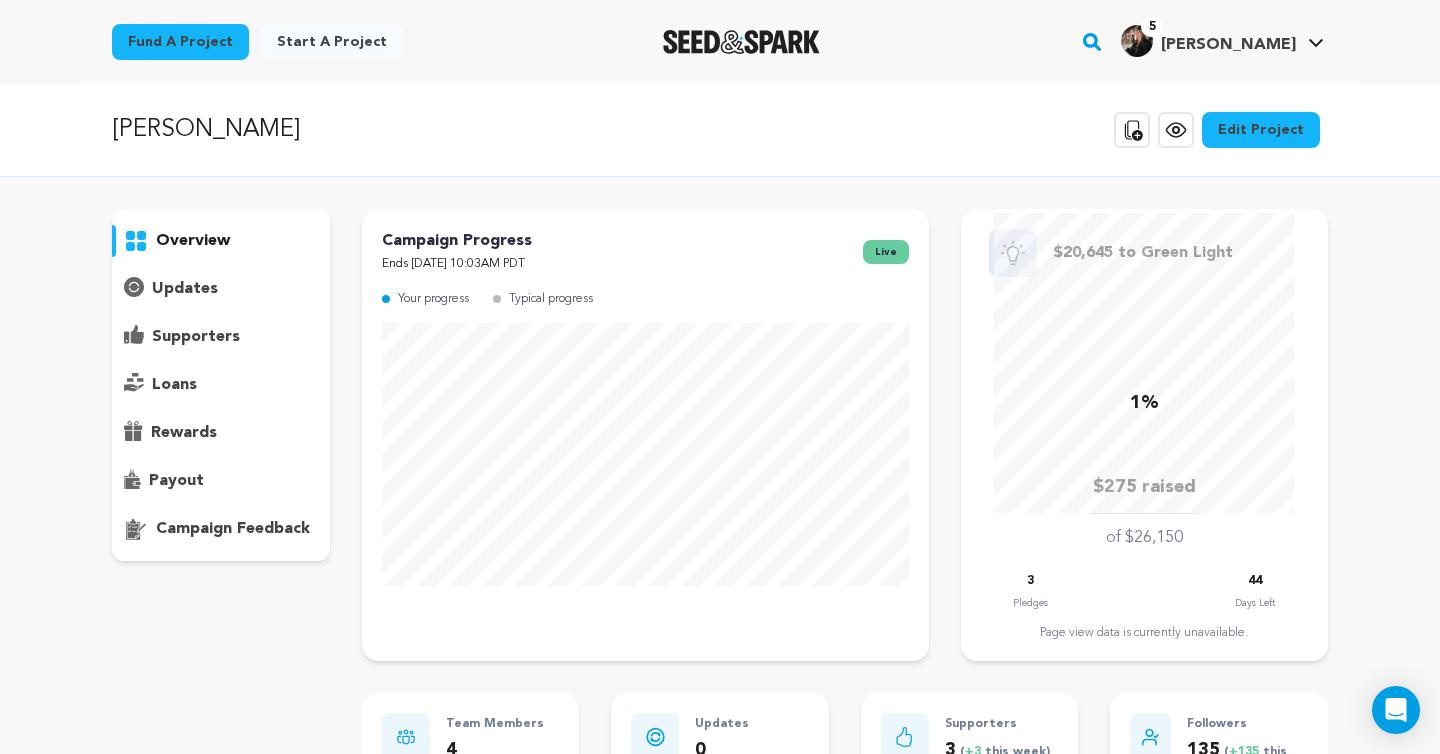click on "Edit Project" at bounding box center [1261, 130] 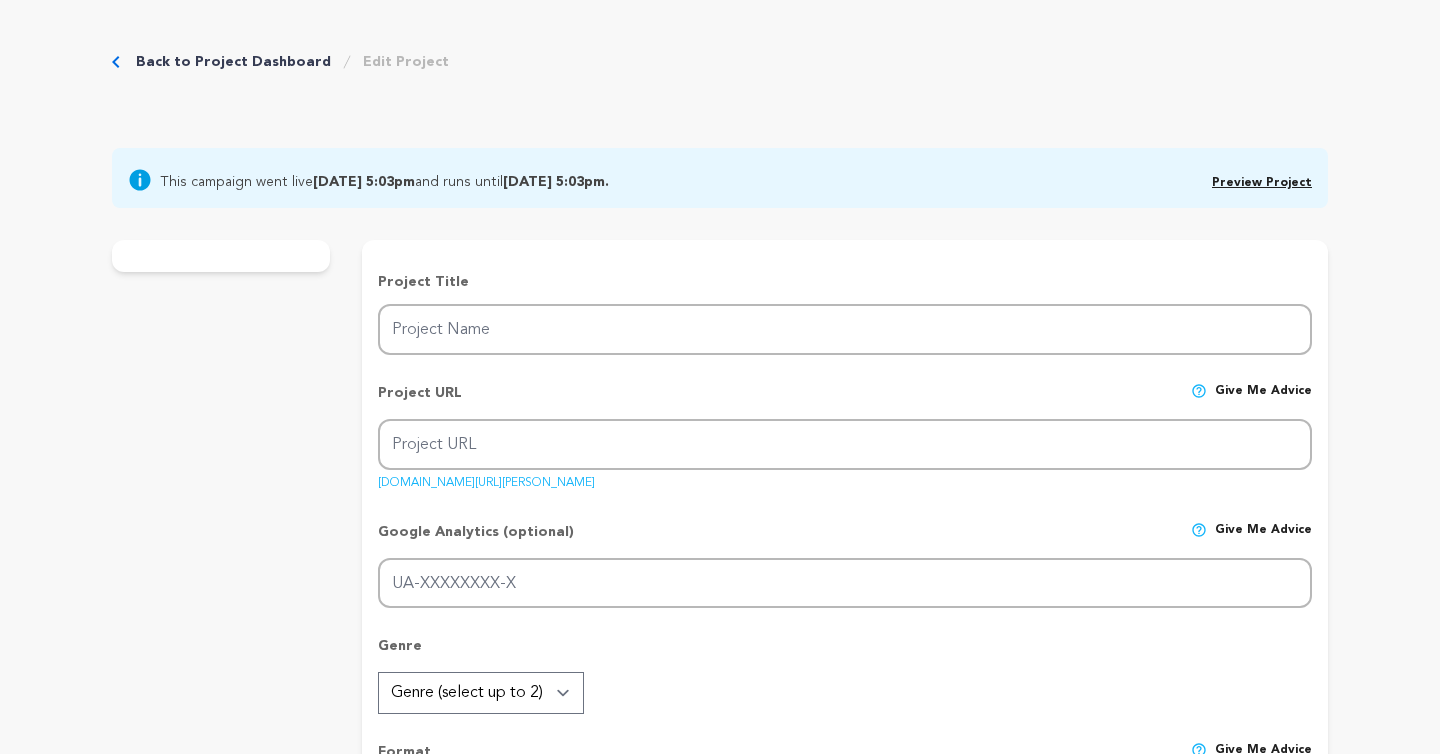 scroll, scrollTop: 0, scrollLeft: 0, axis: both 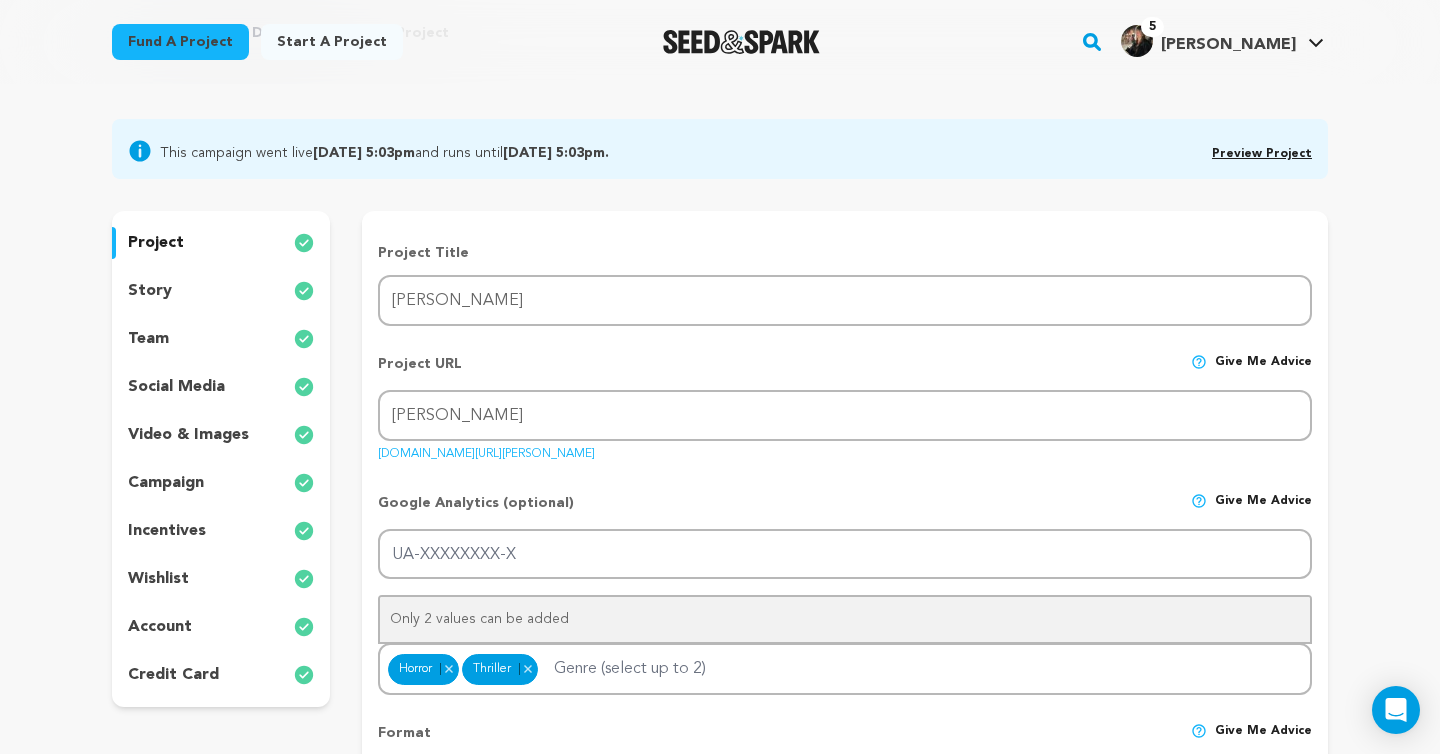 click on "story" at bounding box center (221, 291) 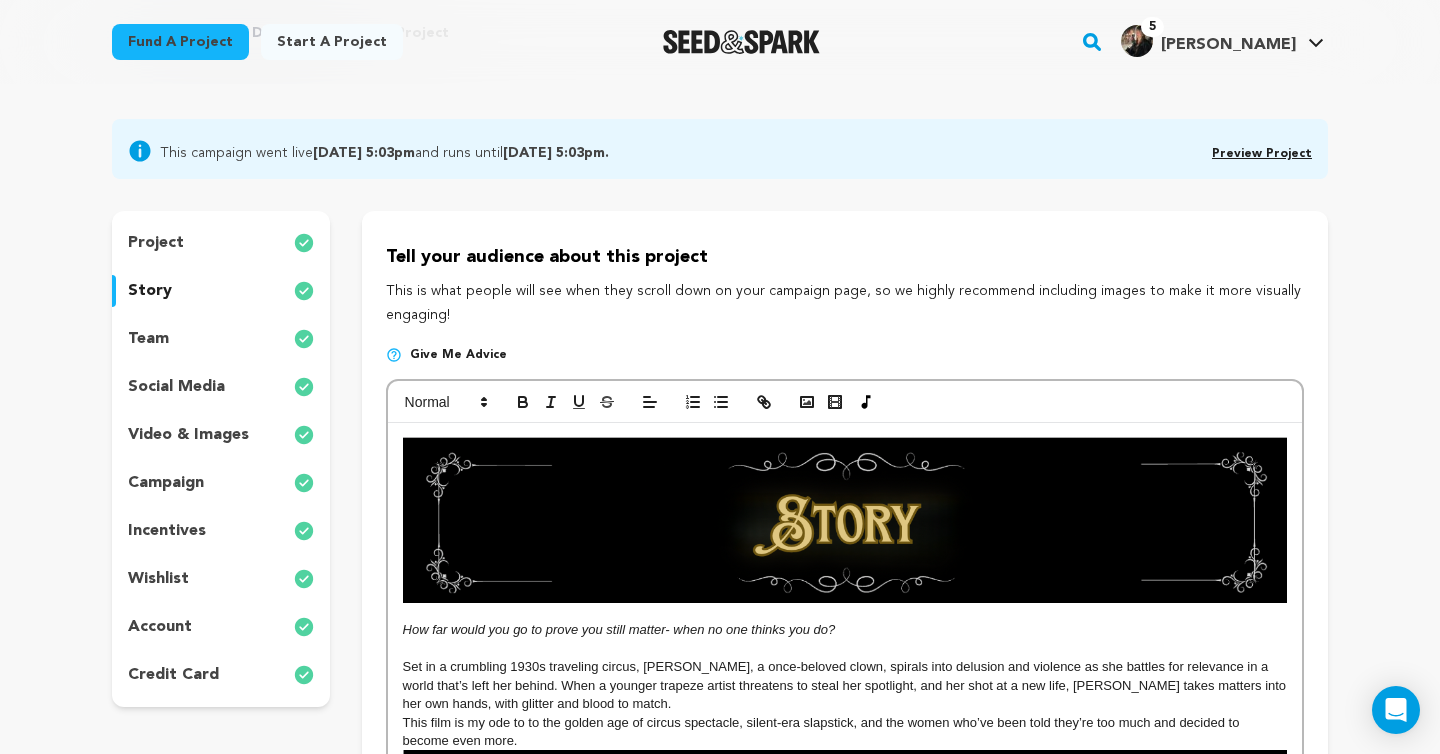 click on "project
story
team
social media
video & images
campaign
incentives
wishlist account" at bounding box center (221, 459) 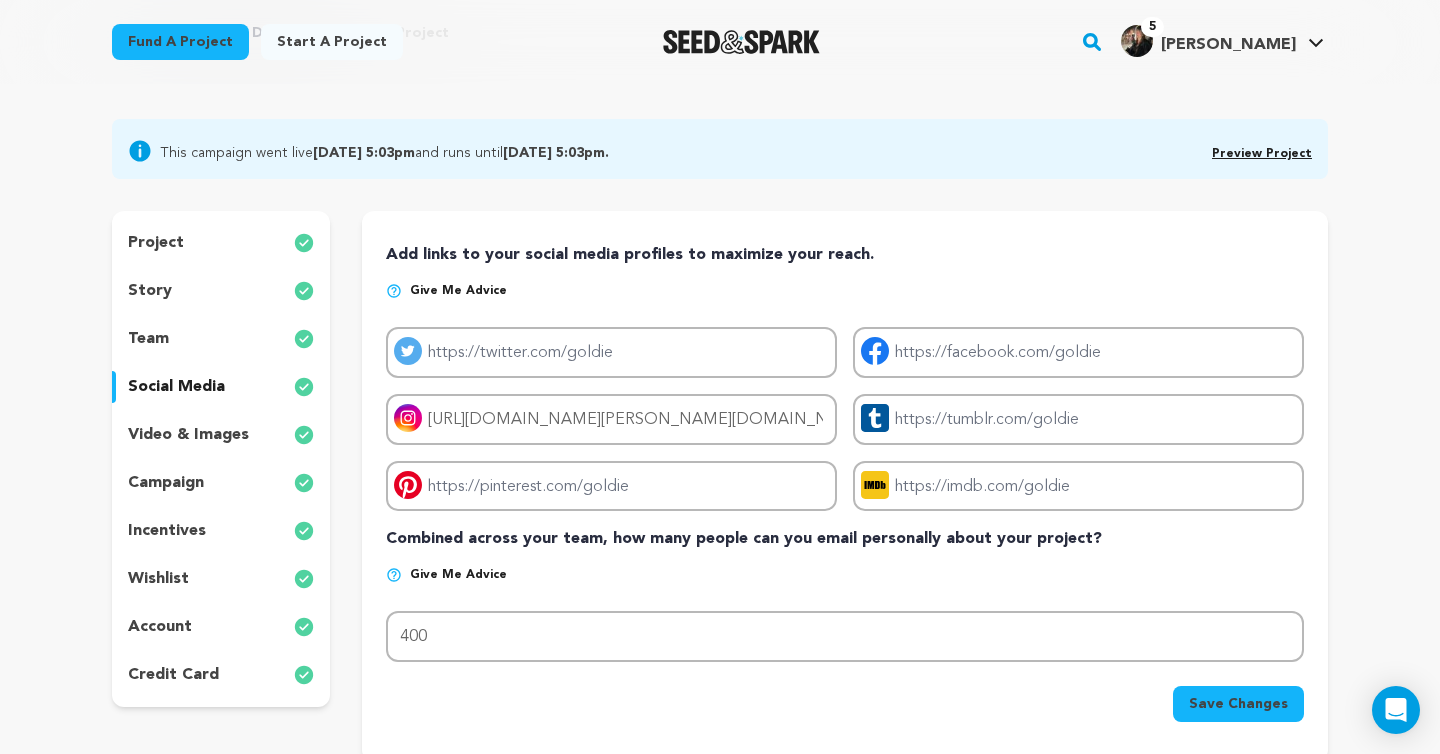click on "video & images" at bounding box center [221, 435] 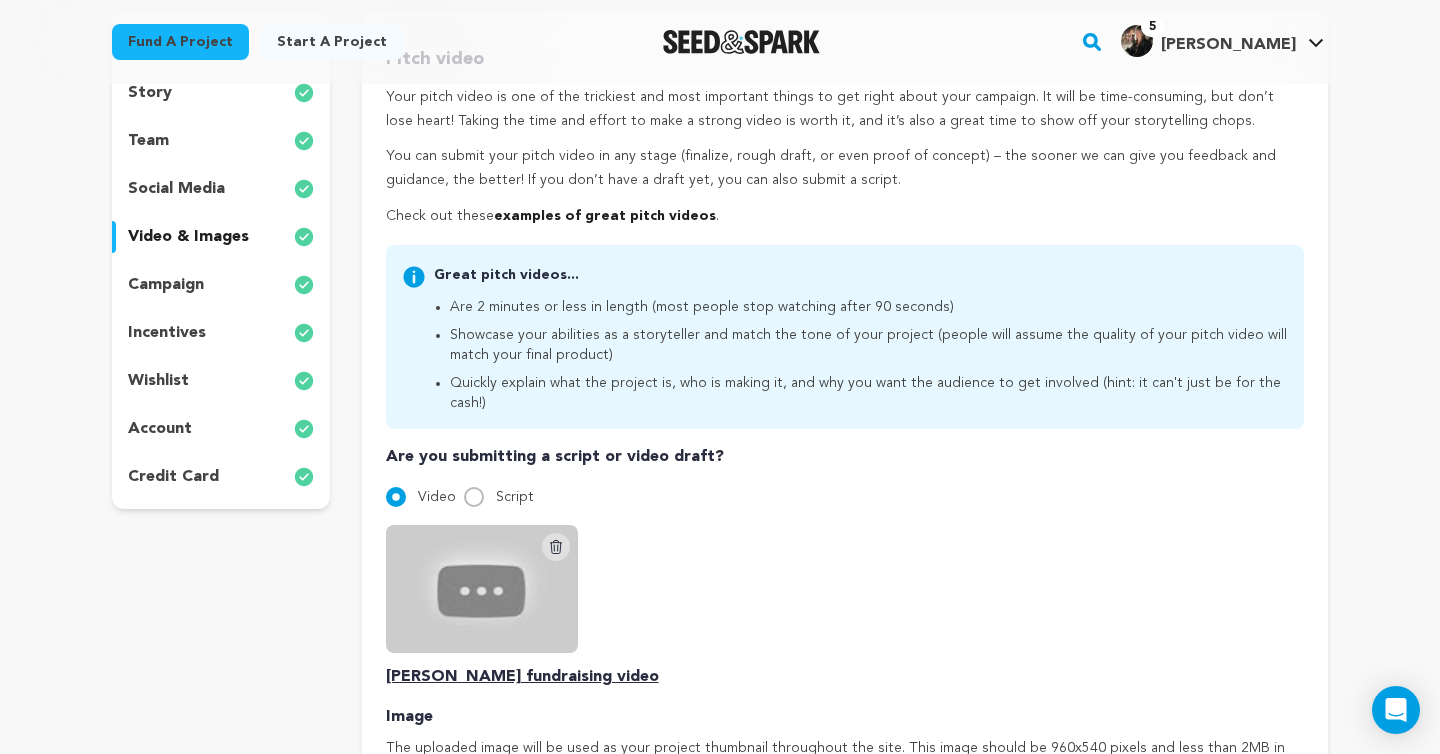 scroll, scrollTop: 313, scrollLeft: 0, axis: vertical 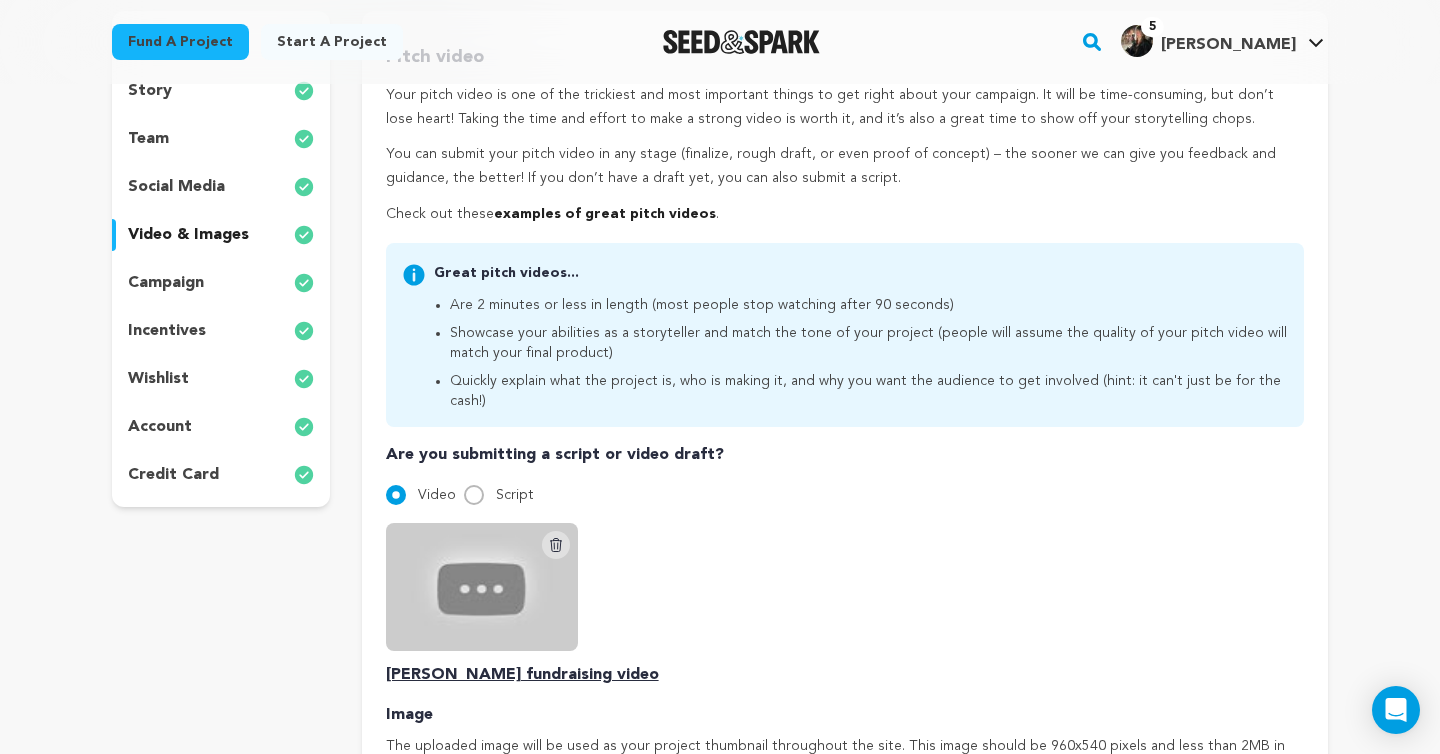 click 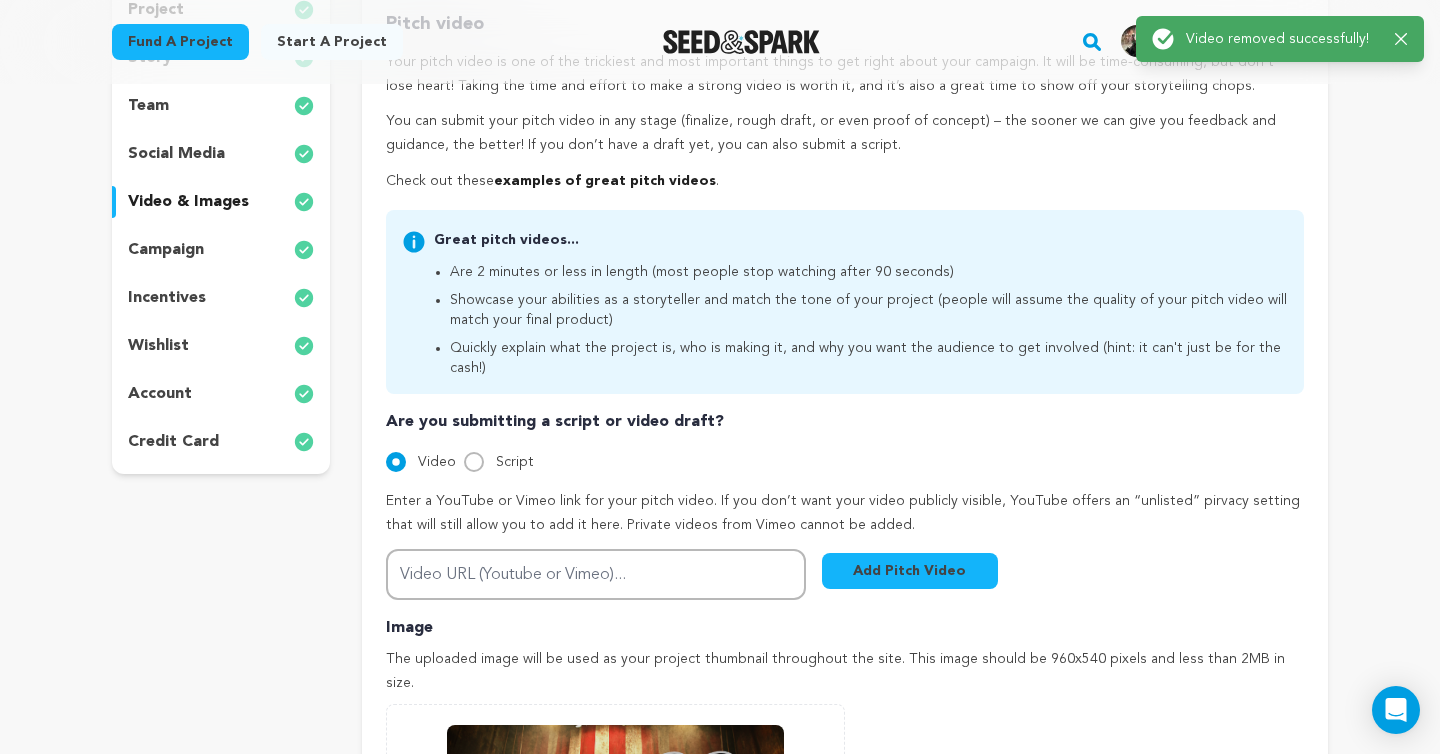 scroll, scrollTop: 347, scrollLeft: 0, axis: vertical 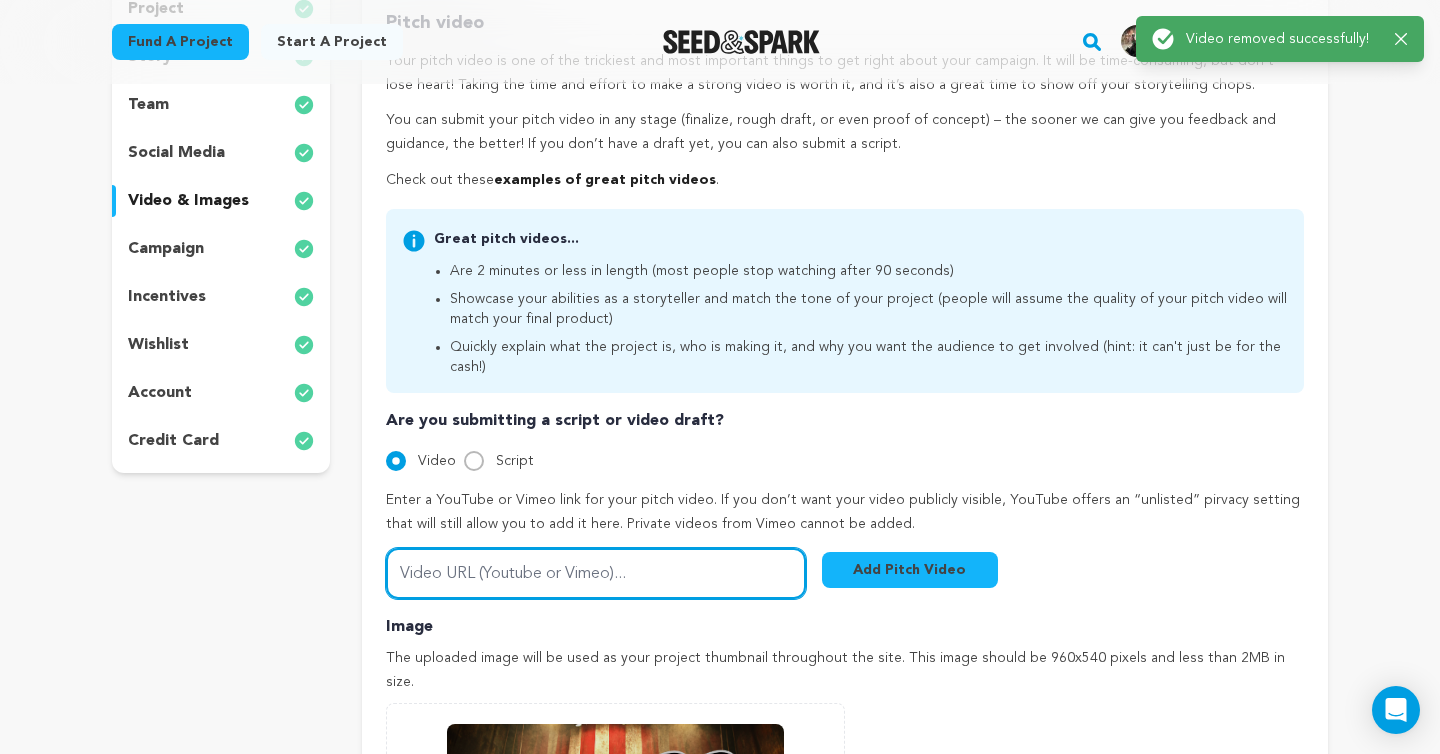 click on "Video URL (Youtube or Vimeo)..." at bounding box center [596, 573] 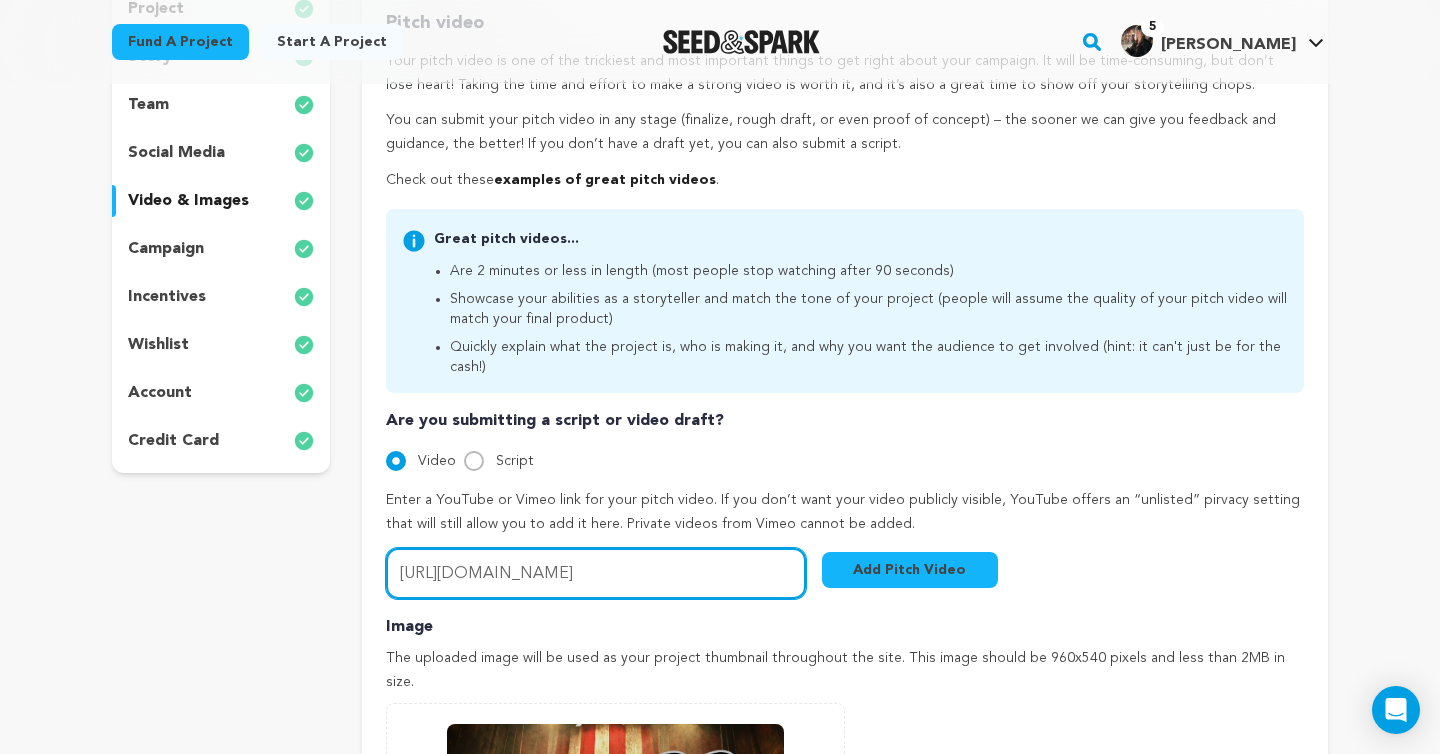 drag, startPoint x: 631, startPoint y: 549, endPoint x: 374, endPoint y: 537, distance: 257.28 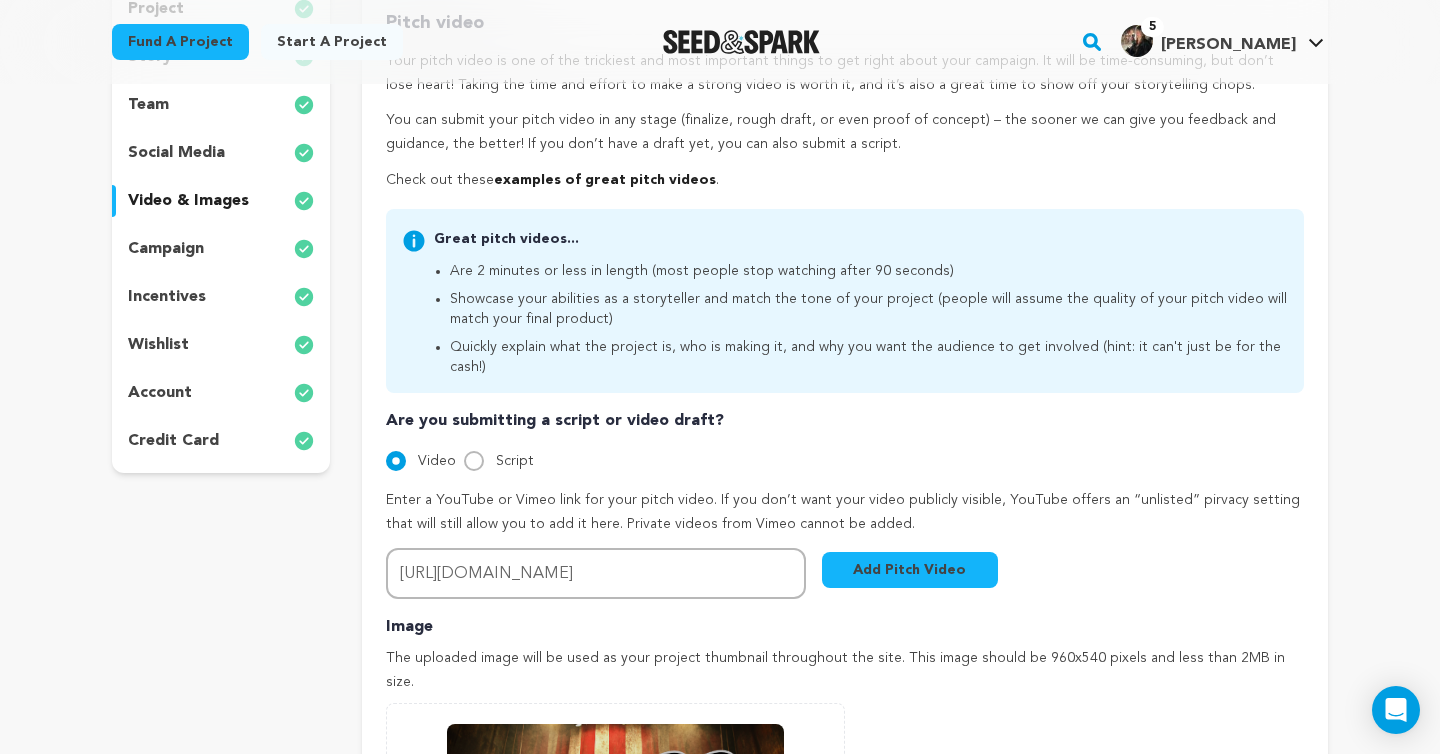 scroll, scrollTop: 0, scrollLeft: 0, axis: both 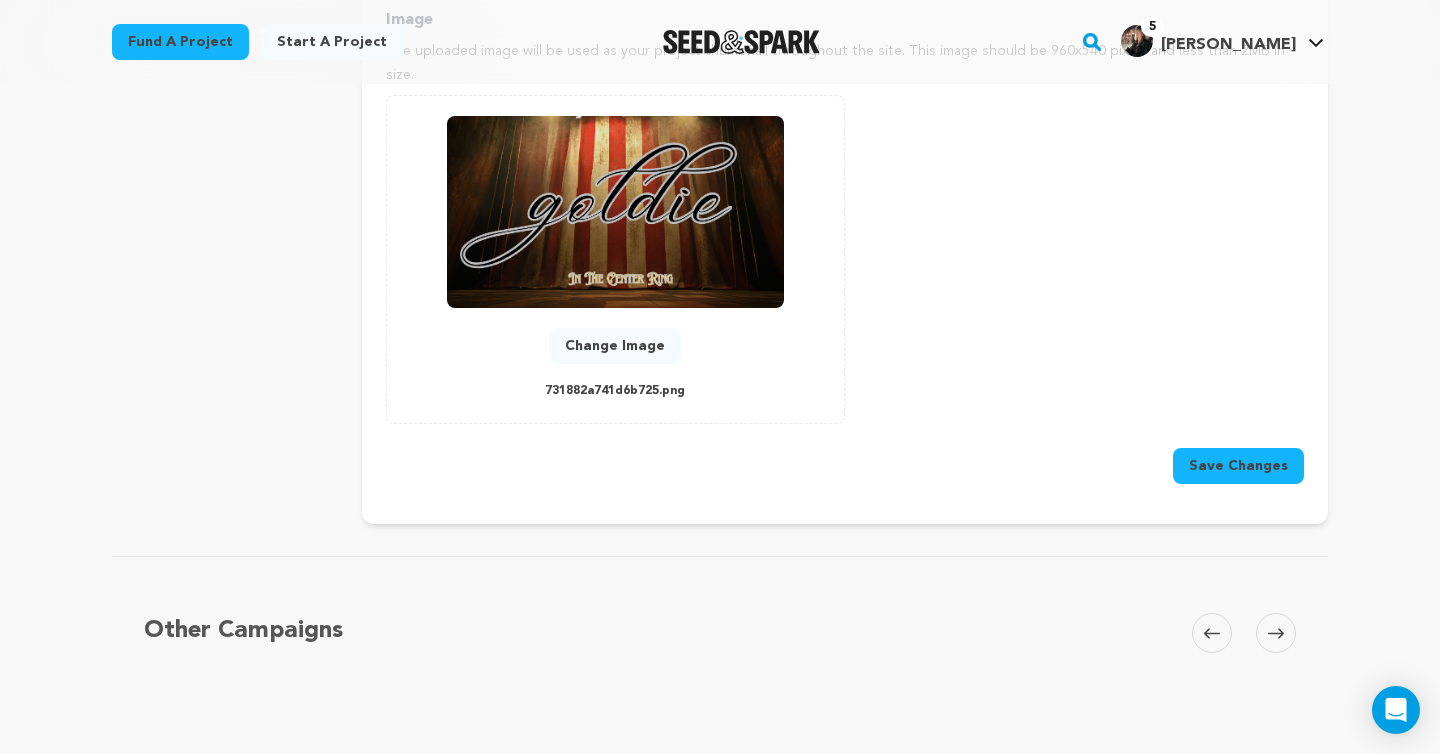 click on "Save Changes" at bounding box center [1238, 466] 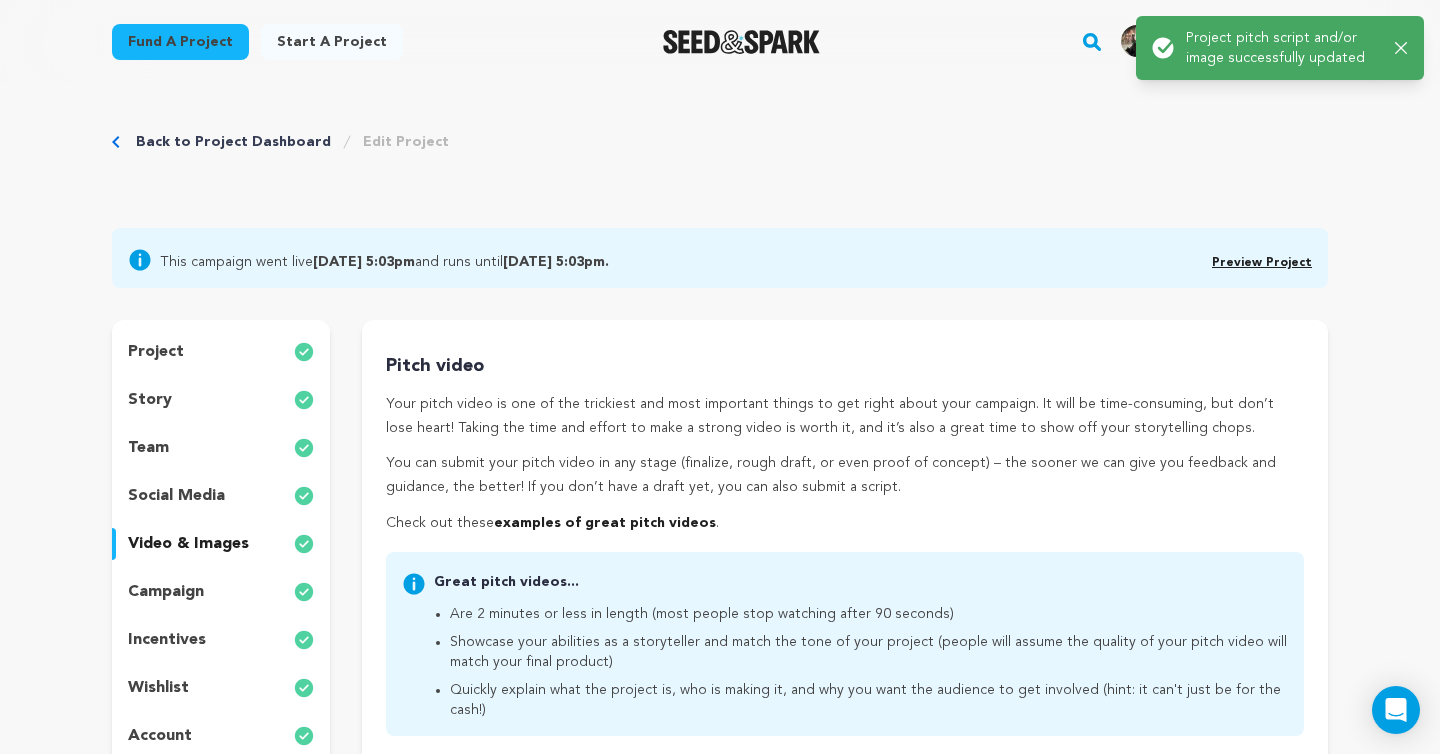 scroll, scrollTop: 0, scrollLeft: 0, axis: both 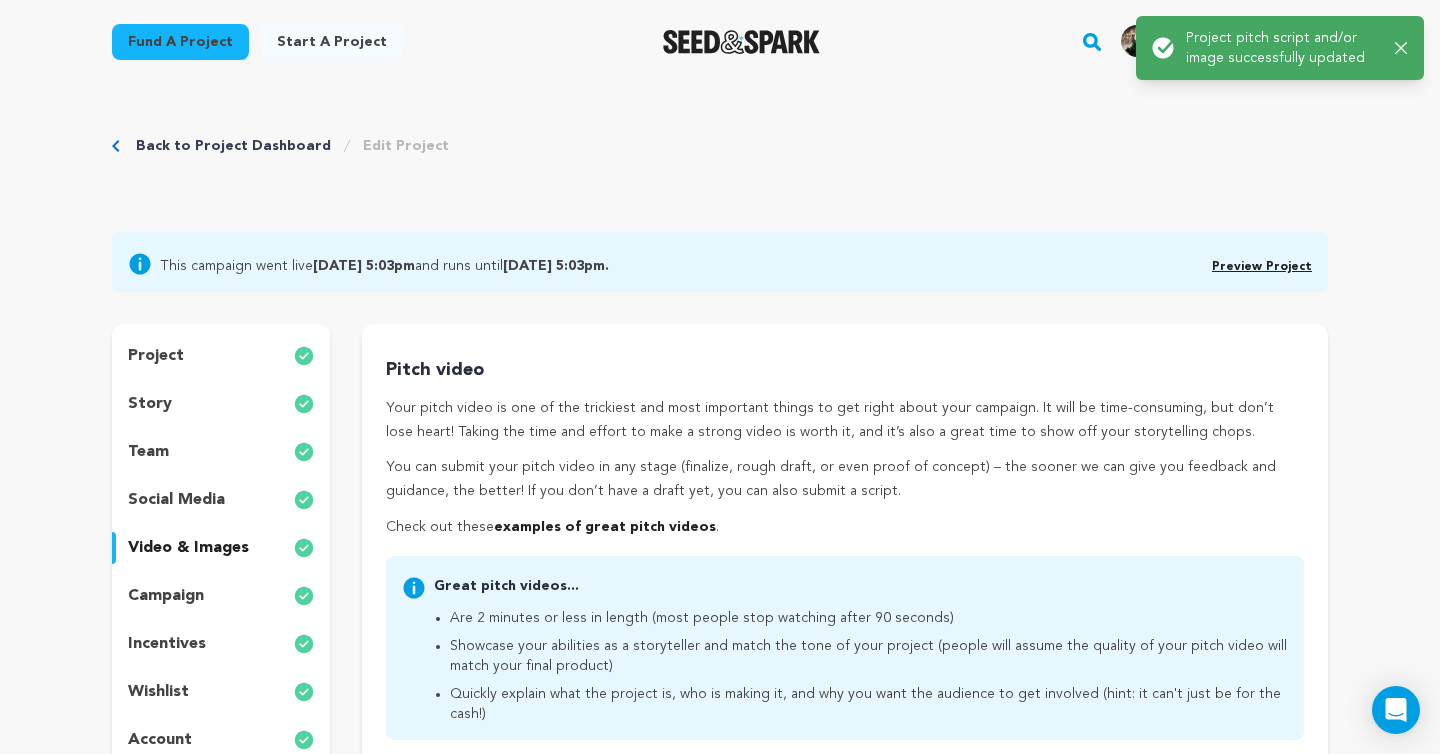 click on "Success:
Info:
Warning:
Error:
Project pitch script and/or image successfully updated
Close notification" at bounding box center (1280, 48) 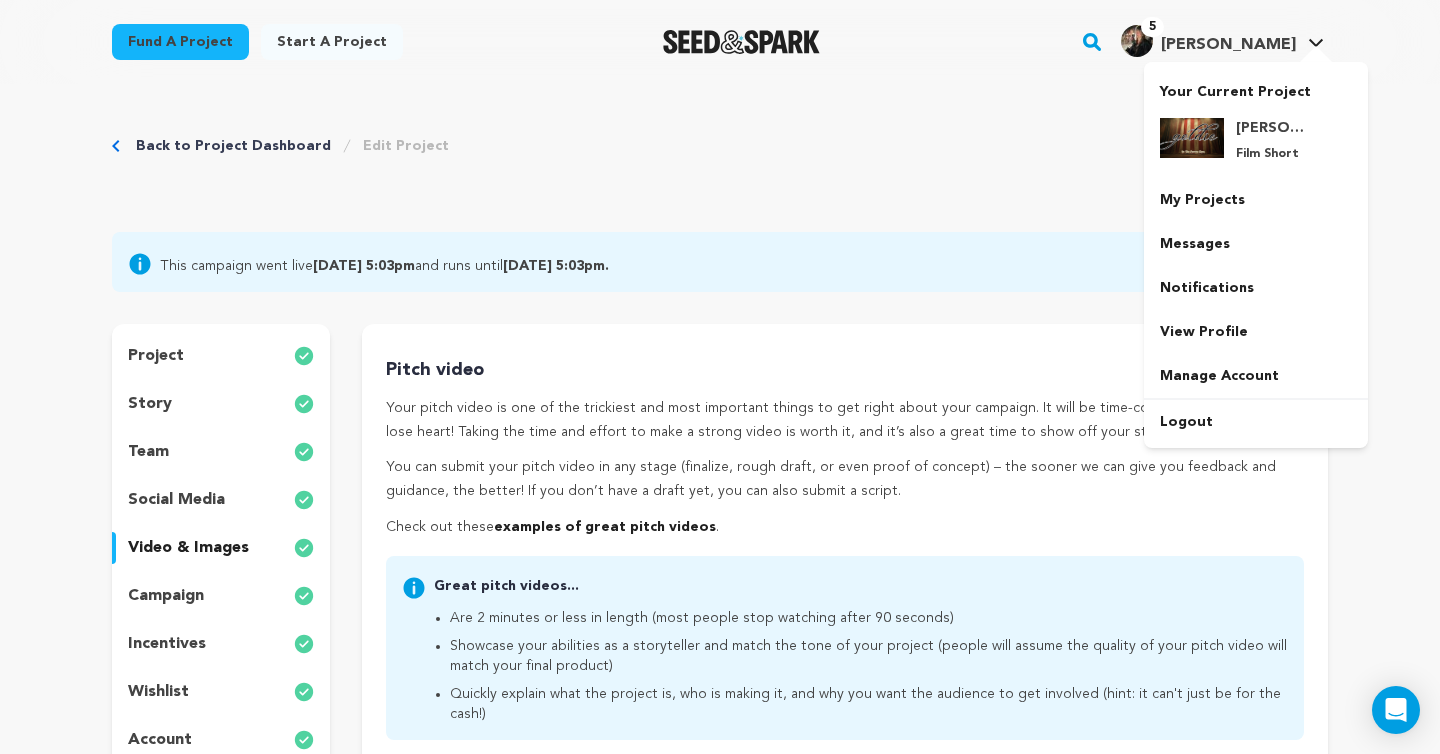 click on "5
Elise G." at bounding box center [1208, 41] 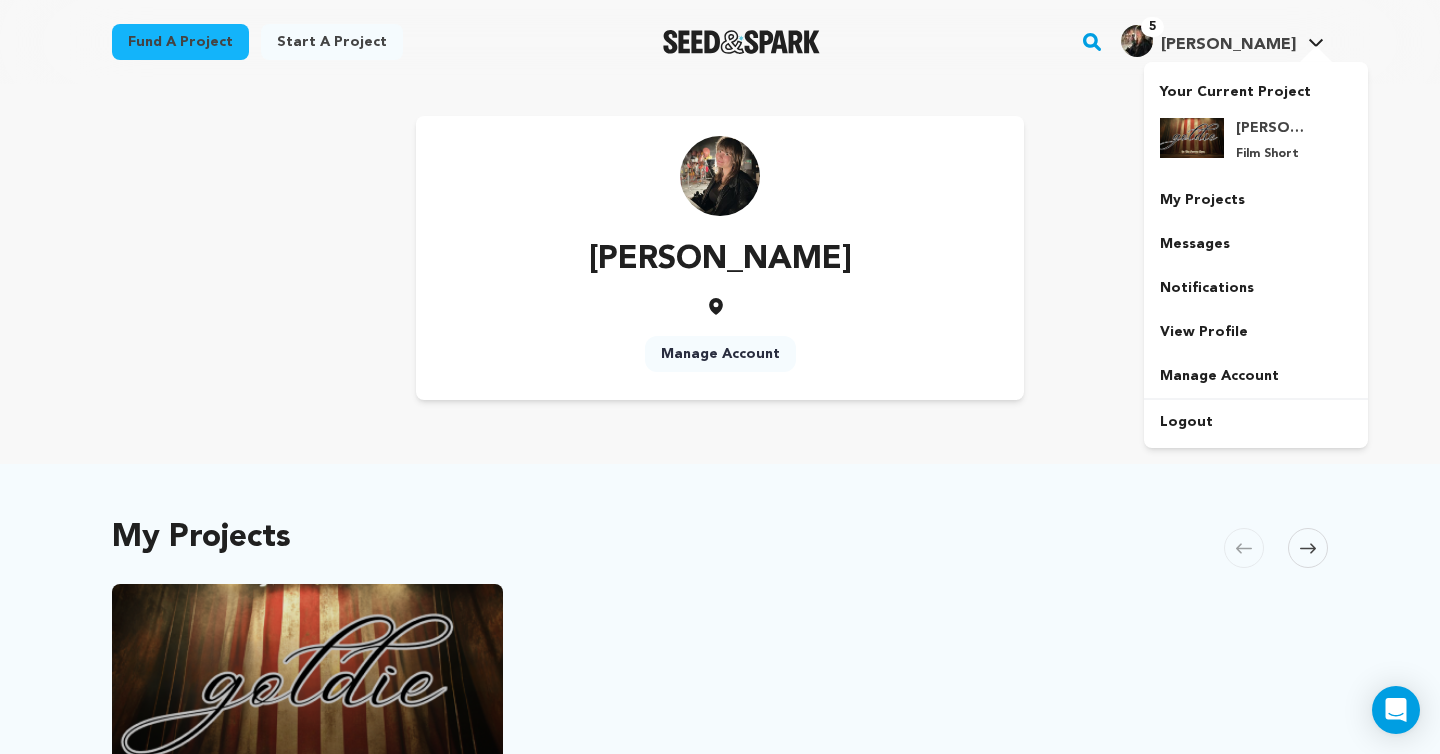 scroll, scrollTop: 0, scrollLeft: 0, axis: both 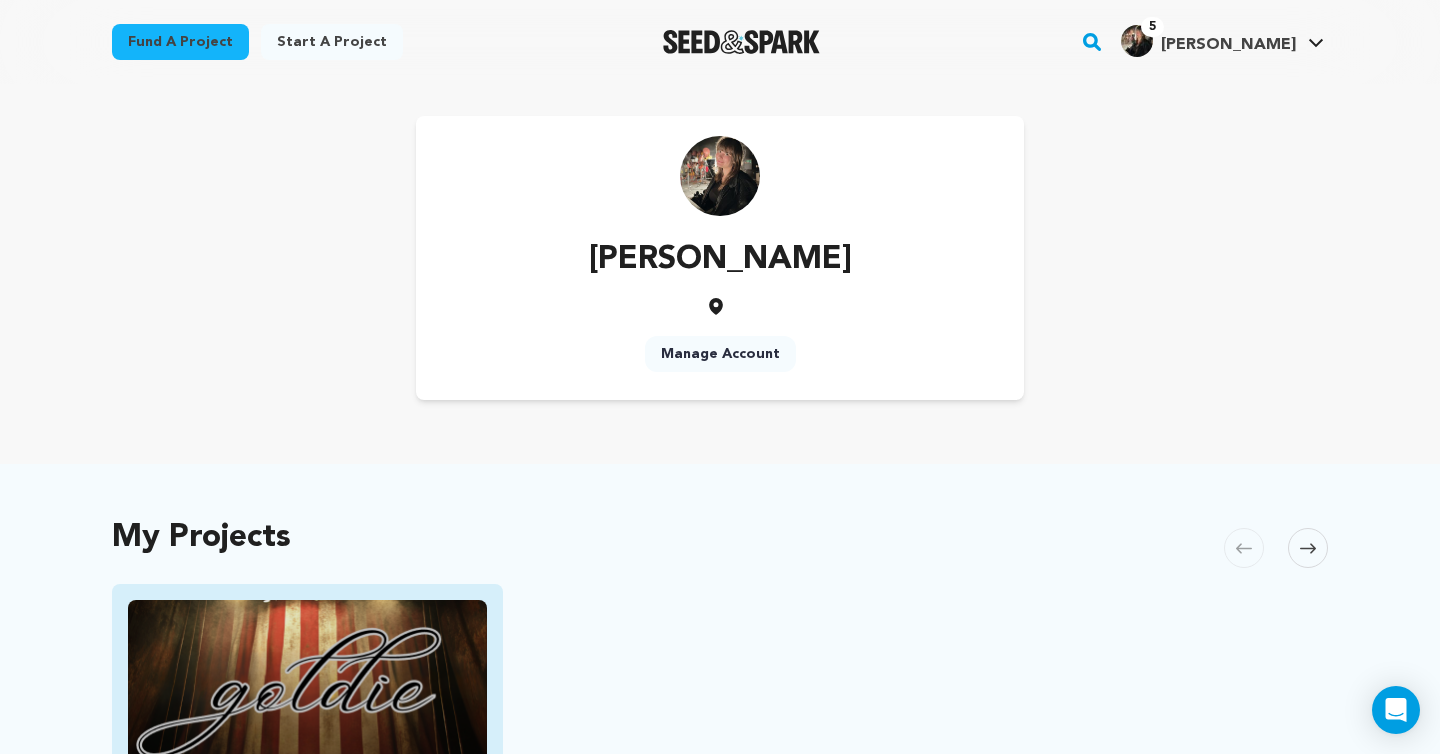 click at bounding box center [307, 700] 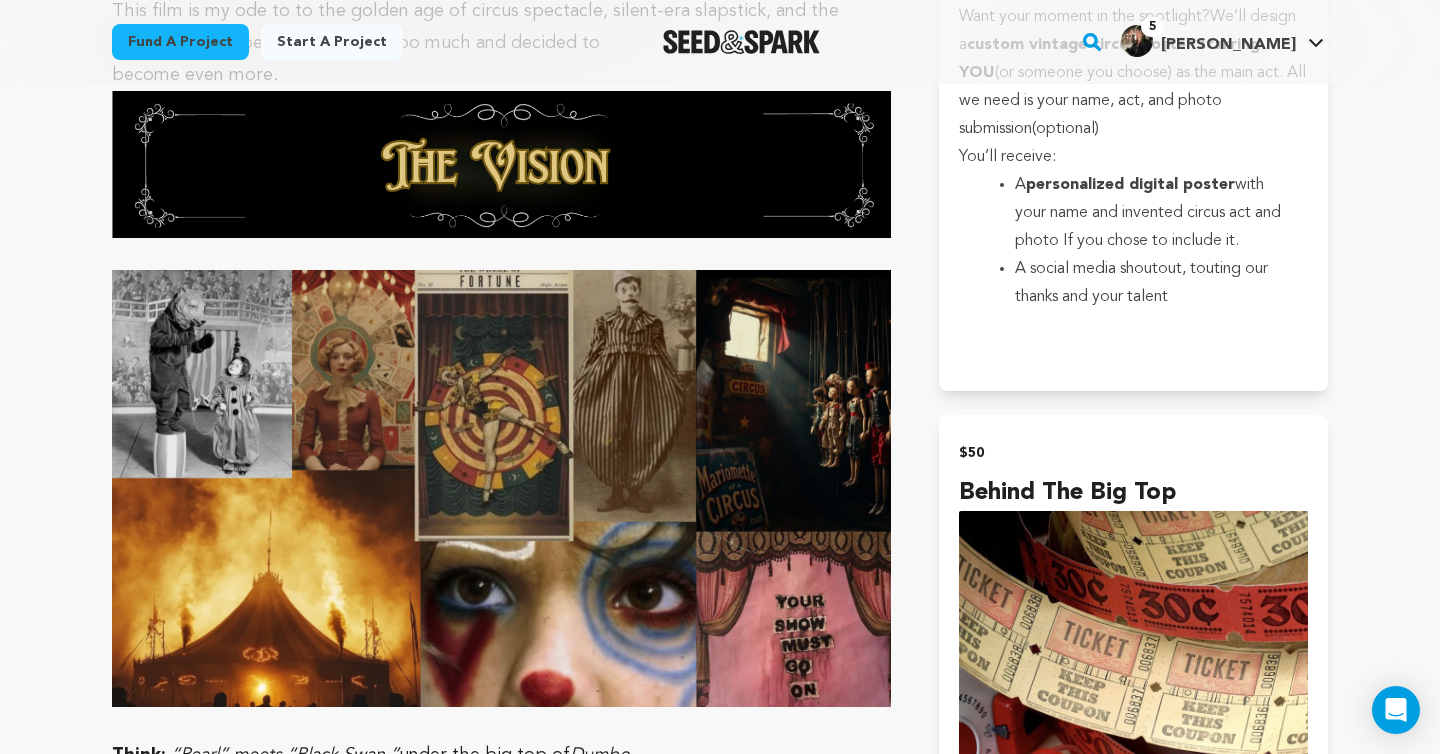 scroll, scrollTop: 1938, scrollLeft: 0, axis: vertical 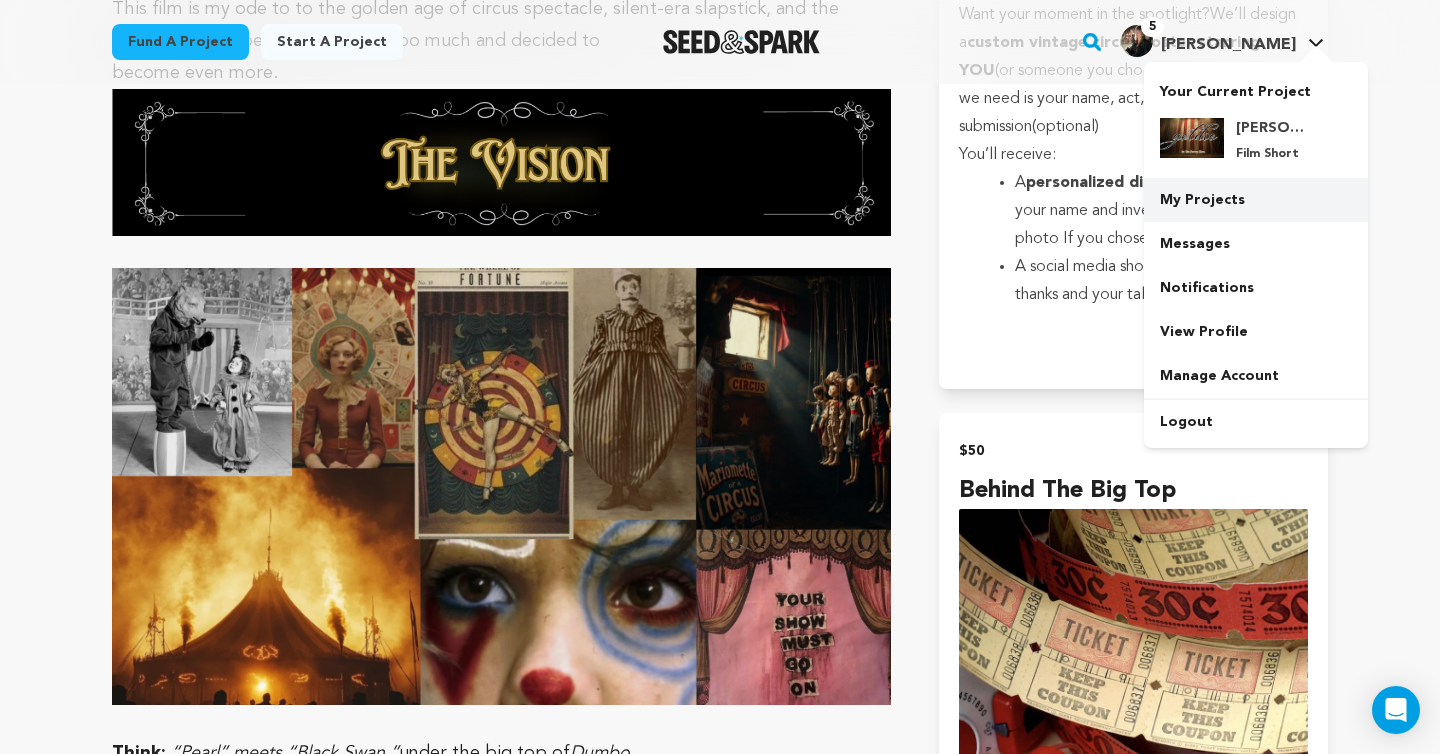 click on "My Projects" at bounding box center (1256, 200) 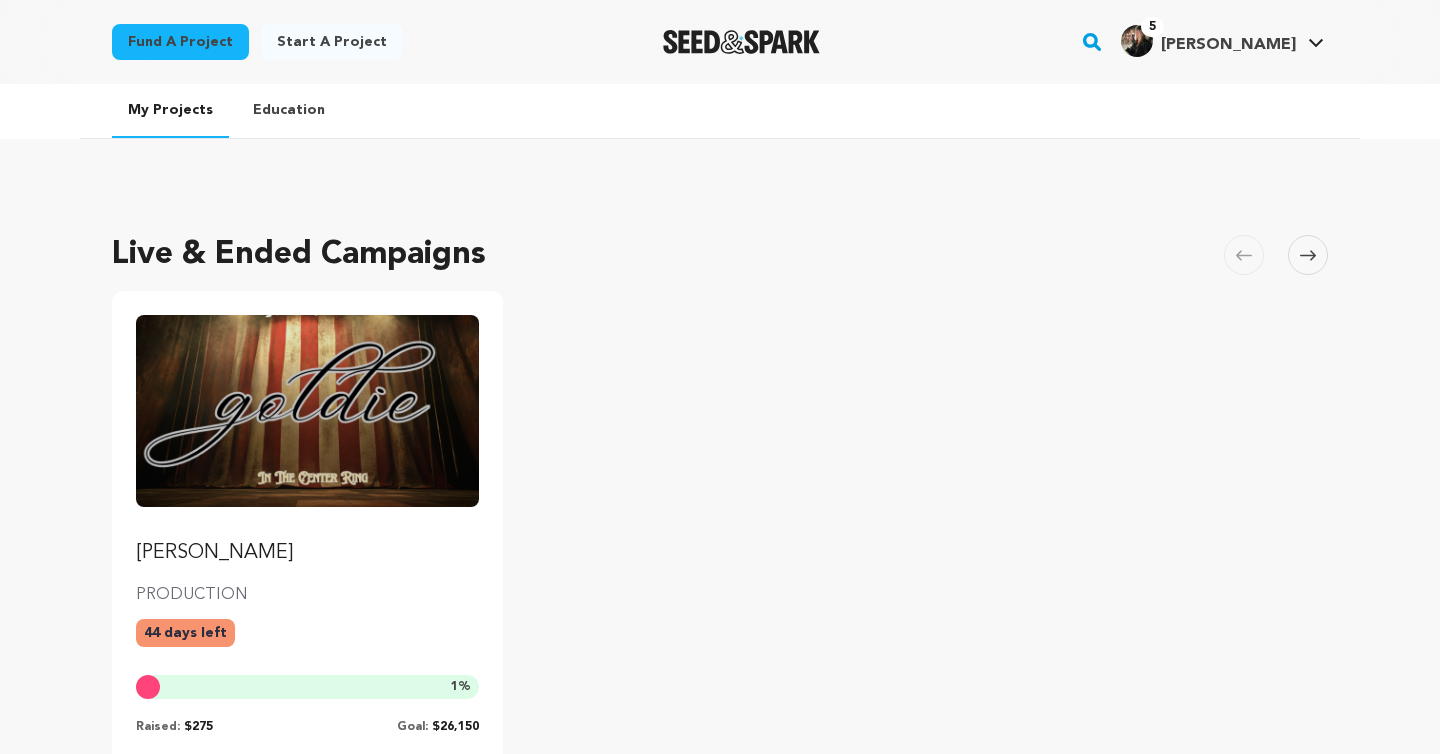 scroll, scrollTop: 0, scrollLeft: 0, axis: both 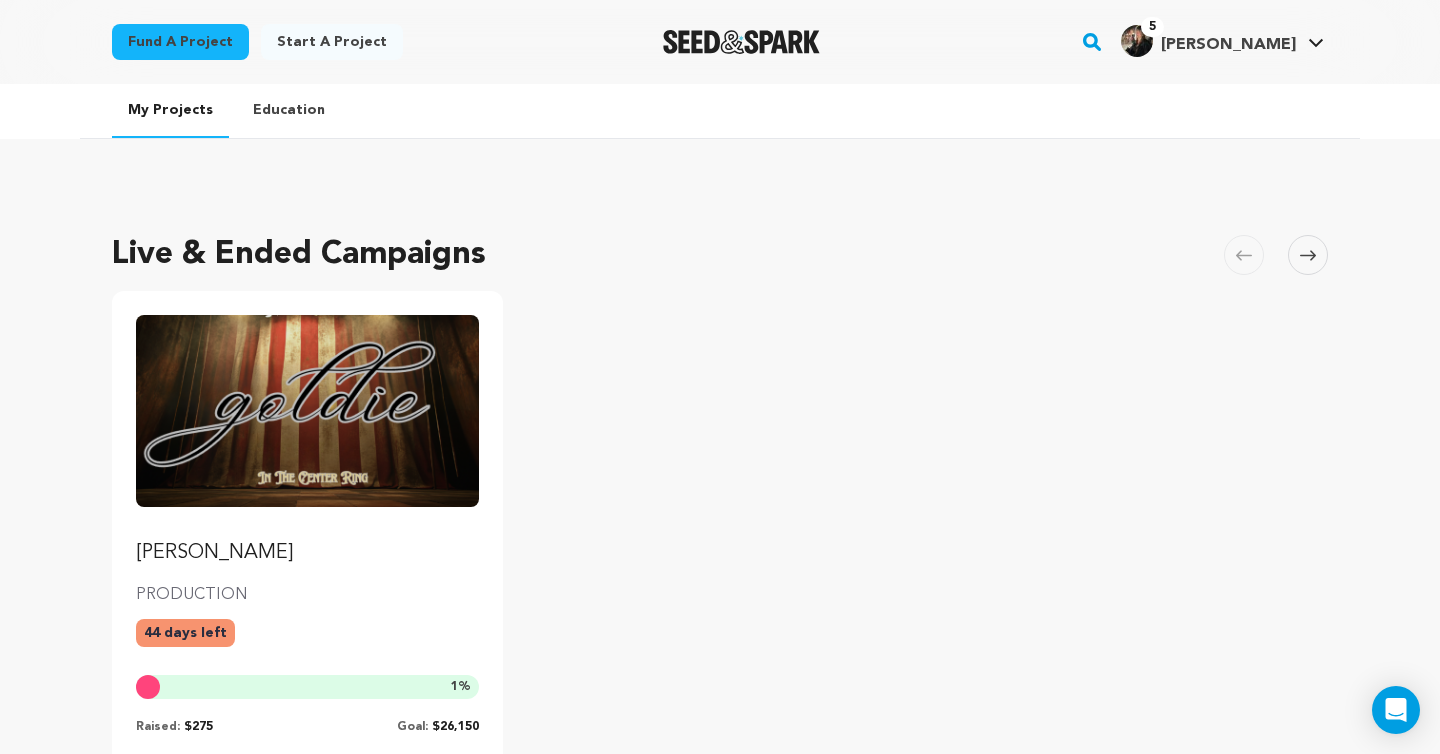 click at bounding box center [307, 411] 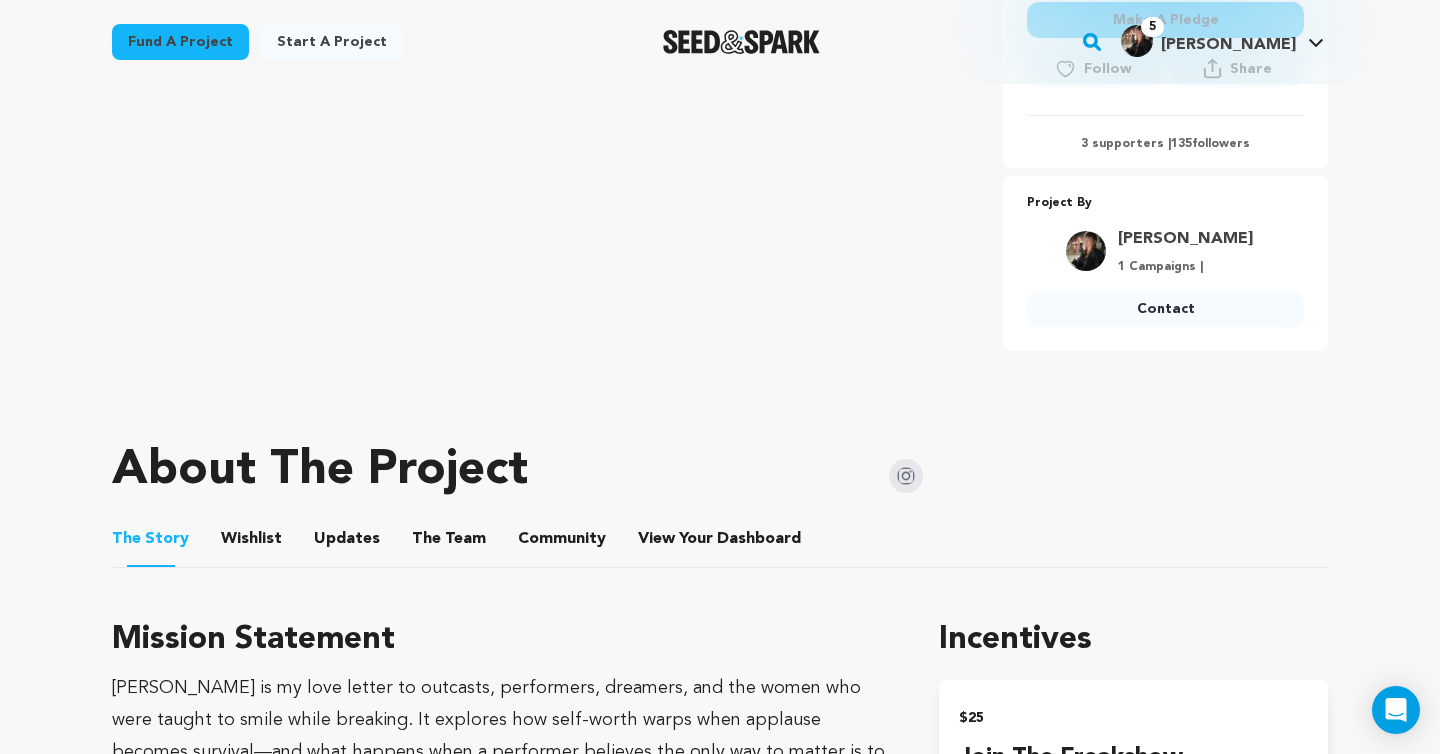 scroll, scrollTop: 874, scrollLeft: 0, axis: vertical 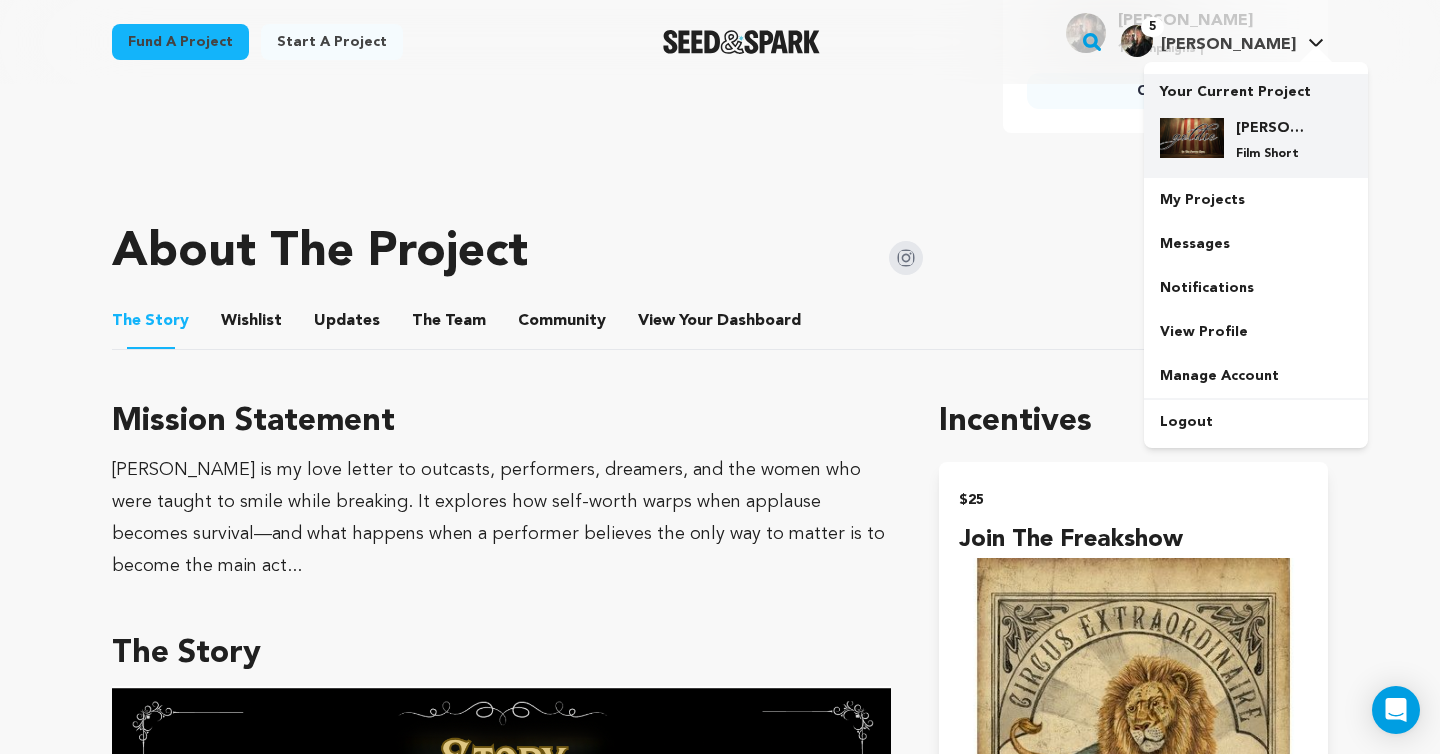 click on "[PERSON_NAME]
Film Short" at bounding box center (1272, 140) 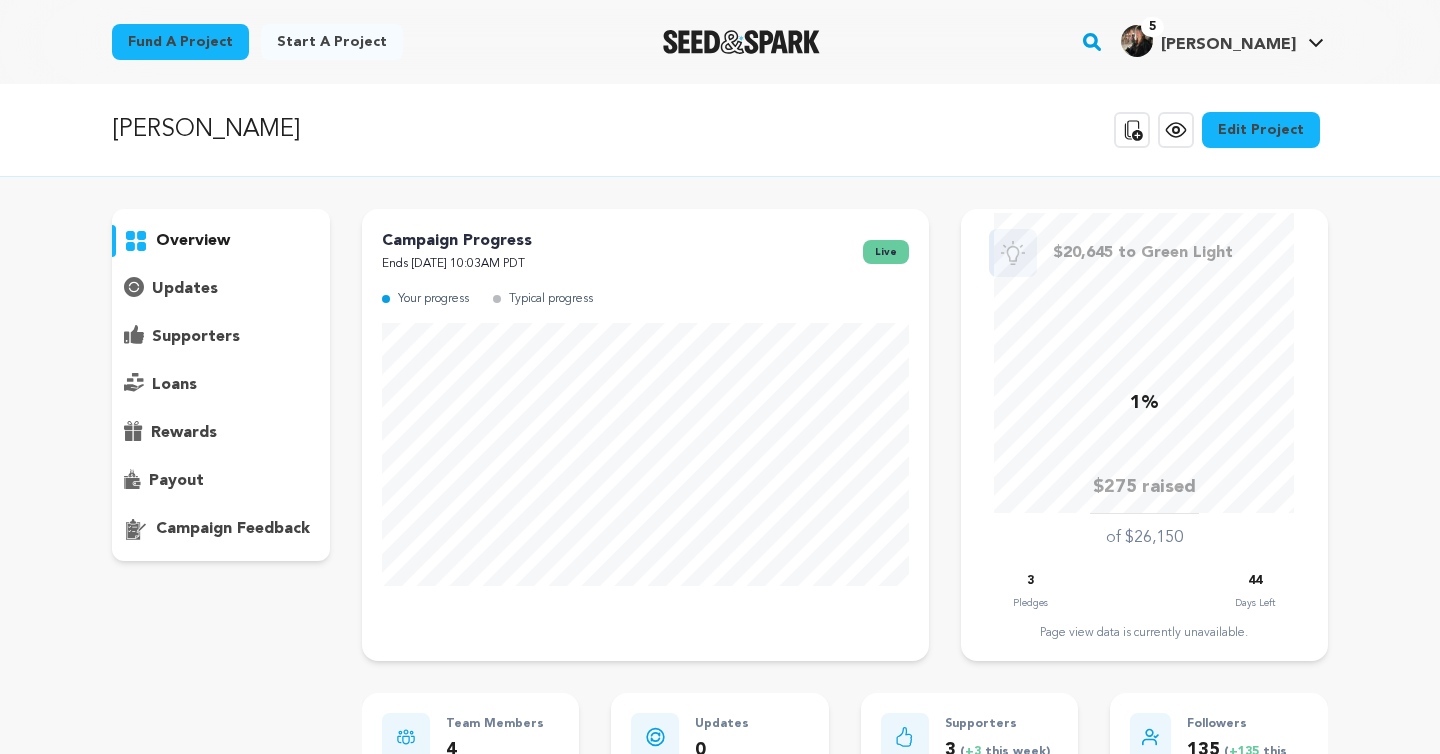 scroll, scrollTop: 0, scrollLeft: 0, axis: both 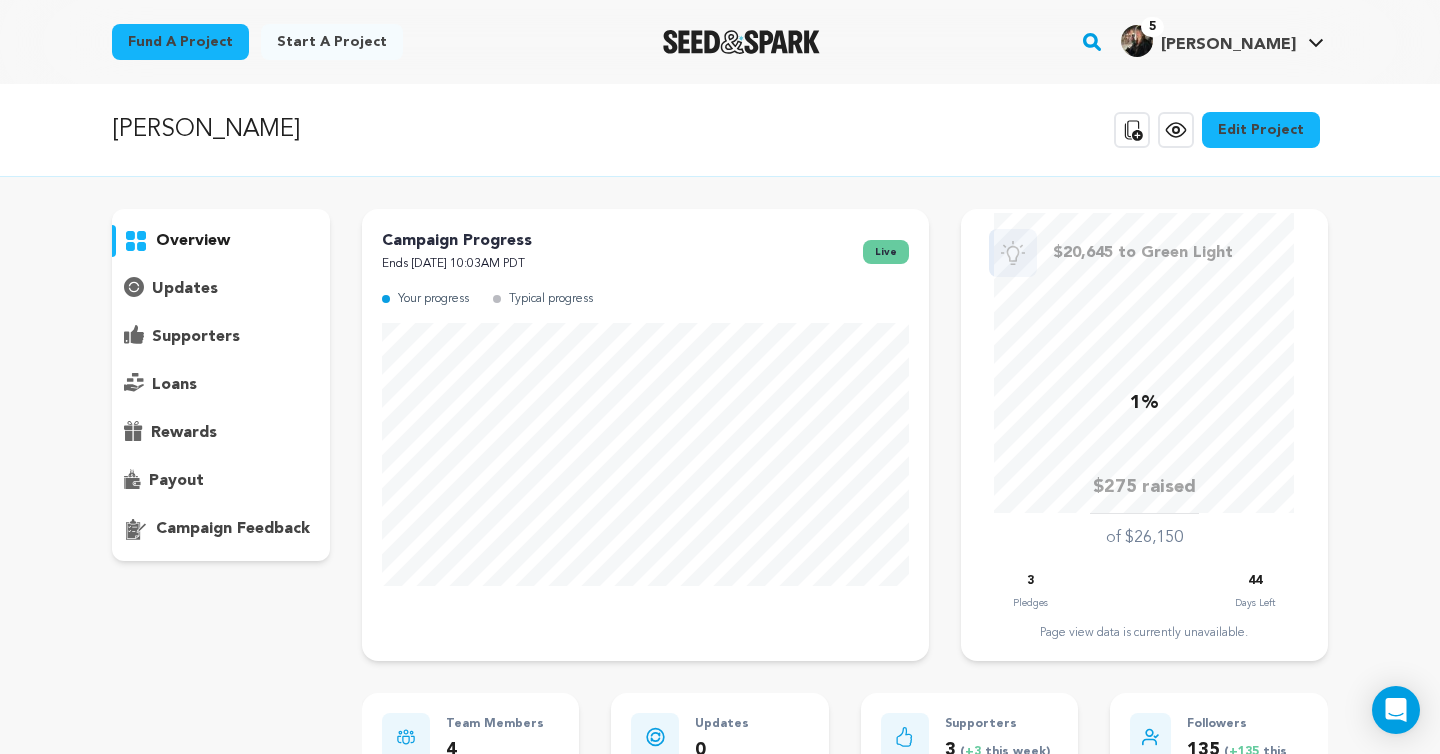 click on "Edit Project" at bounding box center (1261, 130) 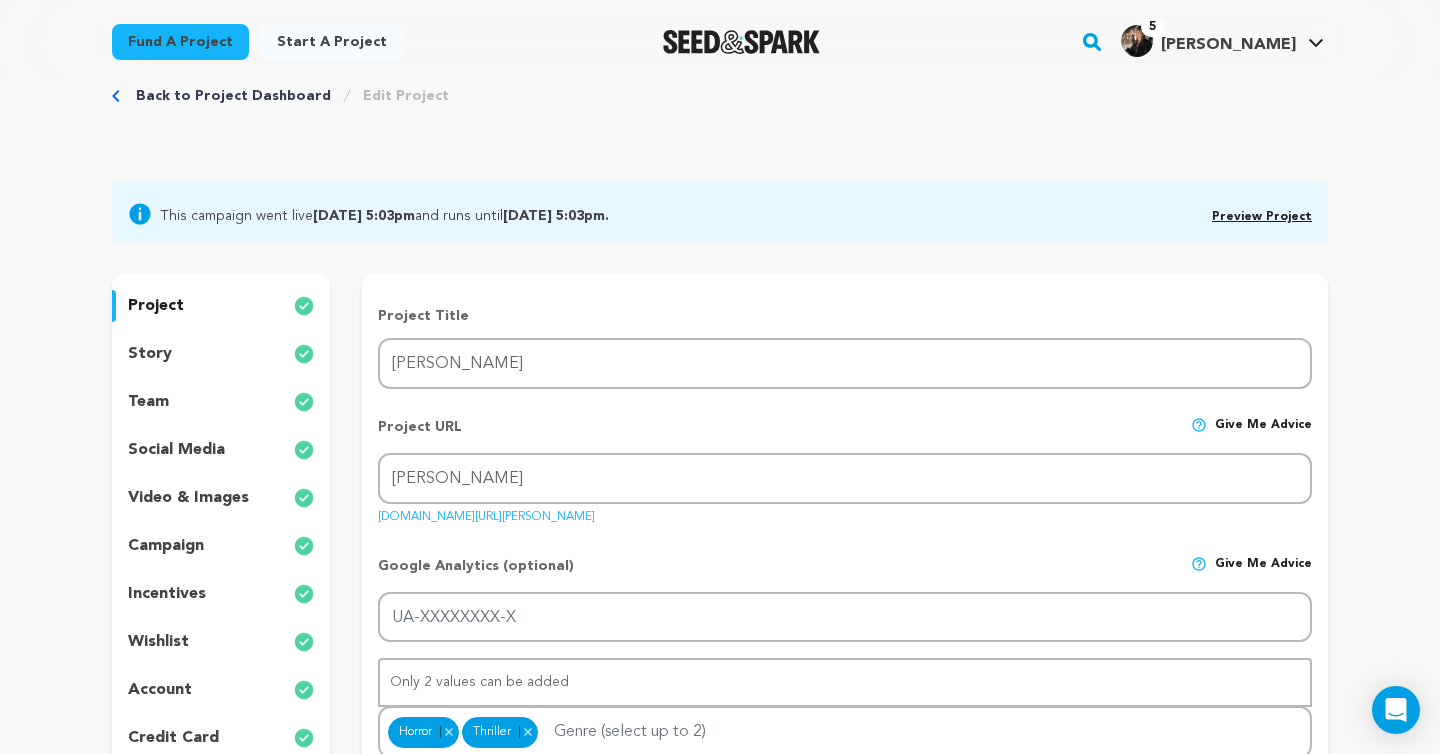 scroll, scrollTop: 55, scrollLeft: 0, axis: vertical 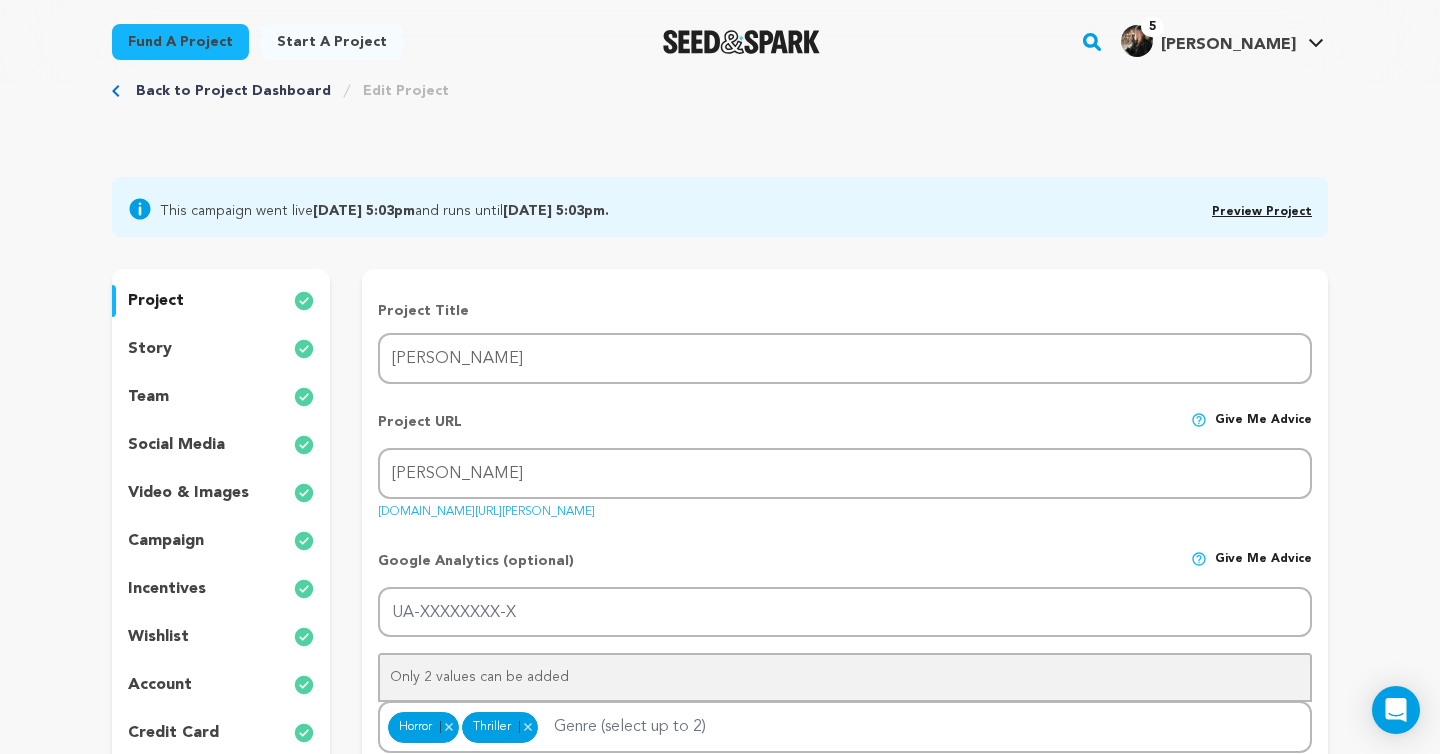 click on "story" at bounding box center [221, 349] 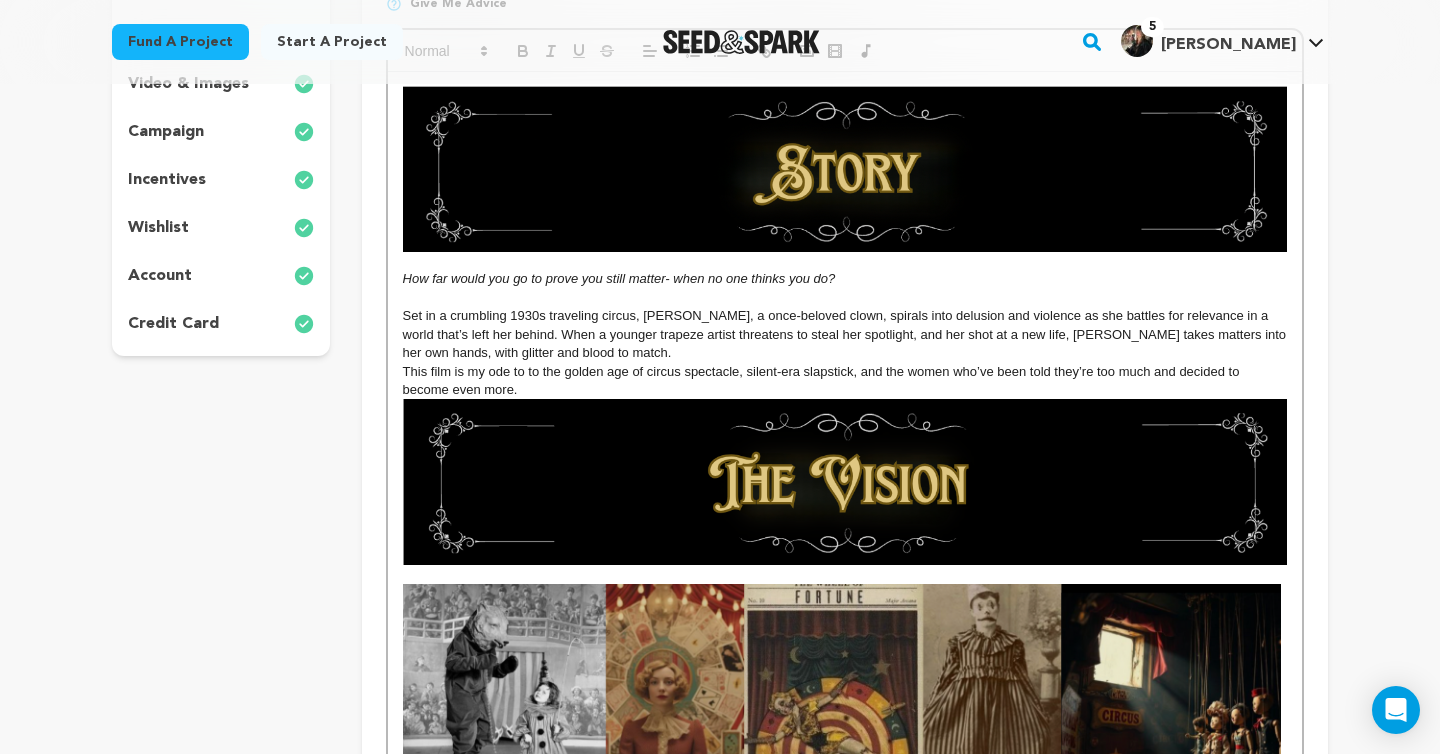 scroll, scrollTop: 460, scrollLeft: 0, axis: vertical 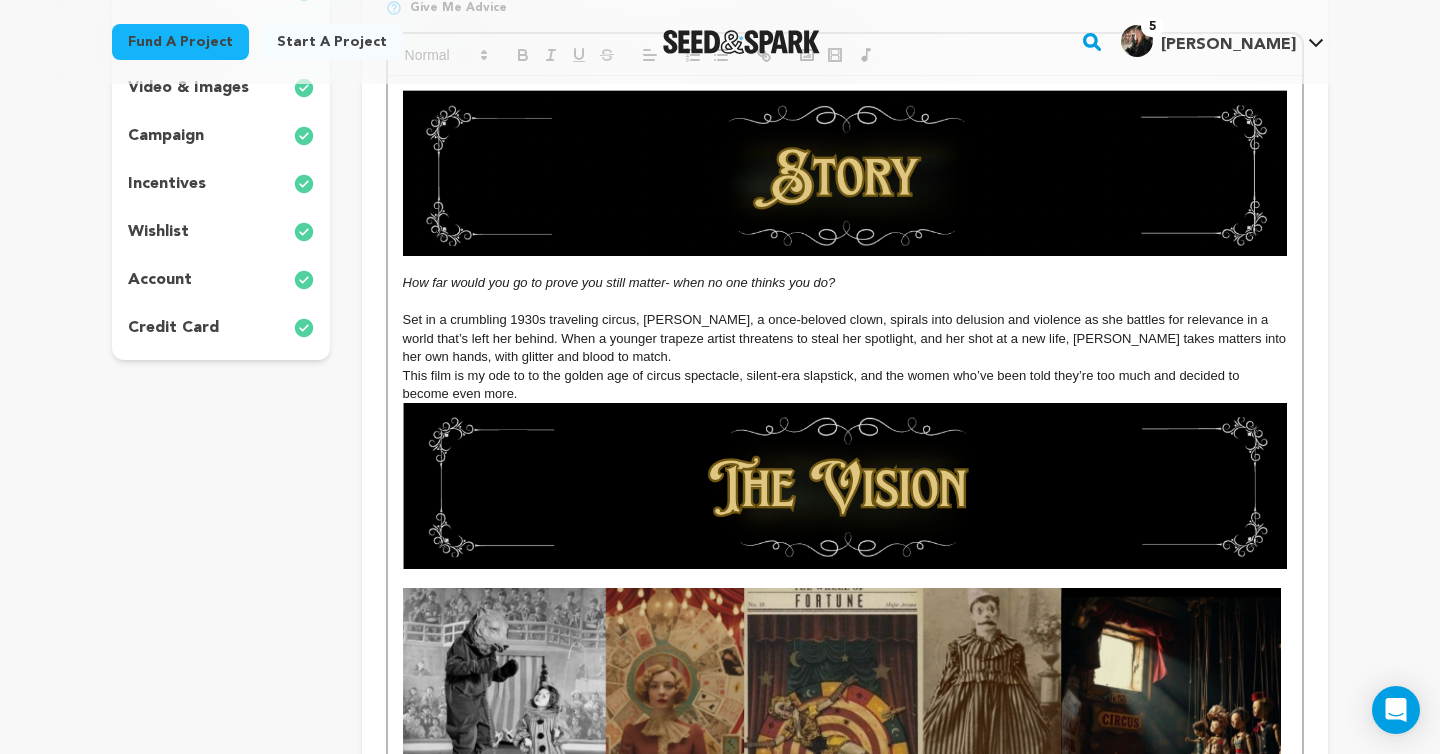 click on "This film is my ode to to the golden age of circus spectacle, silent-era slapstick, and the women who’ve been told they’re too much and decided to" at bounding box center (845, 376) 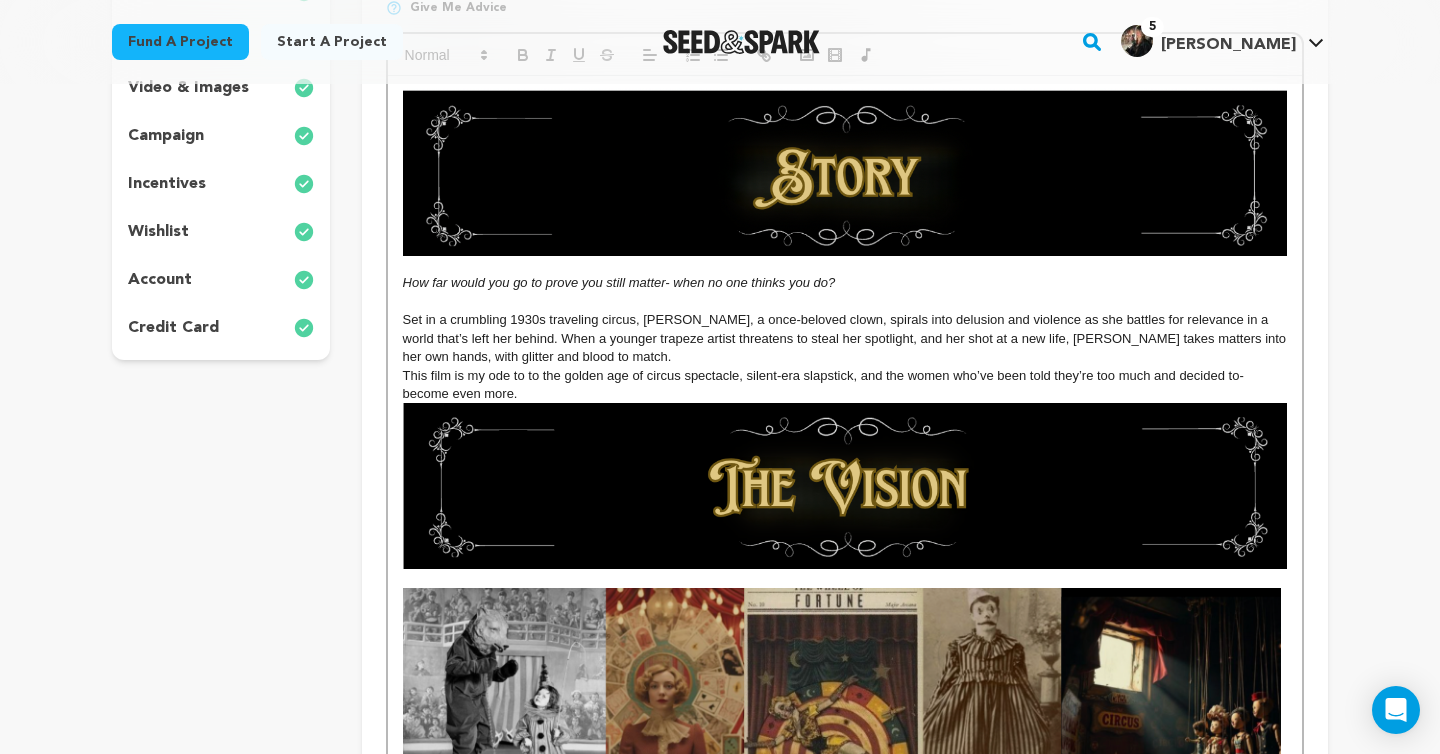 click on "Back to Project Dashboard
Edit Project
This campaign went live  July 11, 2025 5:03pm  and runs until  August 25, 2025 5:03pm." at bounding box center [720, 1386] 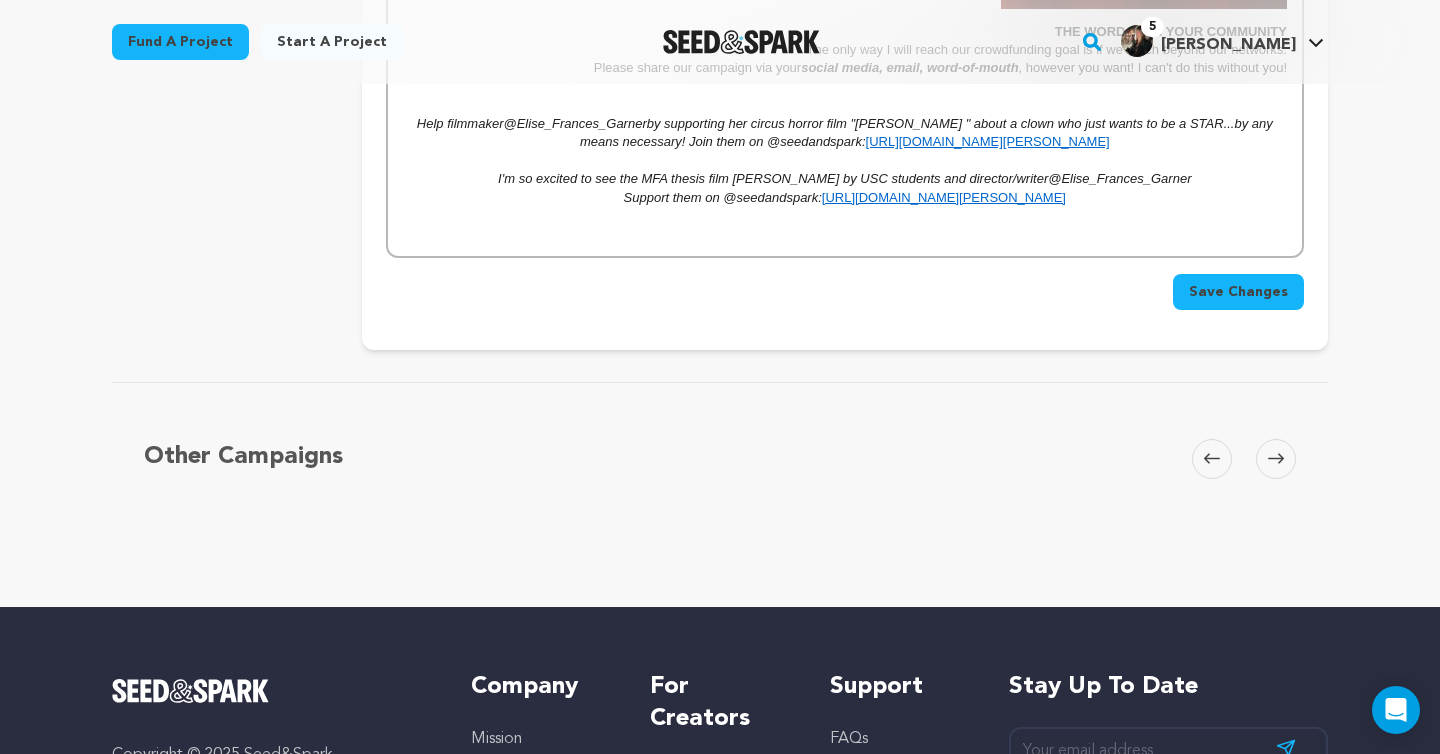 scroll, scrollTop: 2959, scrollLeft: 0, axis: vertical 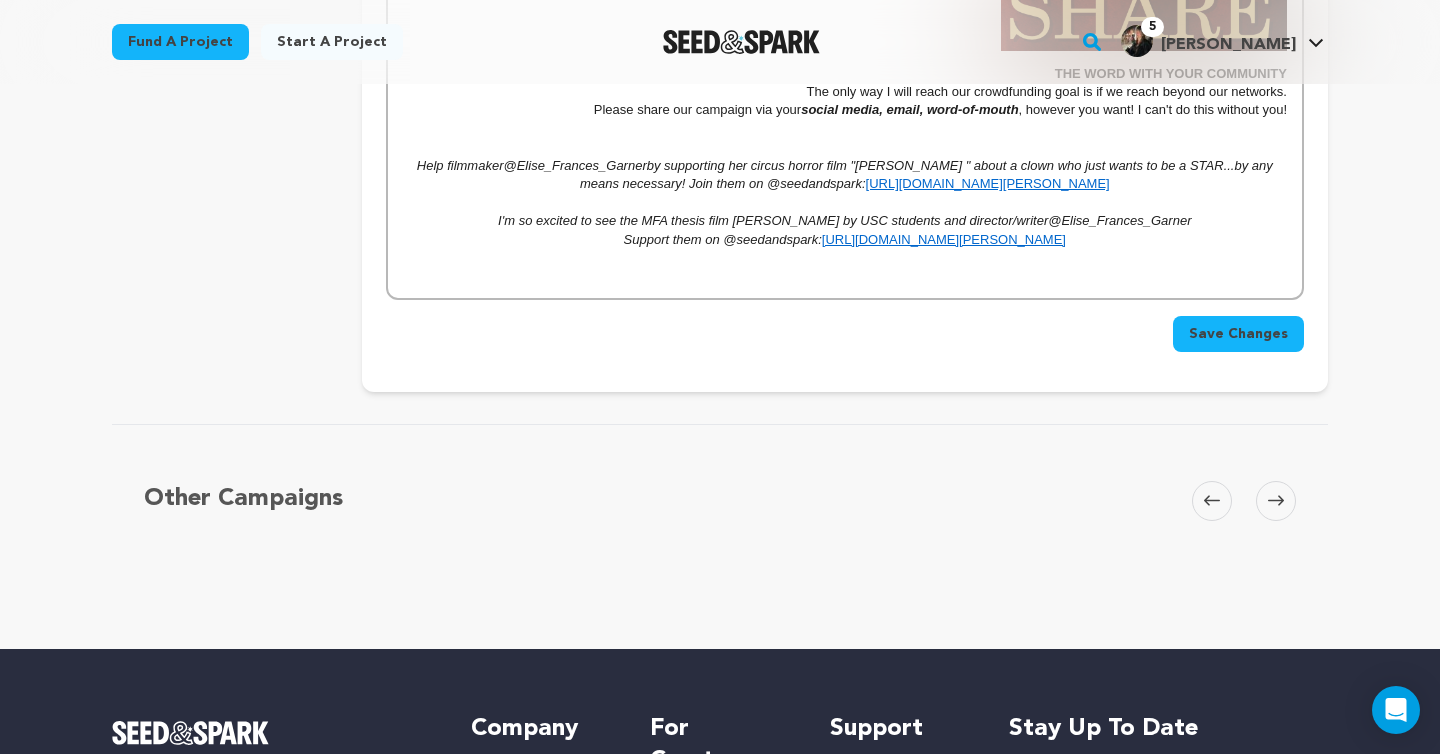 click on "Save Changes" at bounding box center (1238, 334) 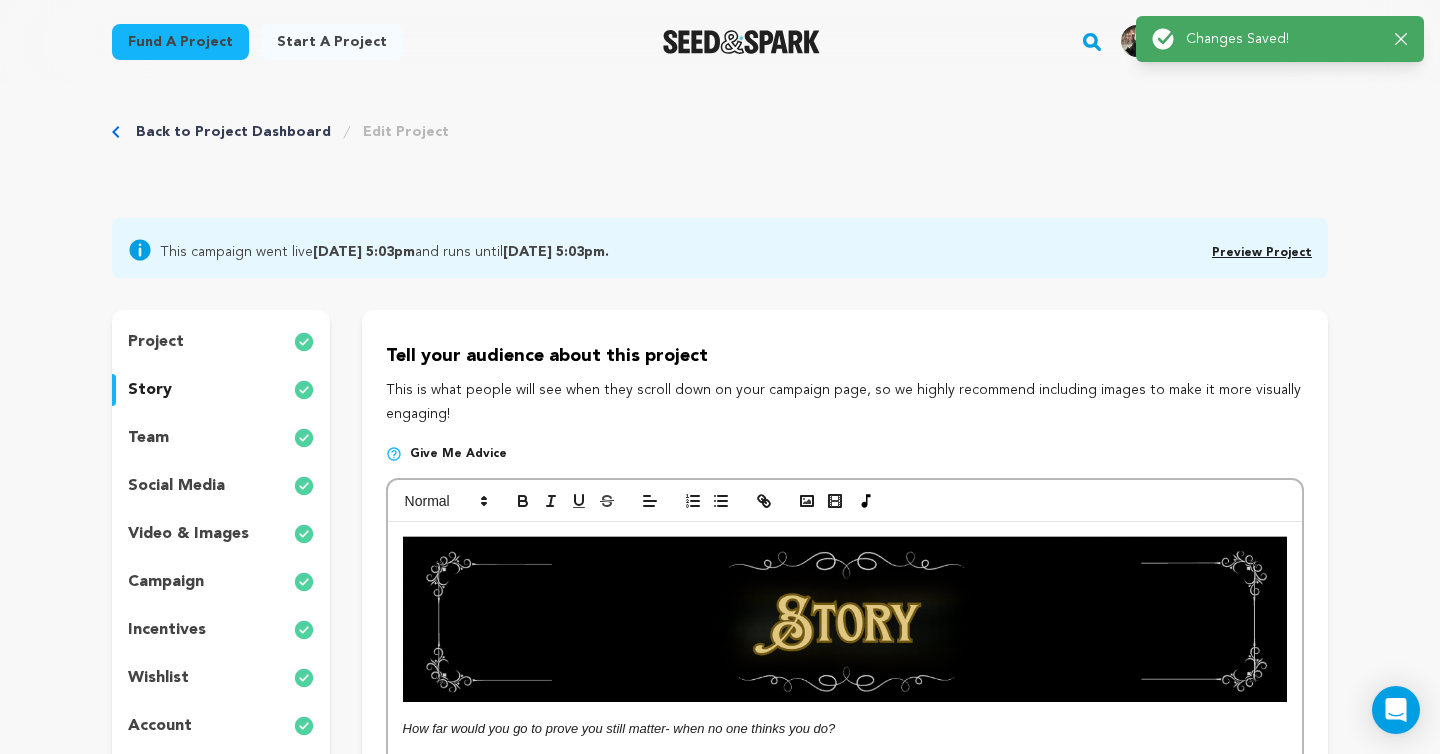 scroll, scrollTop: 0, scrollLeft: 0, axis: both 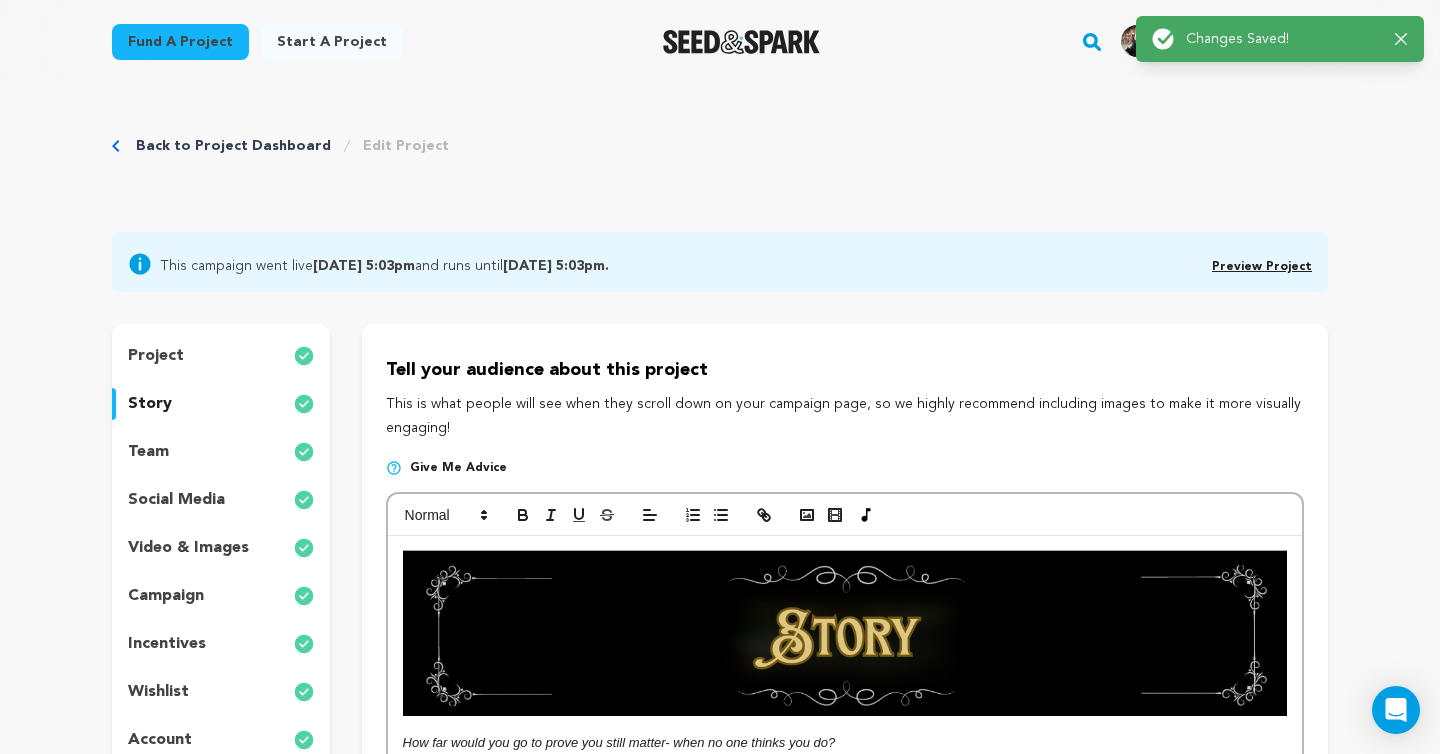 click on "team" at bounding box center (148, 452) 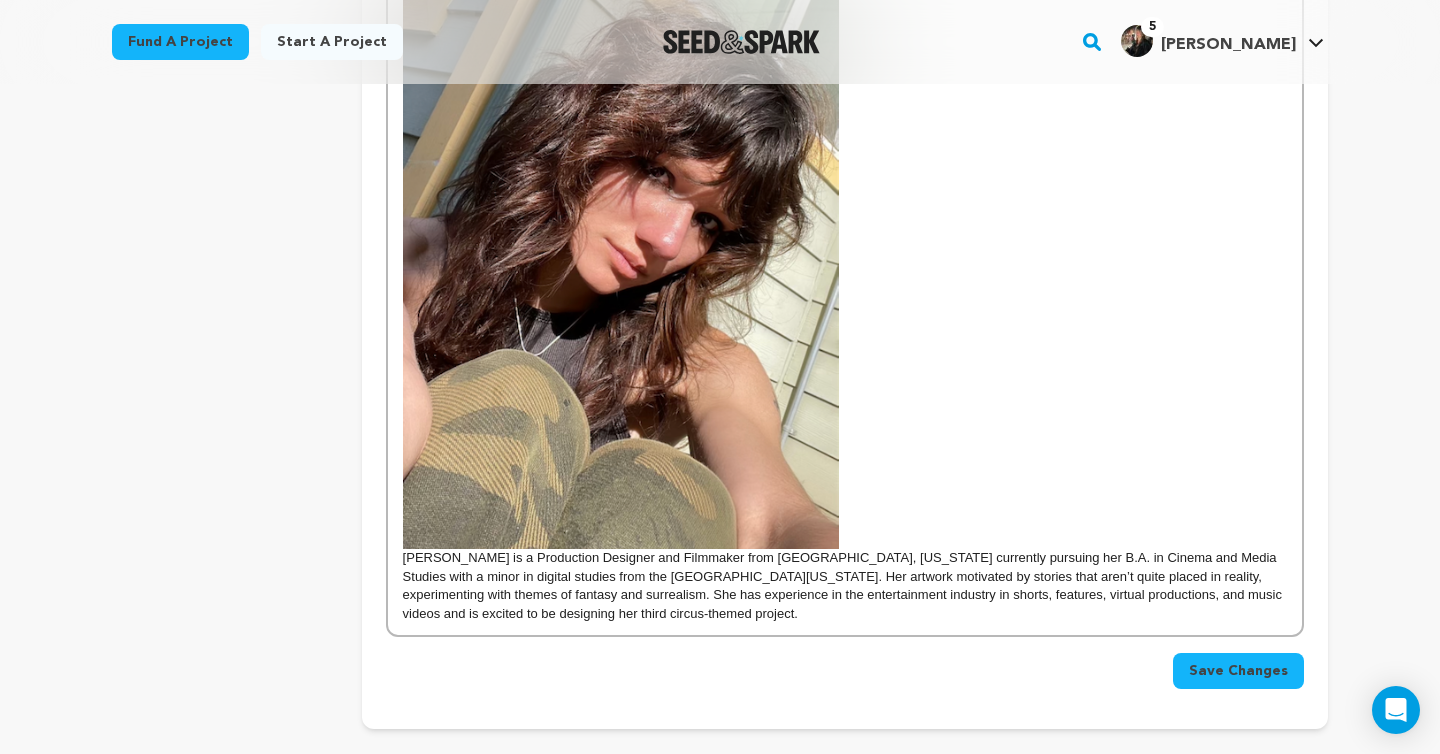 scroll, scrollTop: 6016, scrollLeft: 0, axis: vertical 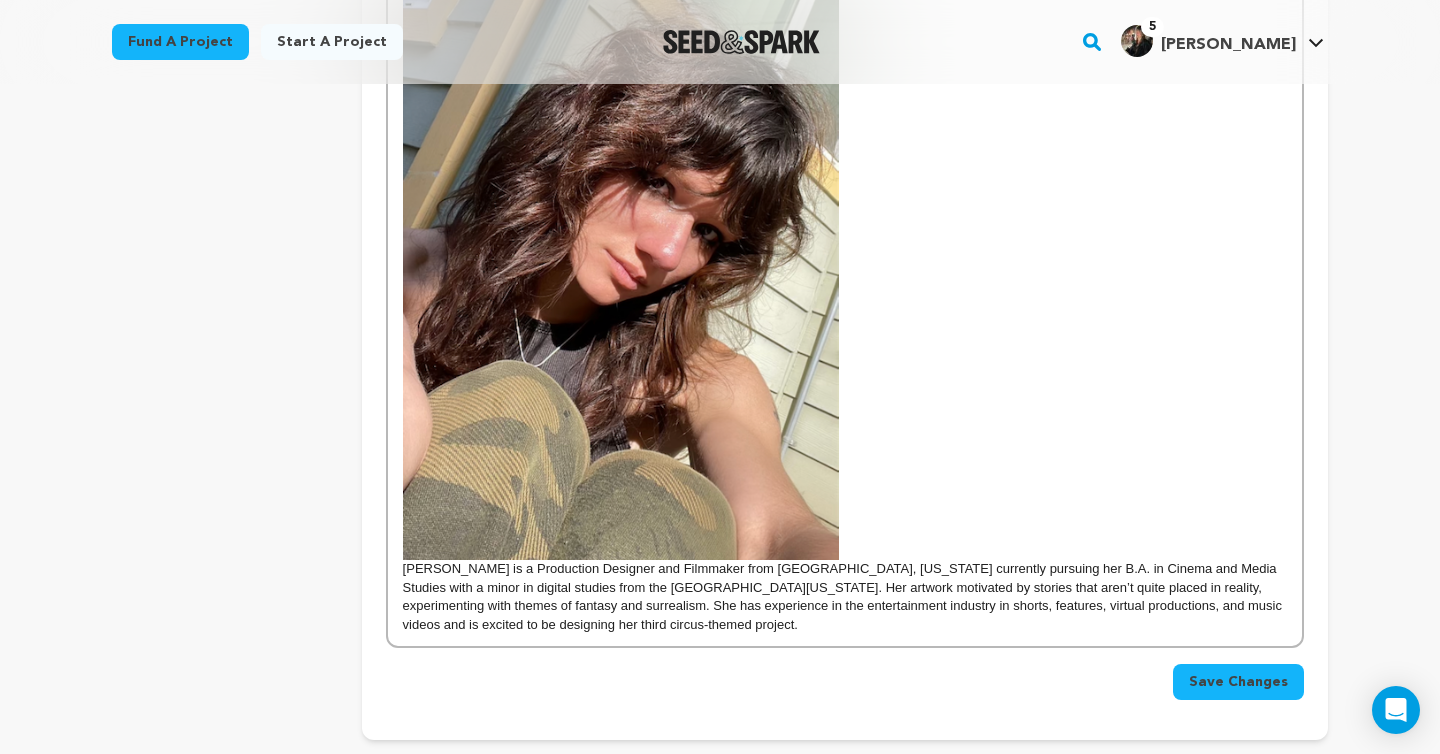 click on "Maizy Zenger is a Production Designer and Filmmaker from Corpus Christi, Texas currently pursuing her B.A. in Cinema and Media Studies with a minor in digital studies from the University of Southern California. Her artwork motivated by stories that aren’t quite placed in reality, experimenting with themes of fantasy and surrealism. She has experience in the entertainment industry in shorts, features, virtual productions, and music videos and is excited to be designing her third circus-themed project." at bounding box center [845, 314] 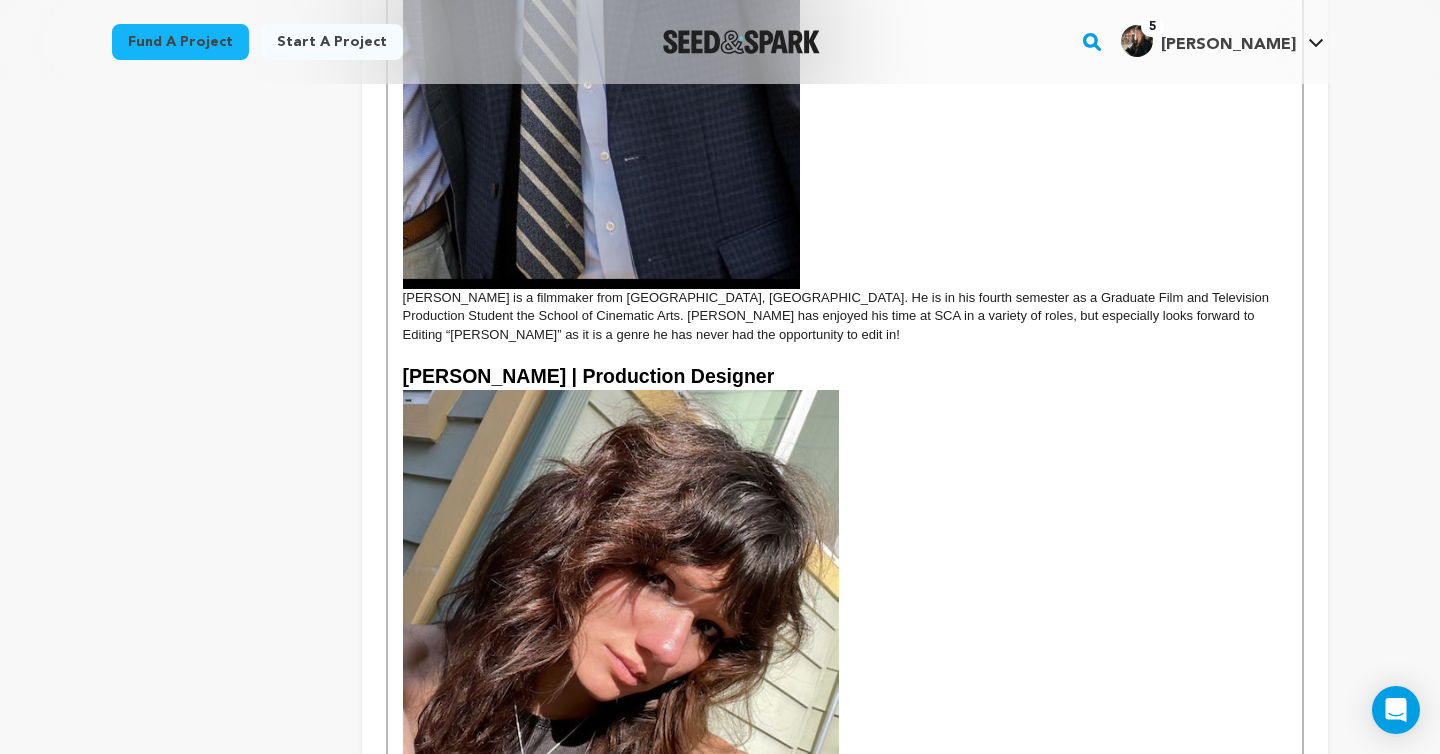 scroll, scrollTop: 5526, scrollLeft: 0, axis: vertical 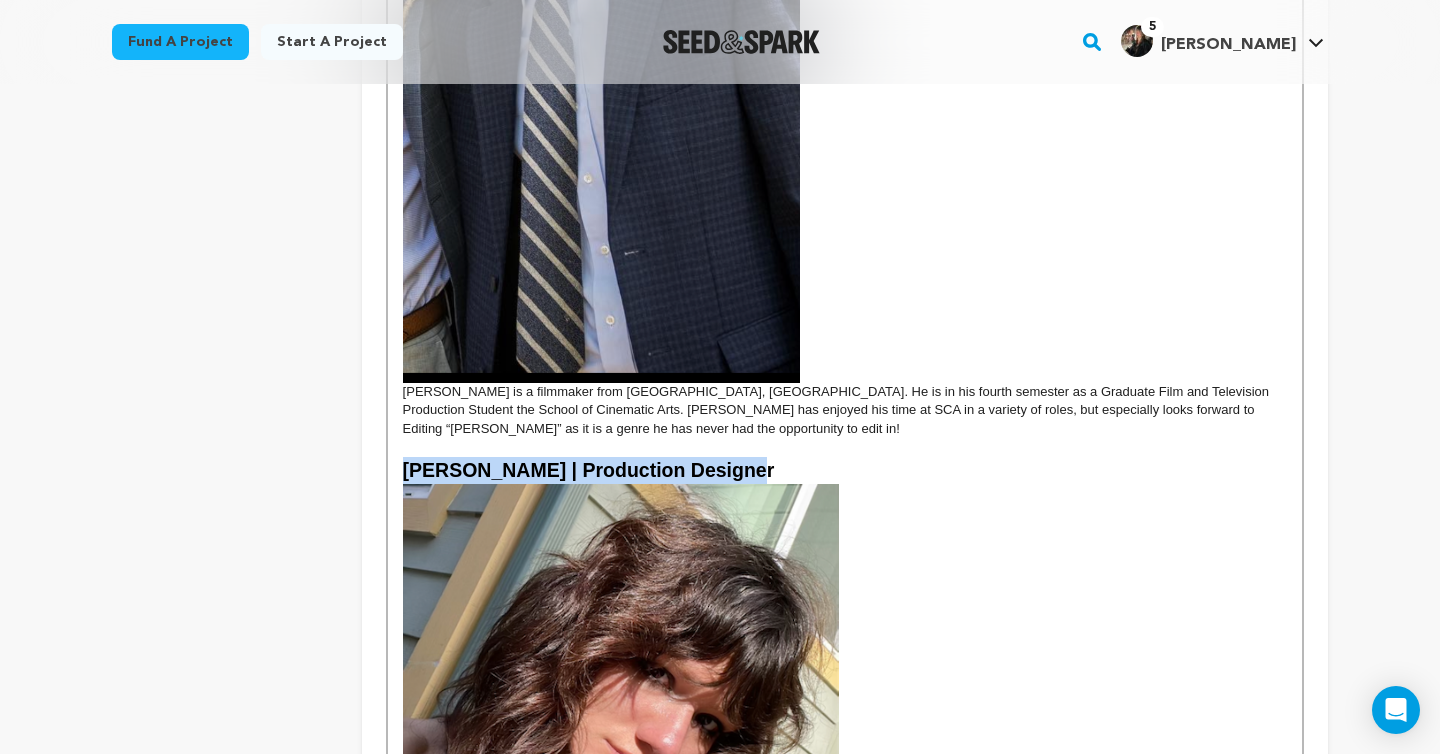 drag, startPoint x: 747, startPoint y: 343, endPoint x: 405, endPoint y: 356, distance: 342.24698 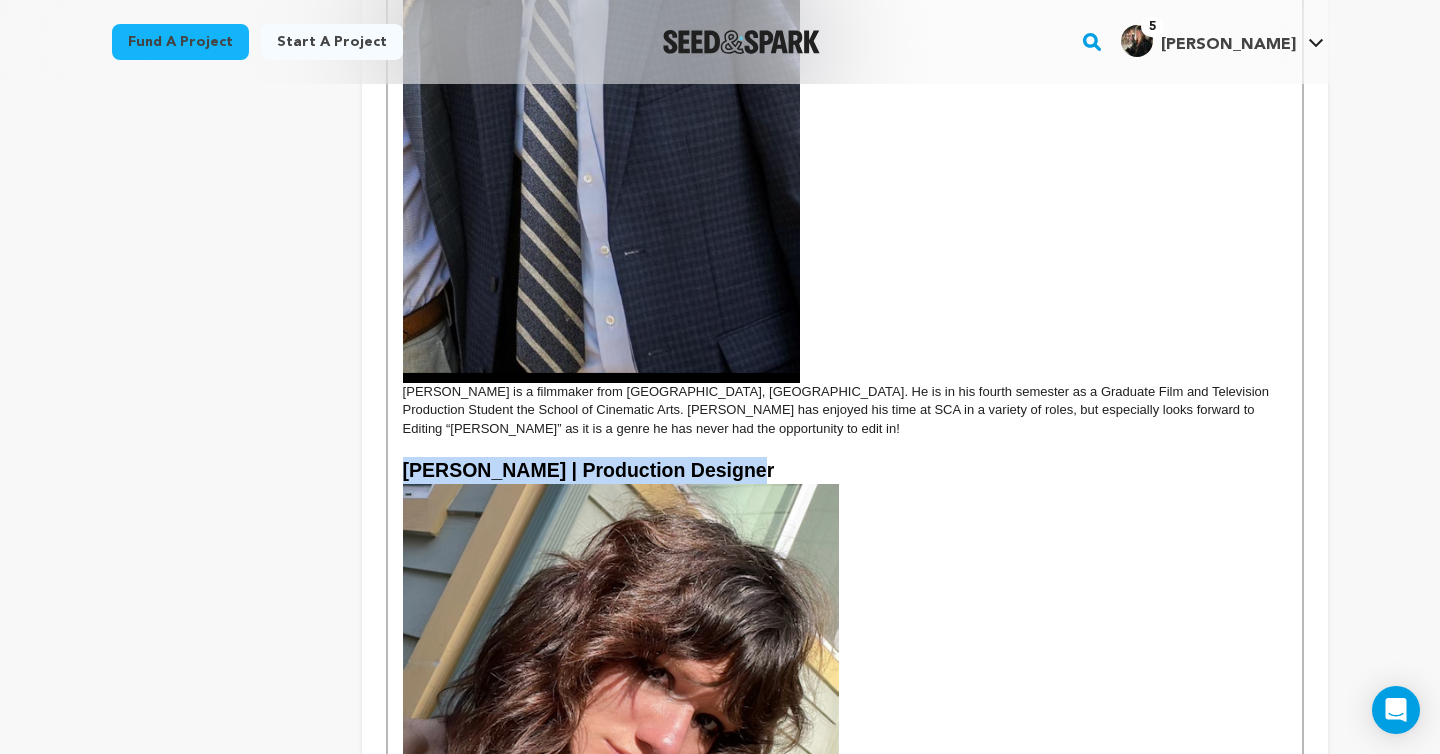 click on "Maizy Zenger | Production Designer" at bounding box center (845, 471) 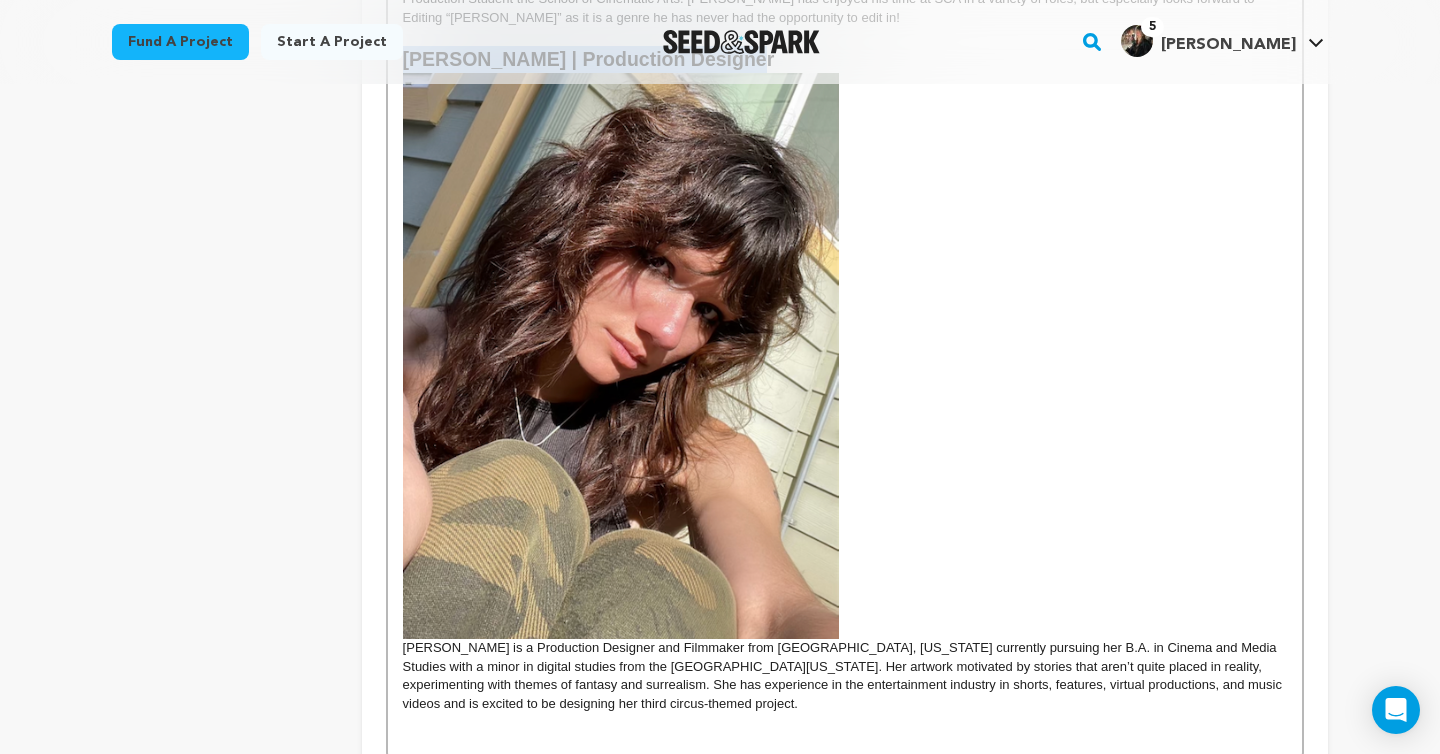 scroll, scrollTop: 6132, scrollLeft: 0, axis: vertical 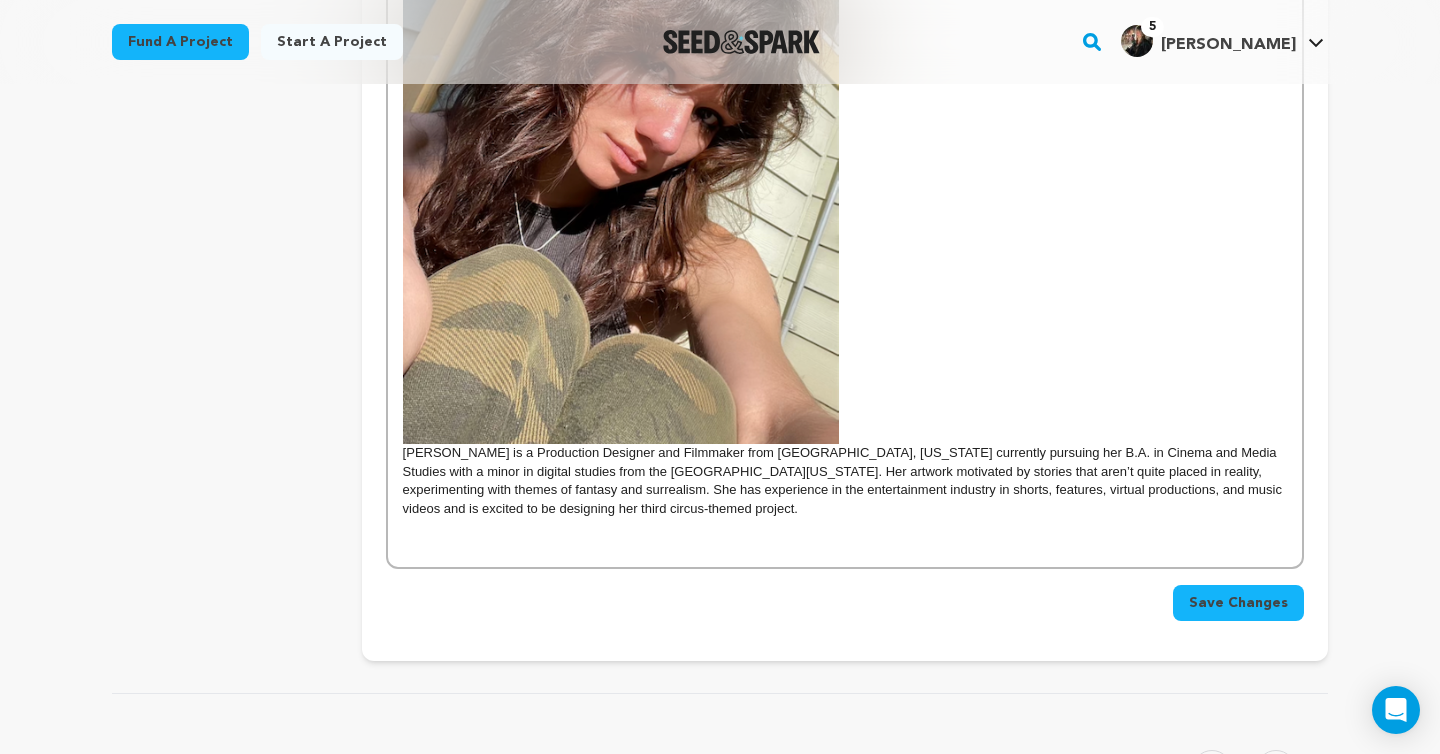 click at bounding box center (845, 546) 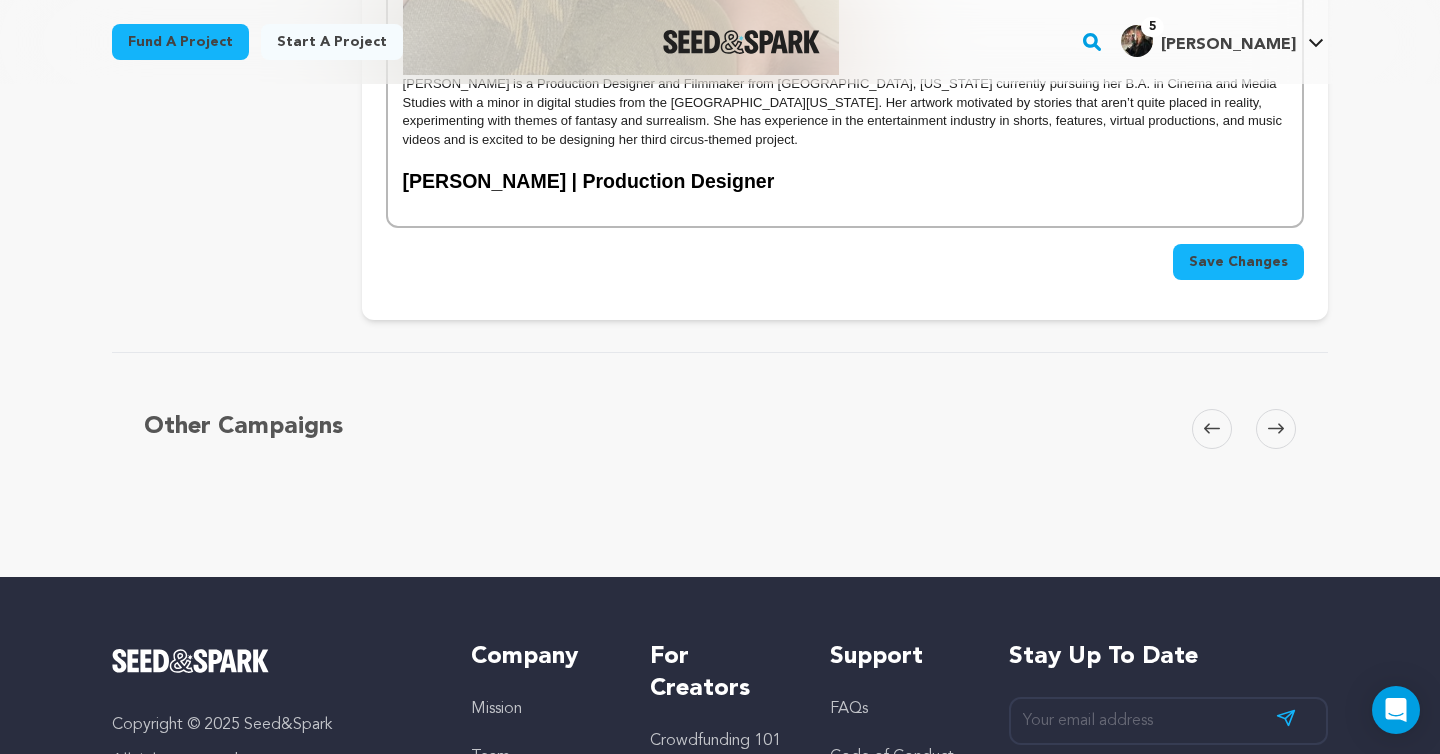 scroll, scrollTop: 5952, scrollLeft: 0, axis: vertical 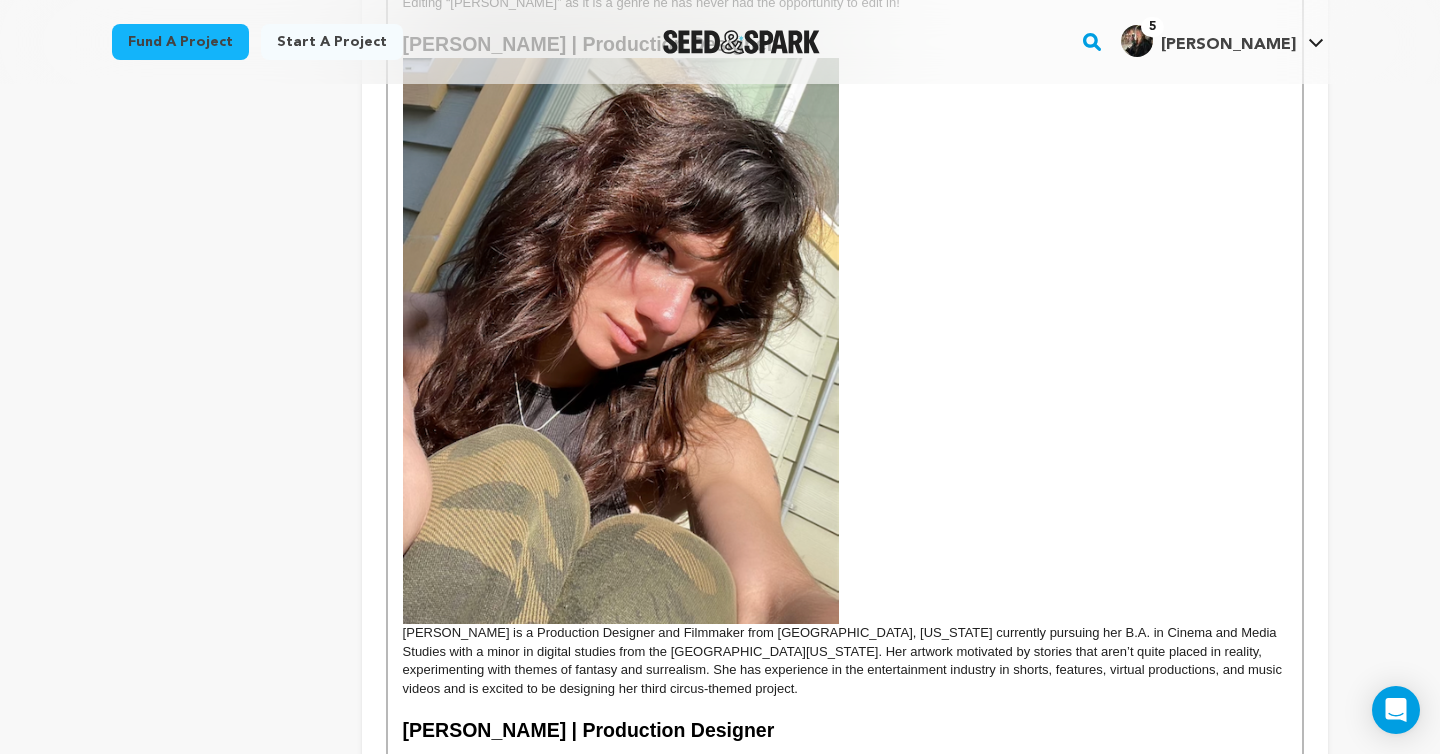 click on "Maizy Zenger | Production Designer" at bounding box center (589, 730) 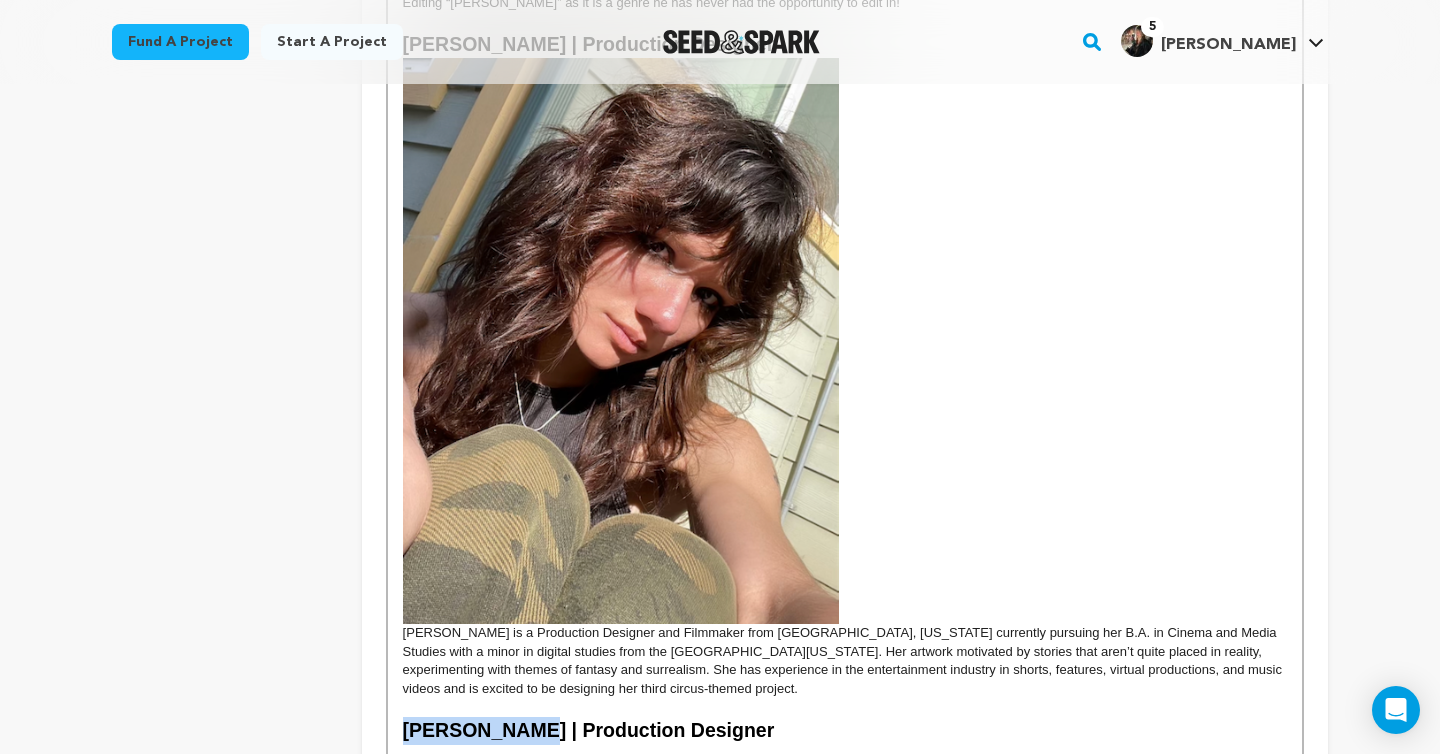 drag, startPoint x: 524, startPoint y: 613, endPoint x: 403, endPoint y: 602, distance: 121.49897 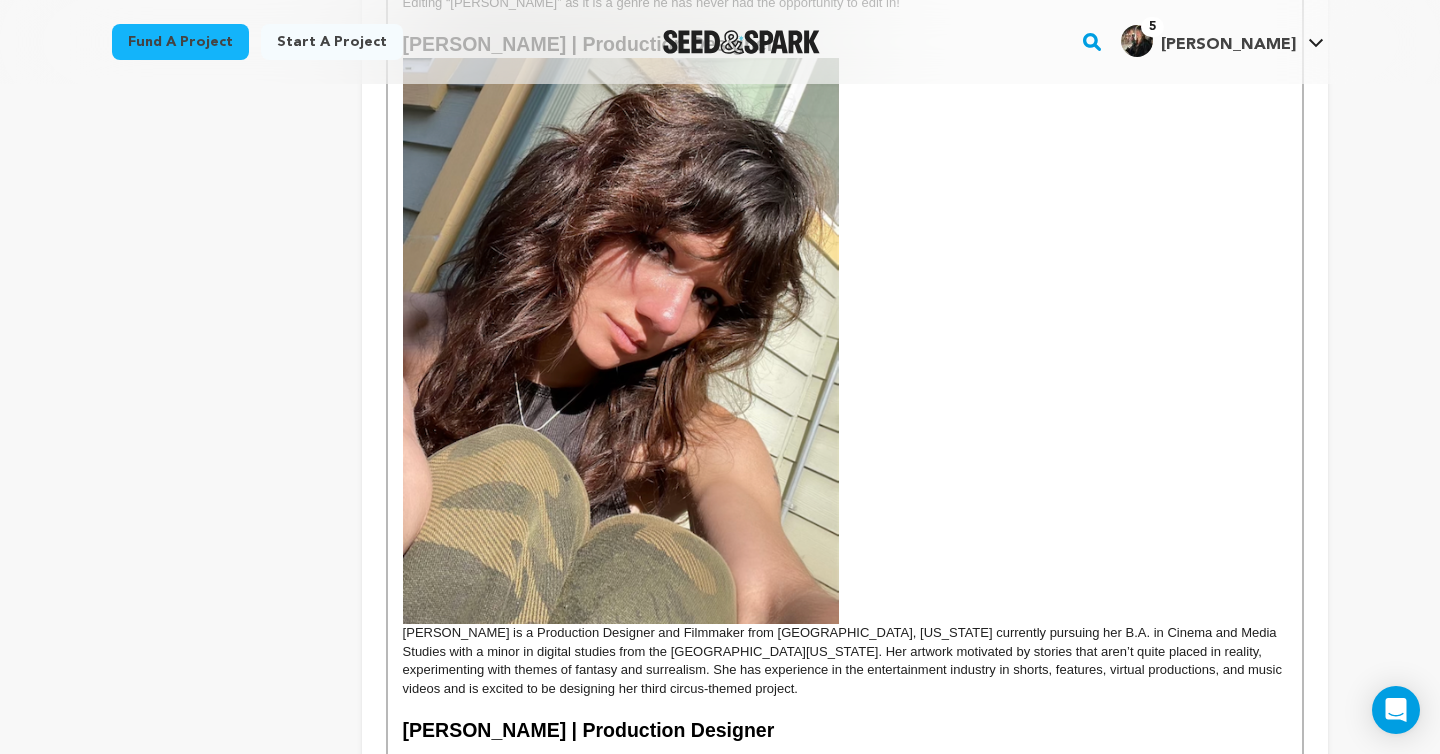 drag, startPoint x: 810, startPoint y: 615, endPoint x: 574, endPoint y: 604, distance: 236.25621 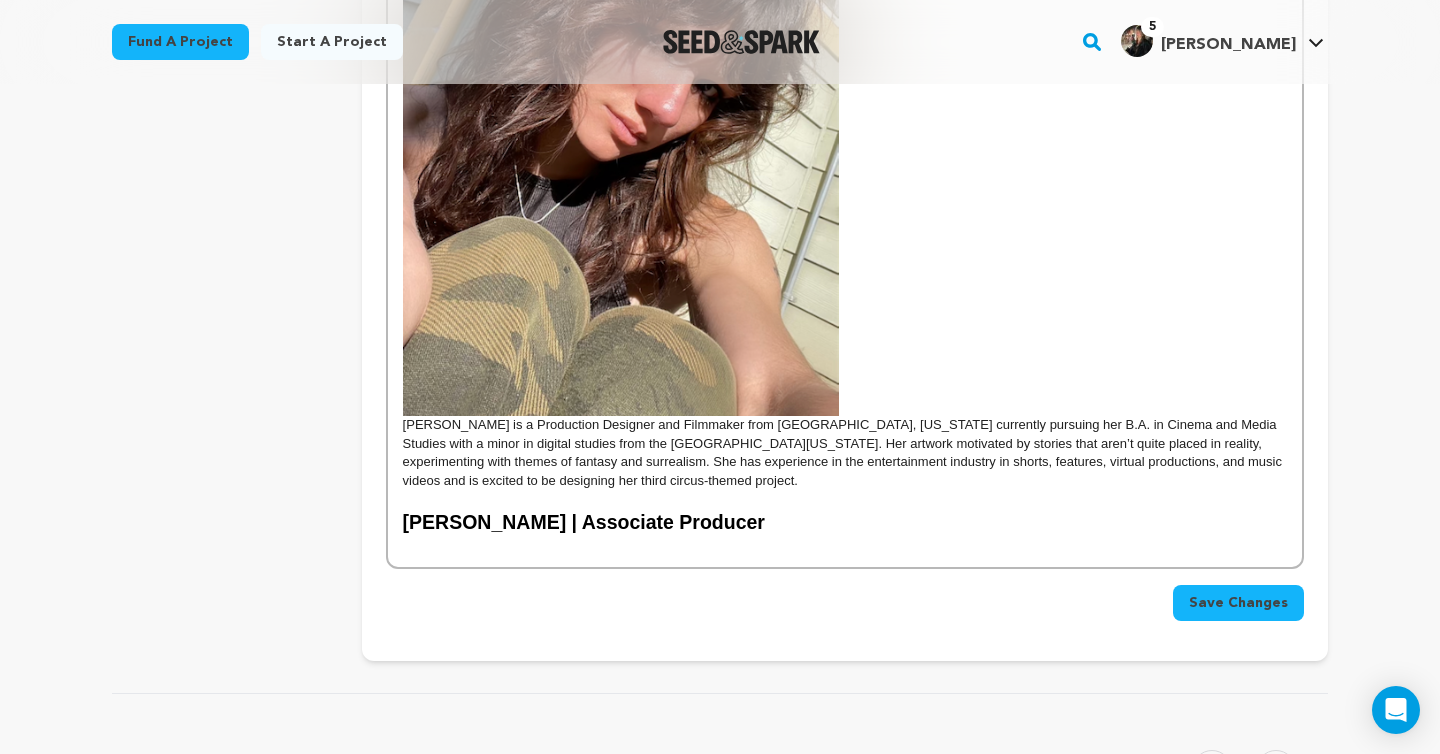 scroll, scrollTop: 6170, scrollLeft: 0, axis: vertical 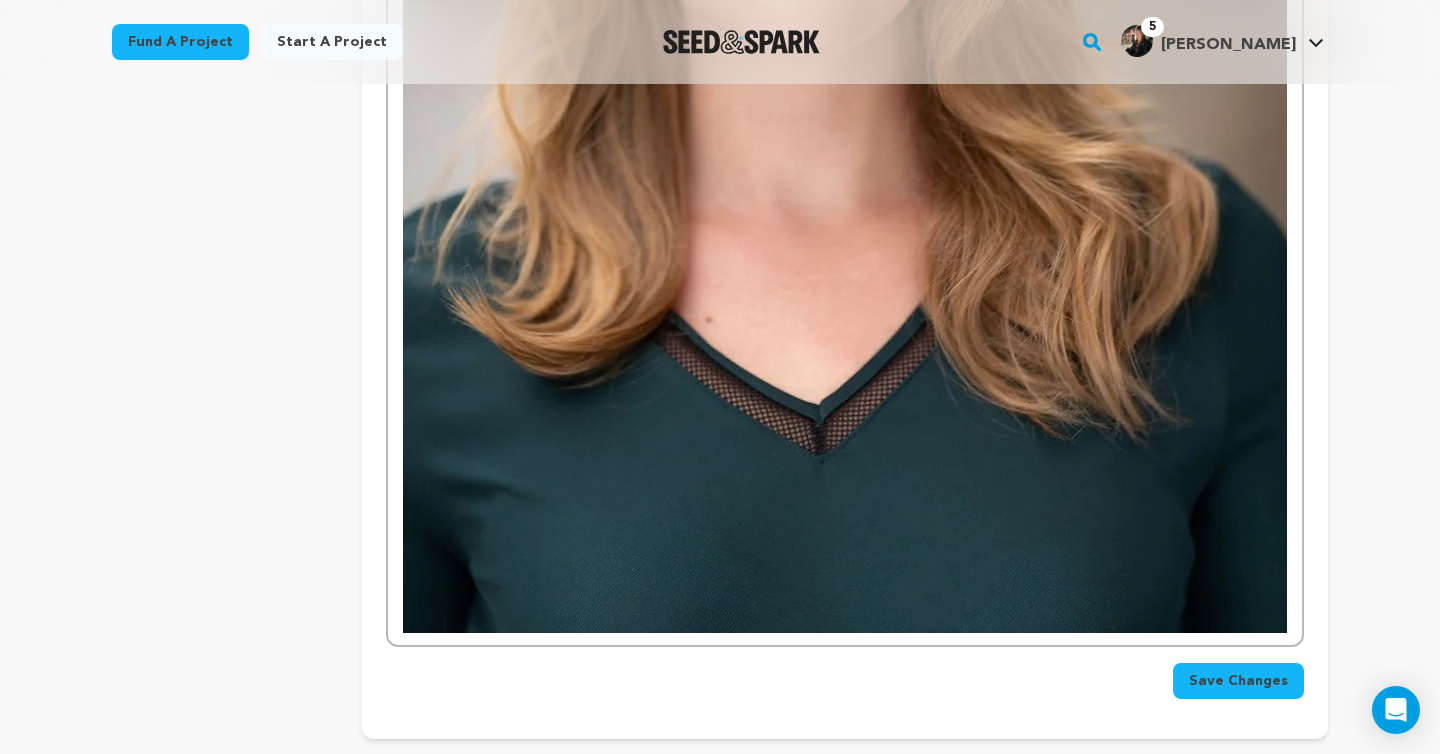 click at bounding box center [845, 80] 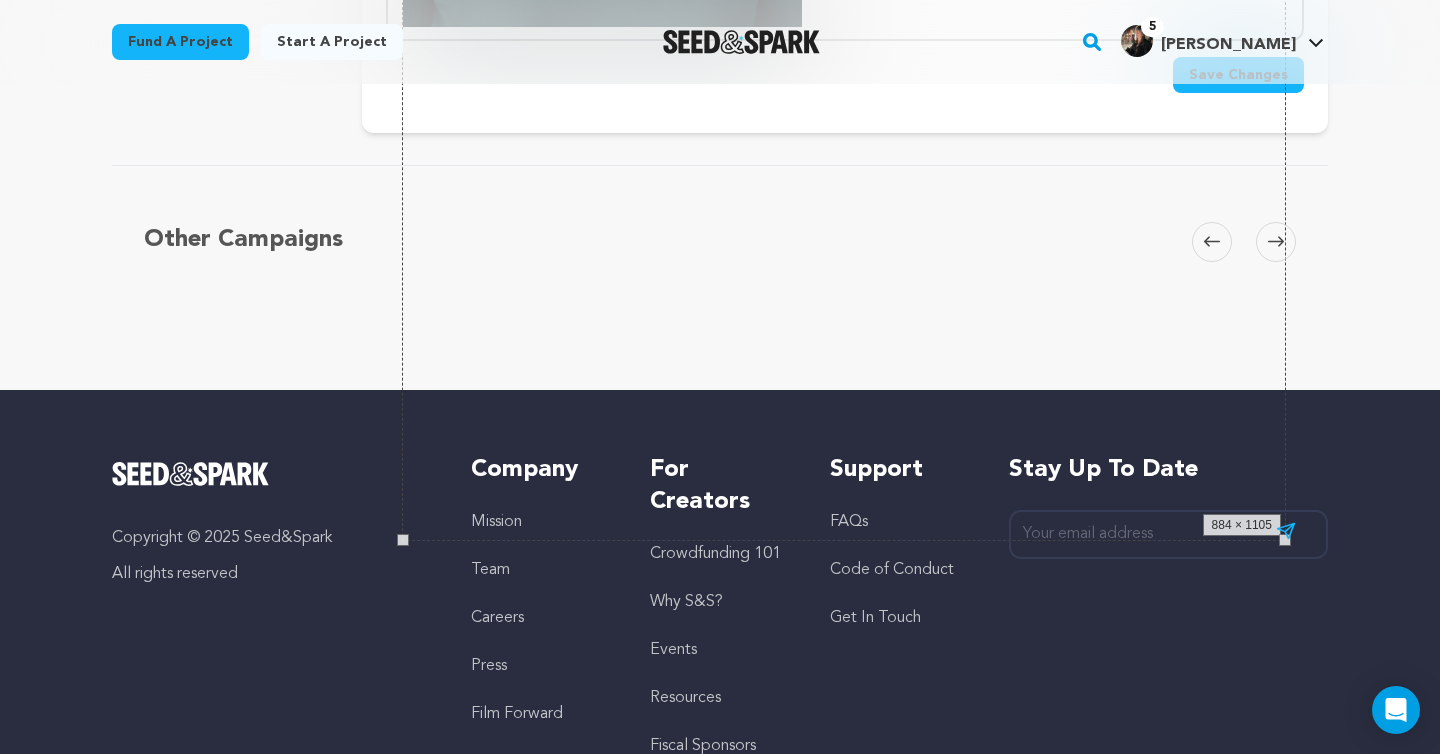 drag, startPoint x: 1284, startPoint y: 511, endPoint x: 802, endPoint y: 308, distance: 523.00385 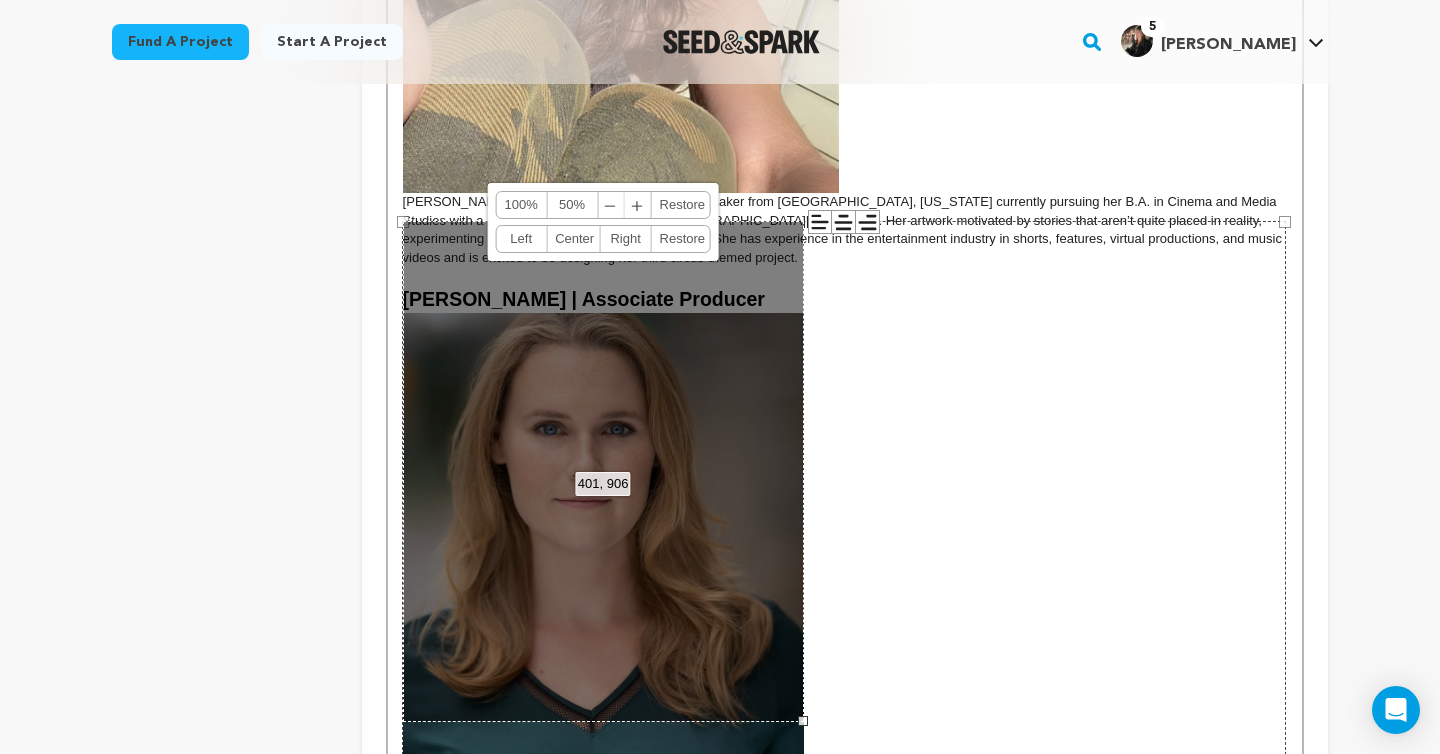 scroll, scrollTop: 6406, scrollLeft: 0, axis: vertical 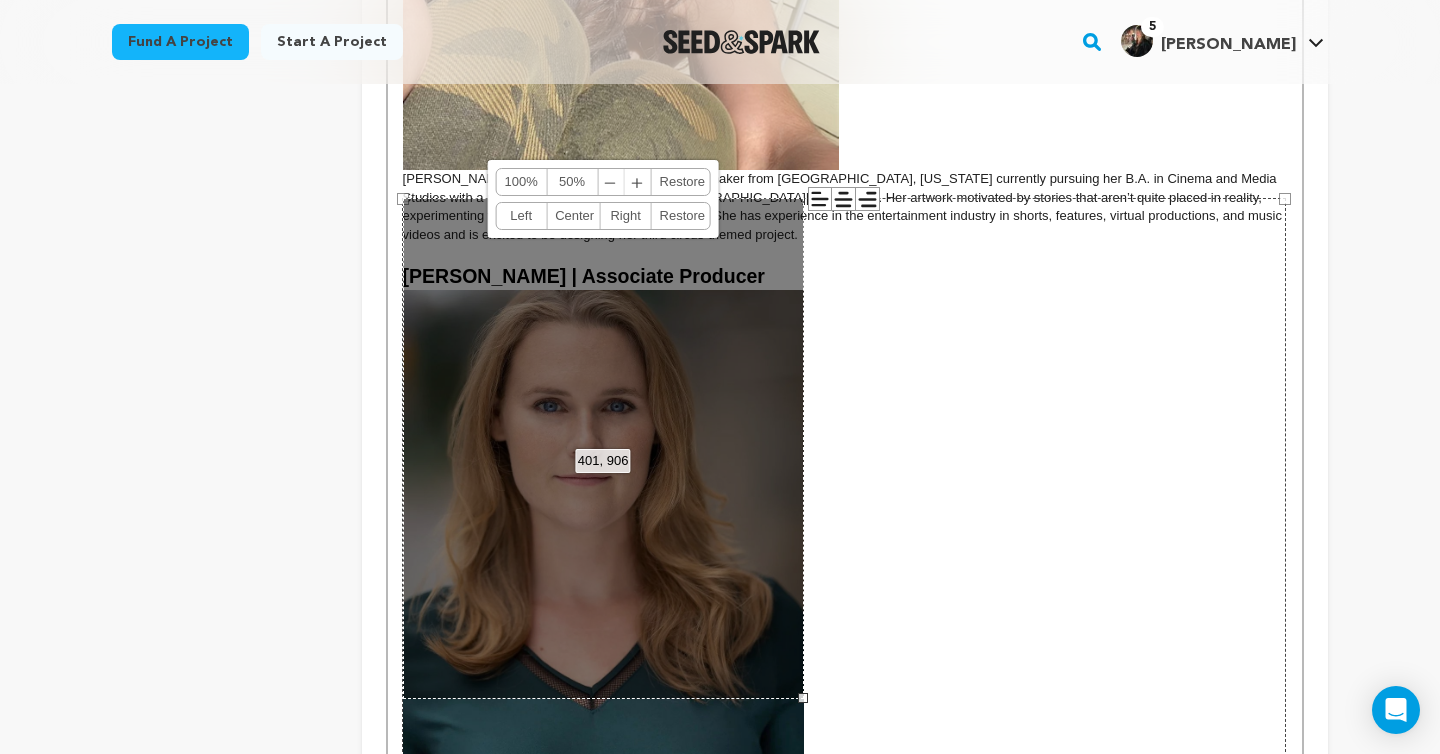 click on "401, 906
100%
50%
﹣
﹢
Restore
Left
Center
Right
Restore" at bounding box center (603, 448) 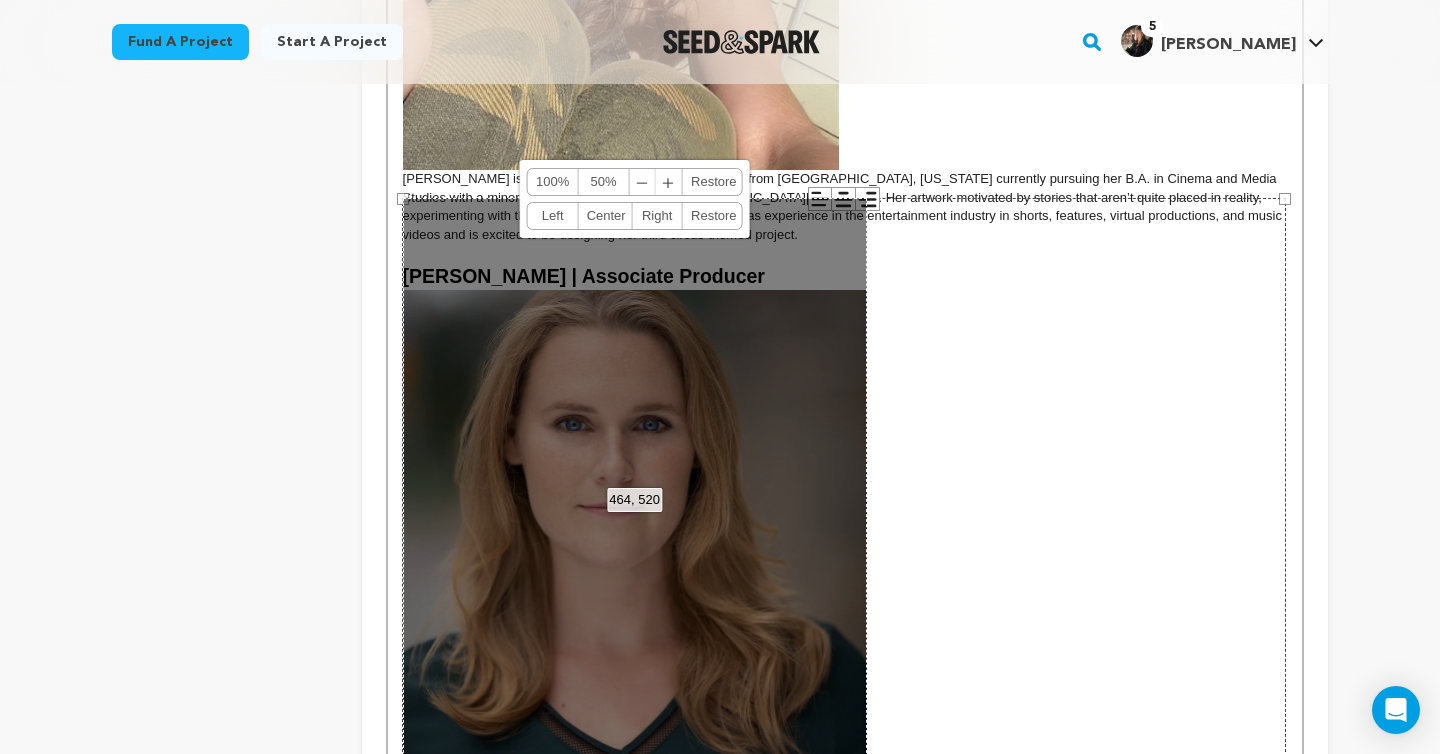drag, startPoint x: 804, startPoint y: 669, endPoint x: 865, endPoint y: 685, distance: 63.06346 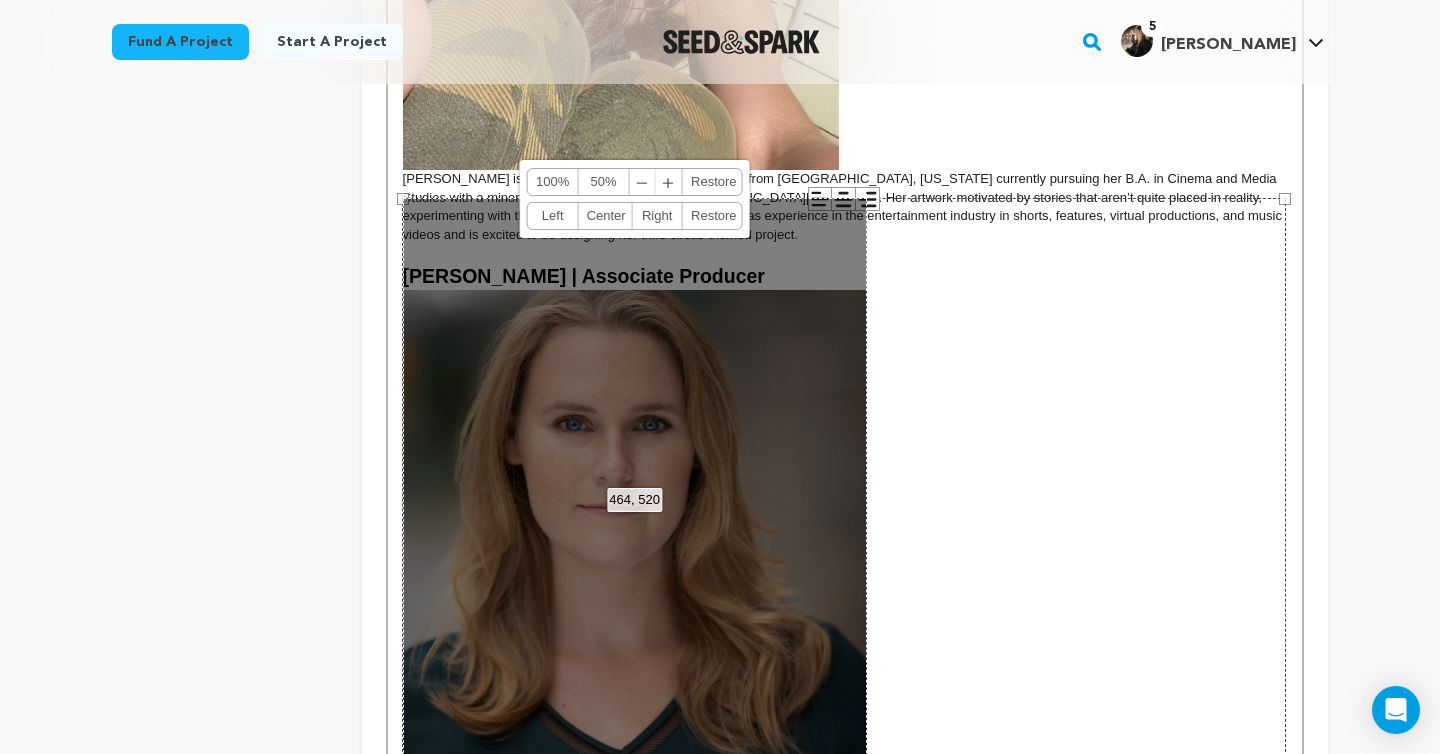 click on "Elise Frances Garner |  Writer & Director Elise Frances Garner is a filmmaker from Memphis, Tennessee, with a deep love for emotionally charged stories and visually bold worlds. From a young age, she was drawn to the magic of moviemaking, writing, directing, and acting in homemade films on her iPad. In fifth grade, she put “Future Actress” for her career, but by eighth grade, she realized her passion wasn’t just in front of the camera—it was in crafting every part of a story. After a conversation with her middle school art teacher, who told her she should be a director, she never looked back. Now in her final semester at USC’s prestigious MFA Film & Television Production program, Elise has been honored with the opportunity to direct a thesis film ,  a competitive, career-defining capstone project selected by faculty. For Elise, this is more than just a film. It’s the culmination of years of hard work, creative risk-taking, and relentless passion. Becky Bruner | Producer  Grace Galarraga" at bounding box center [845, -2273] 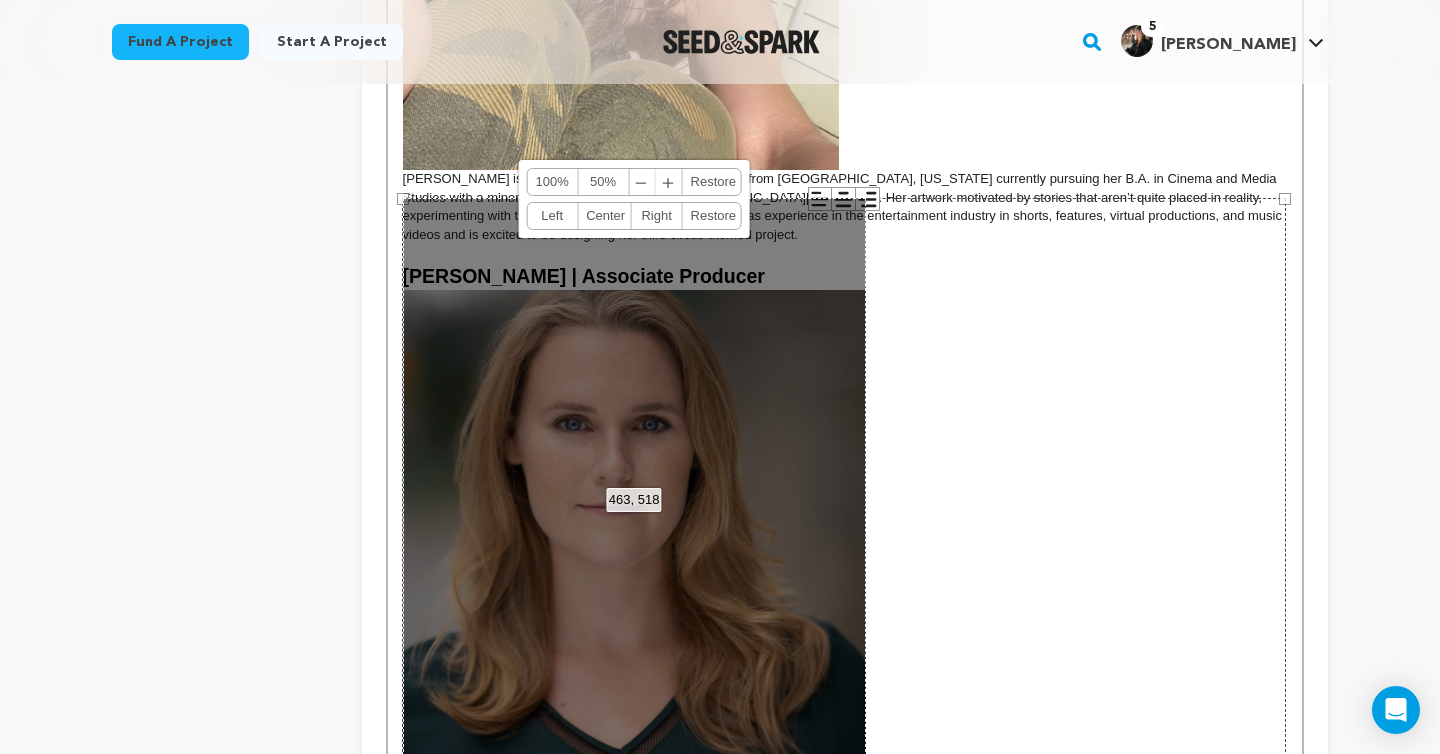 click on "884 × 1105" at bounding box center (844, 750) 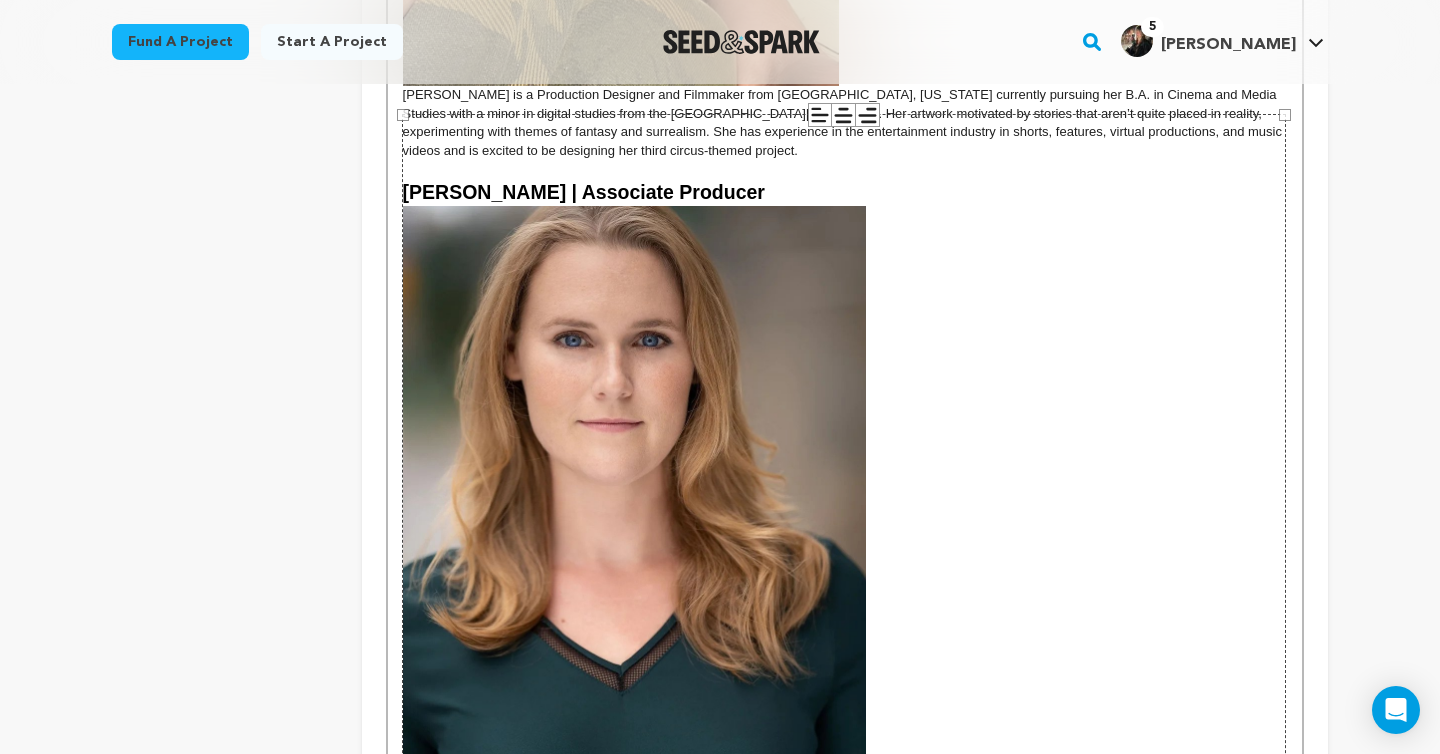 scroll, scrollTop: 6530, scrollLeft: 0, axis: vertical 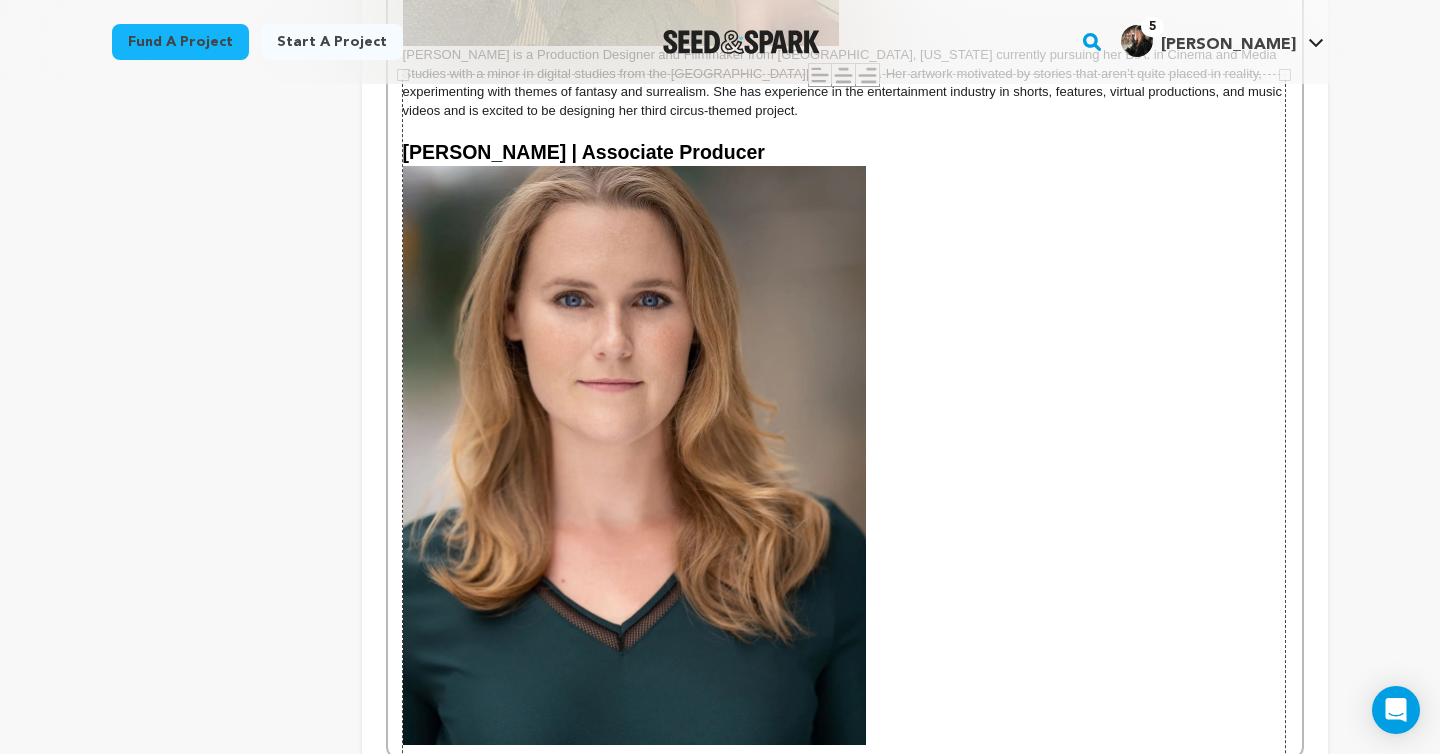 click on "884 × 1105" at bounding box center (844, 626) 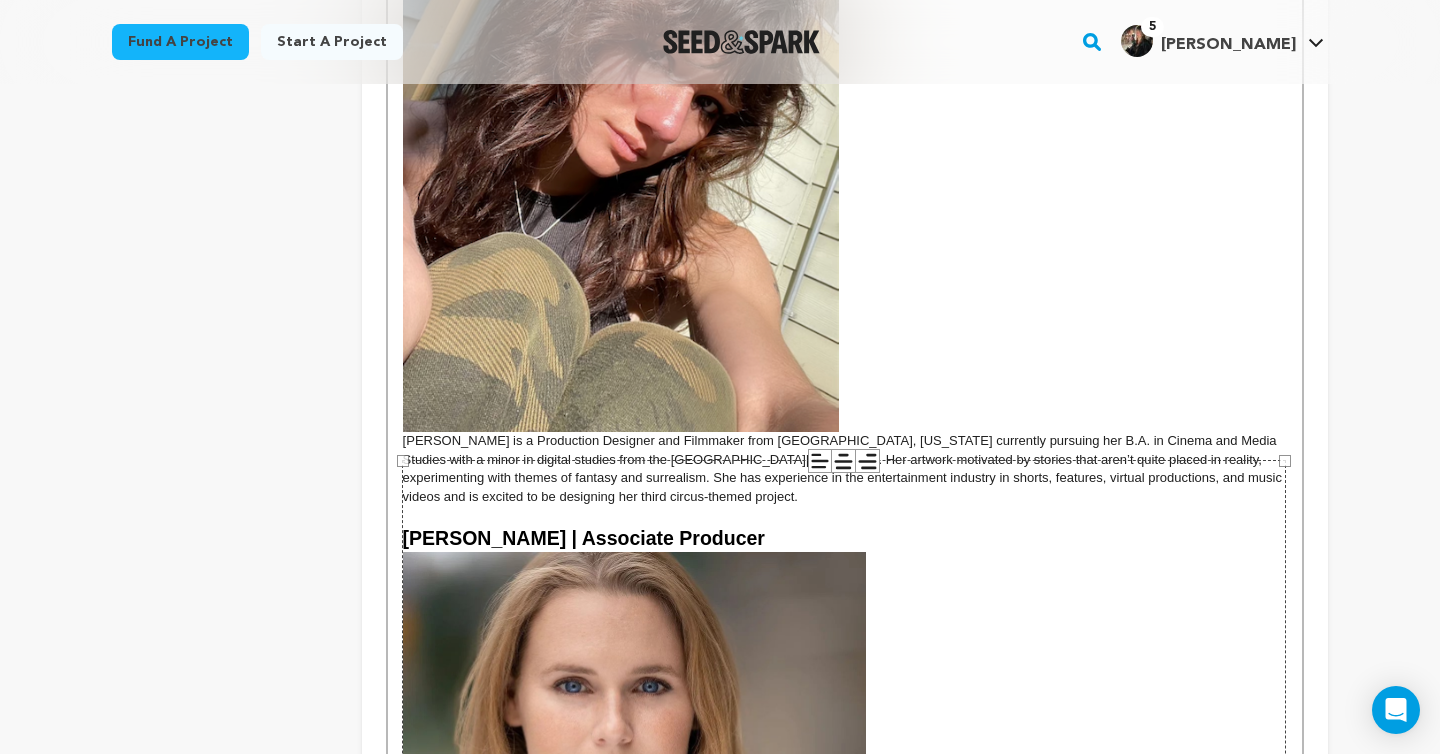 scroll, scrollTop: 6581, scrollLeft: 0, axis: vertical 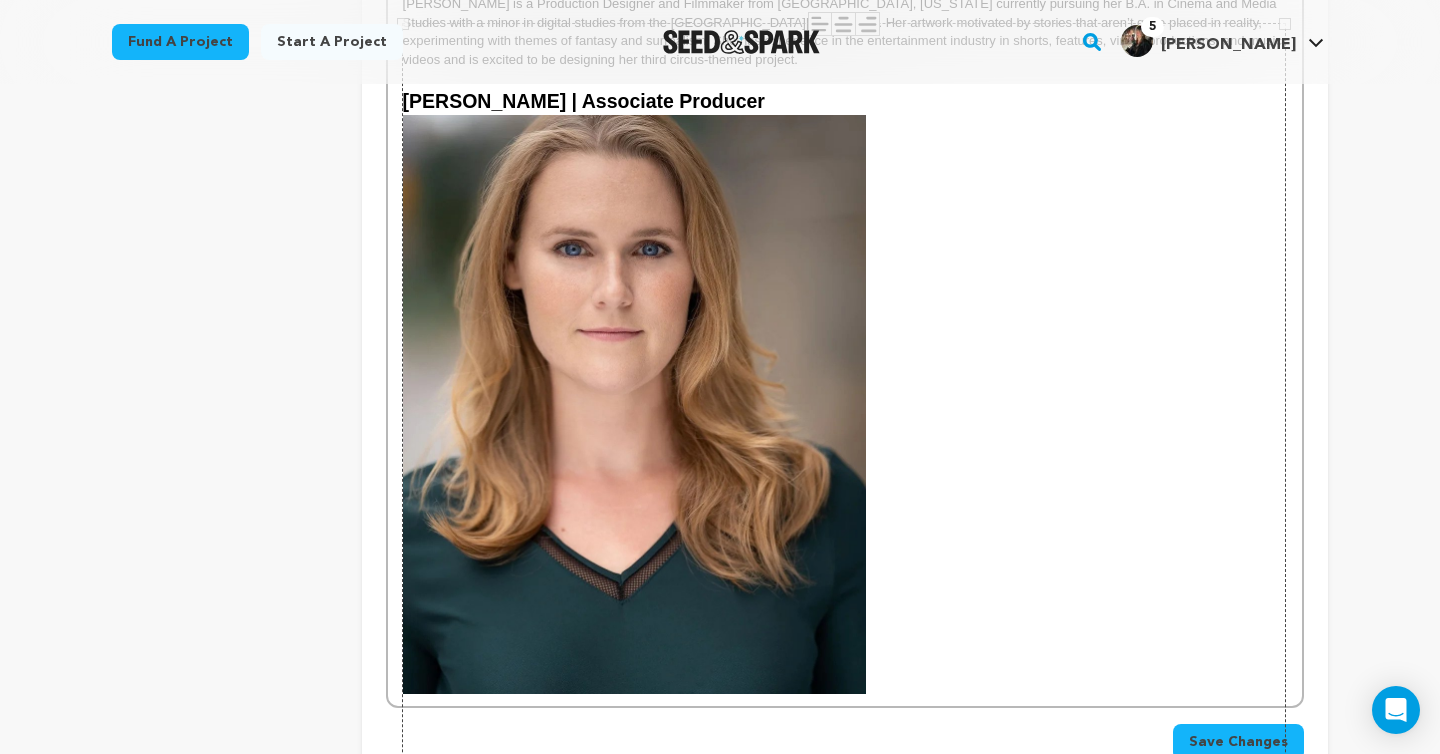 click on "884 × 1105" at bounding box center [844, 575] 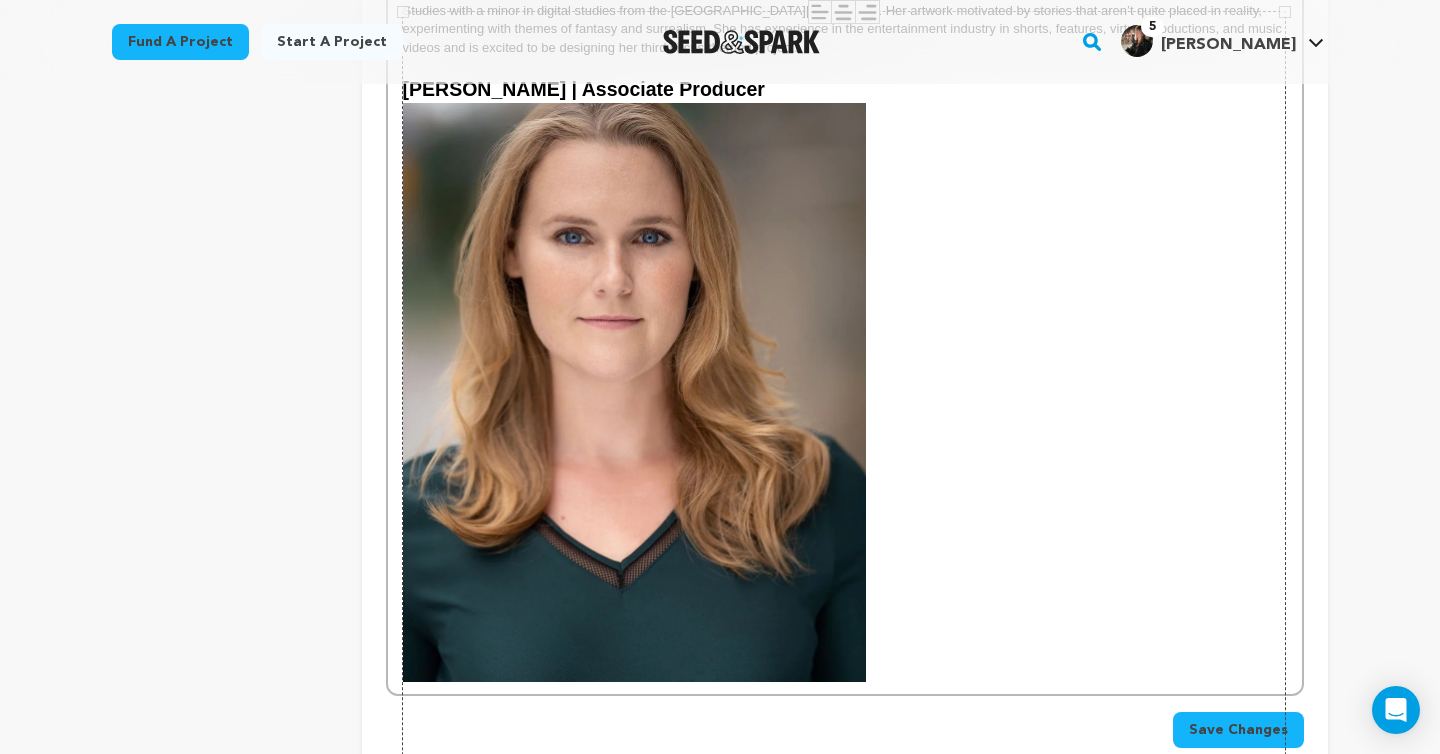 scroll, scrollTop: 6721, scrollLeft: 0, axis: vertical 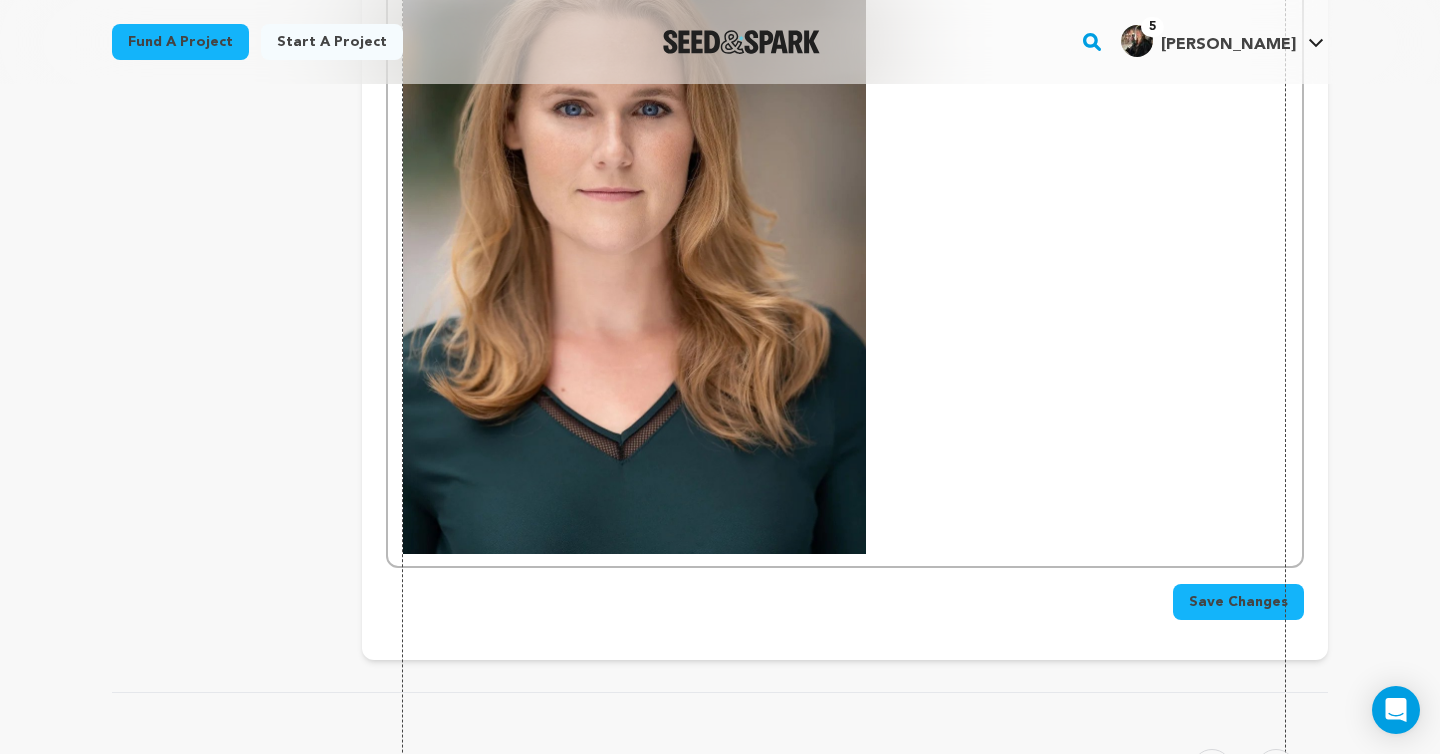 click on "Fund a project
Start a project
Search
5" at bounding box center (720, -2630) 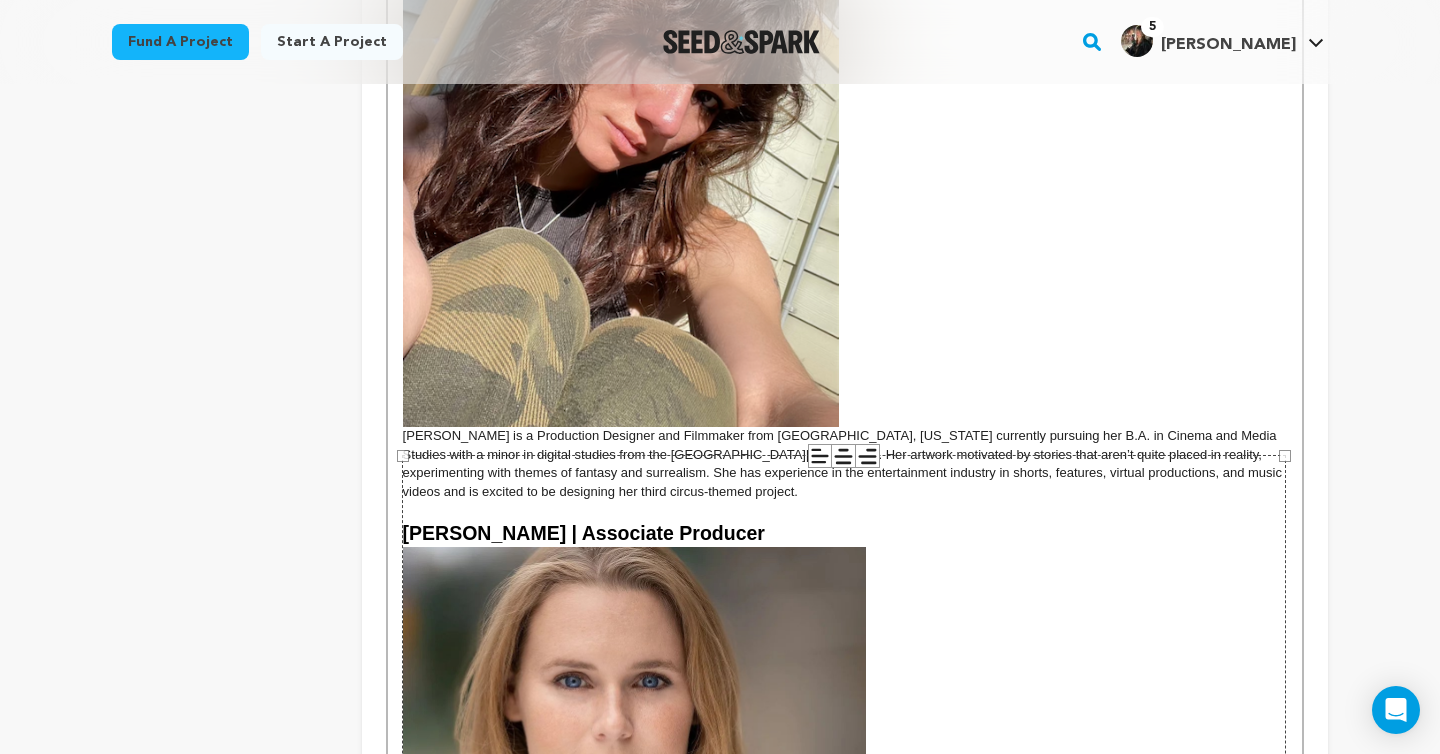 scroll, scrollTop: 6131, scrollLeft: 0, axis: vertical 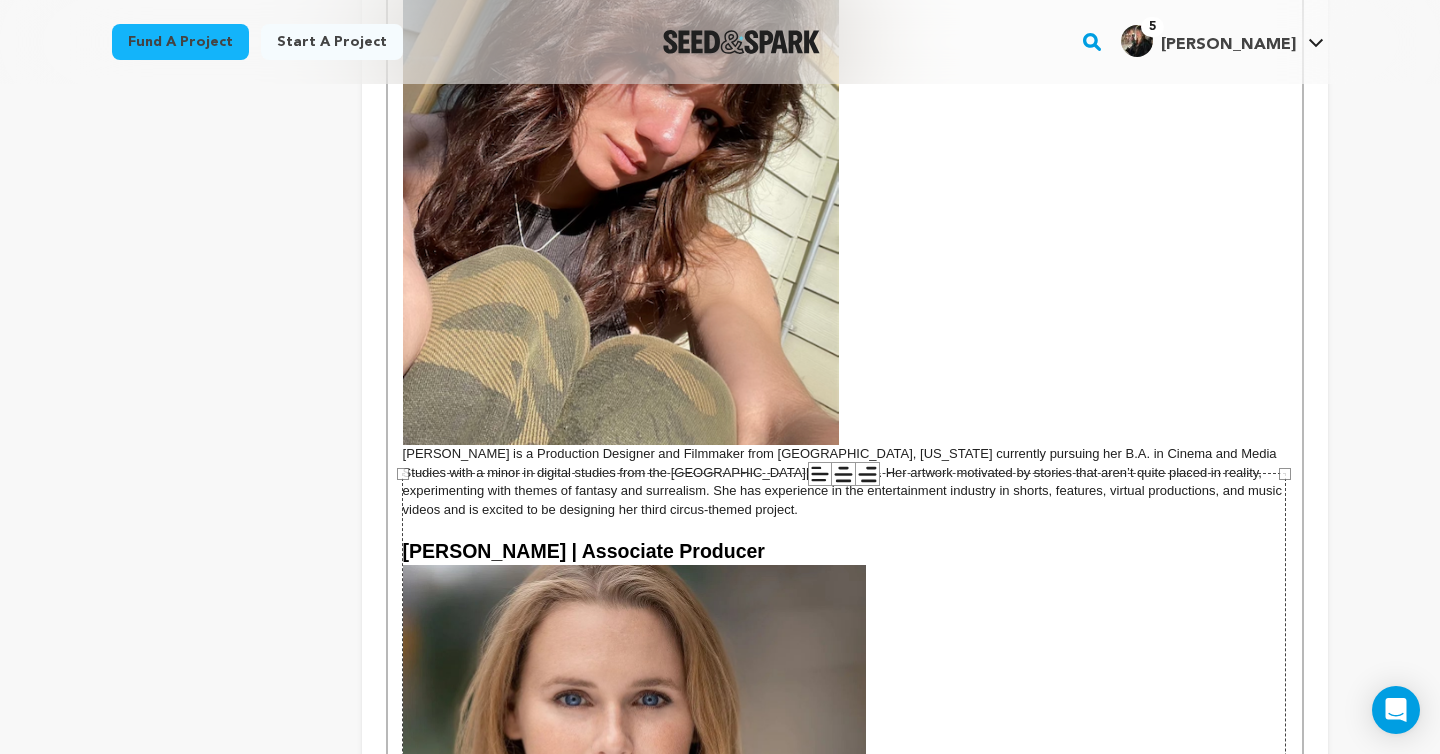 click on "[PERSON_NAME] | Associate Producer" at bounding box center [845, 552] 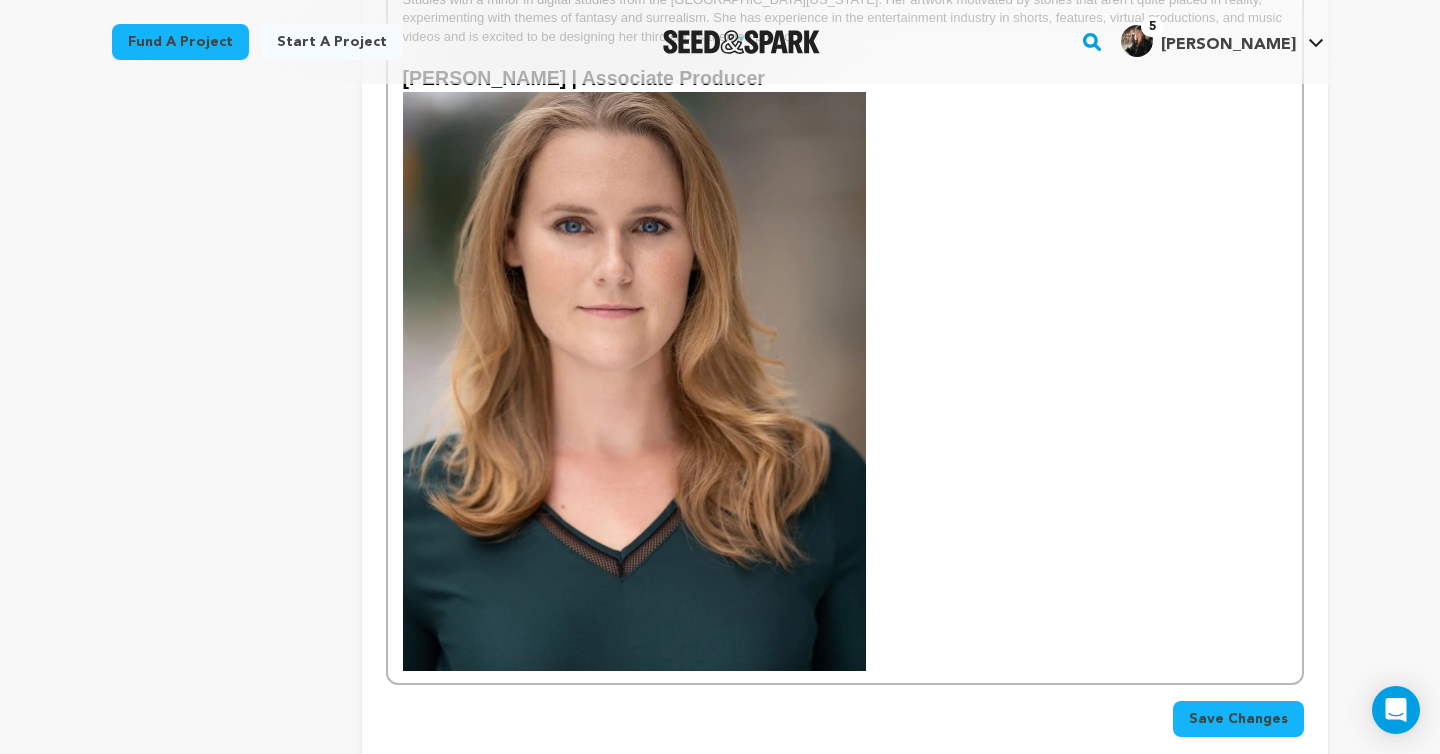 scroll, scrollTop: 6753, scrollLeft: 0, axis: vertical 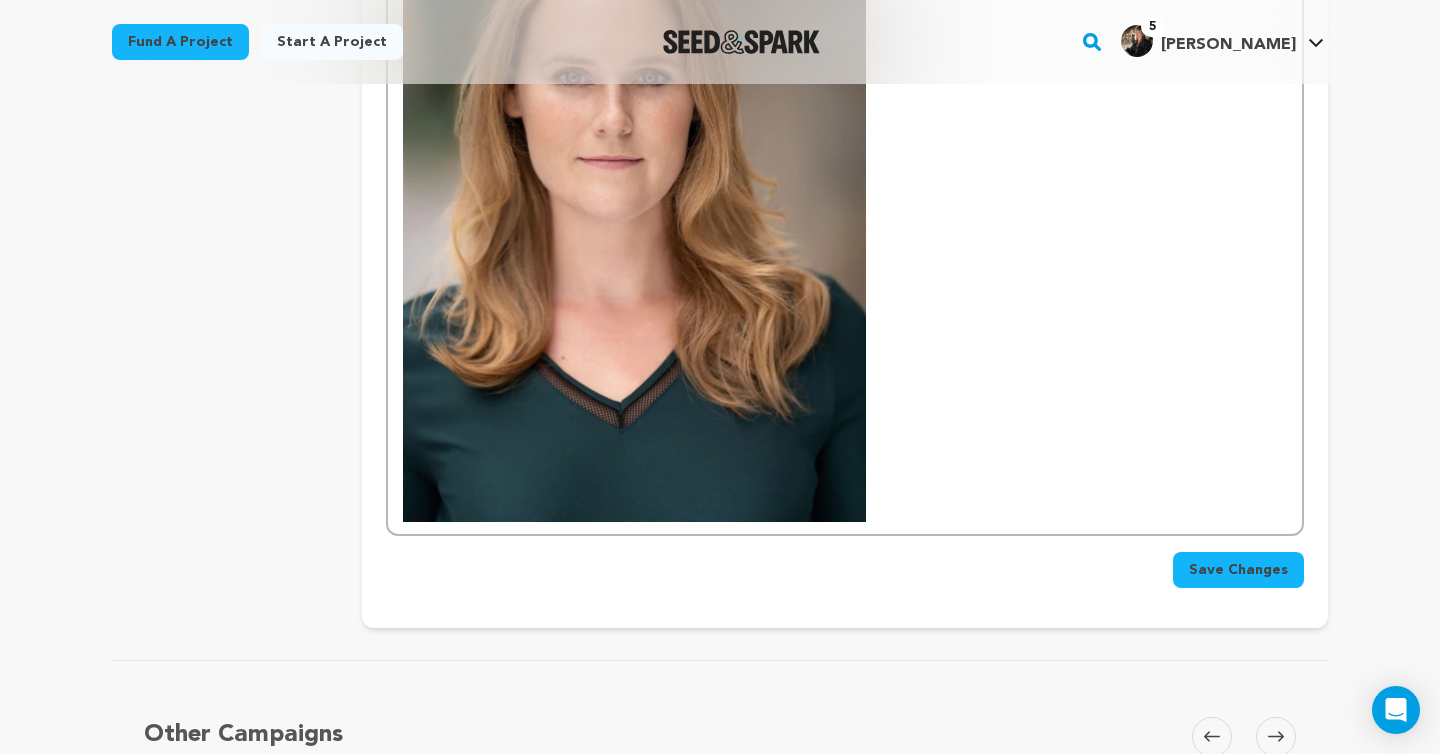 click at bounding box center (845, 232) 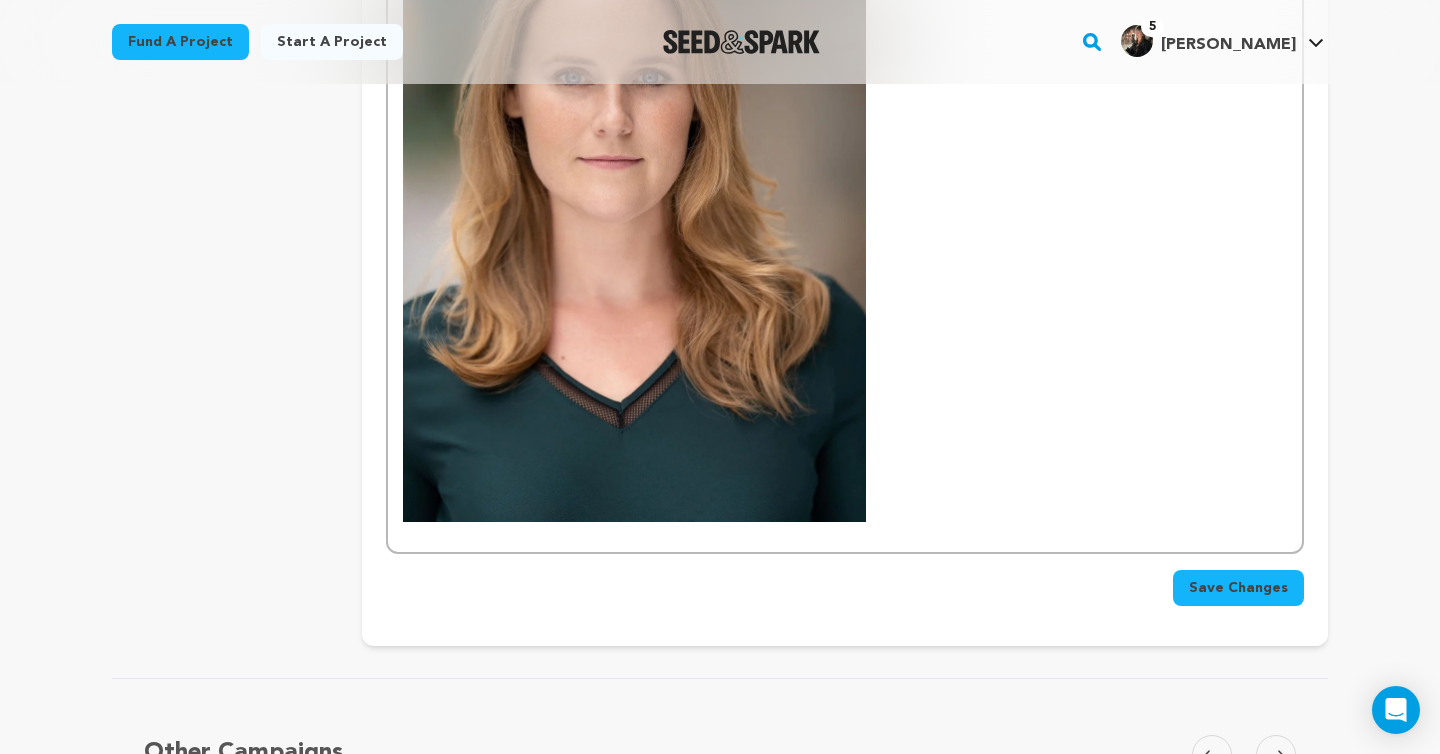 scroll, scrollTop: 598, scrollLeft: 0, axis: vertical 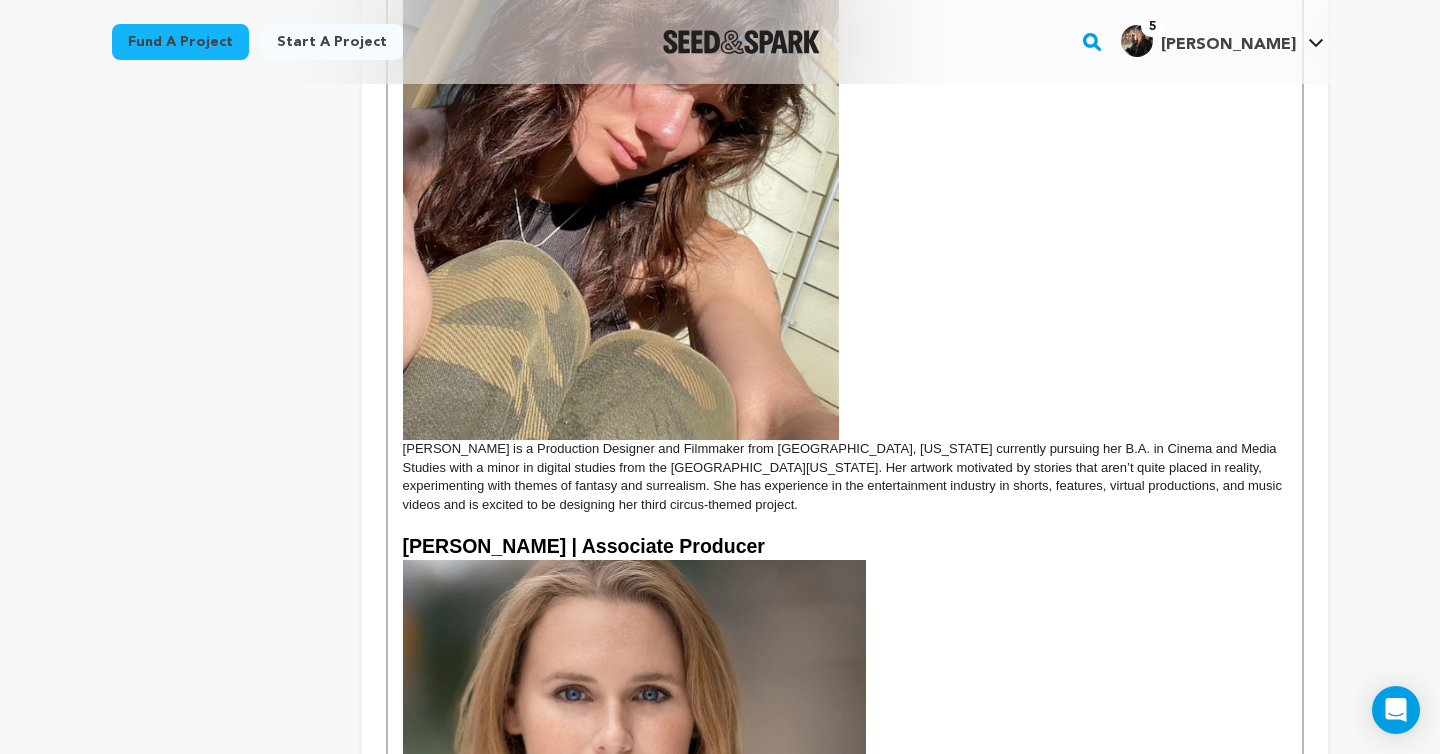drag, startPoint x: 761, startPoint y: 426, endPoint x: 401, endPoint y: 429, distance: 360.0125 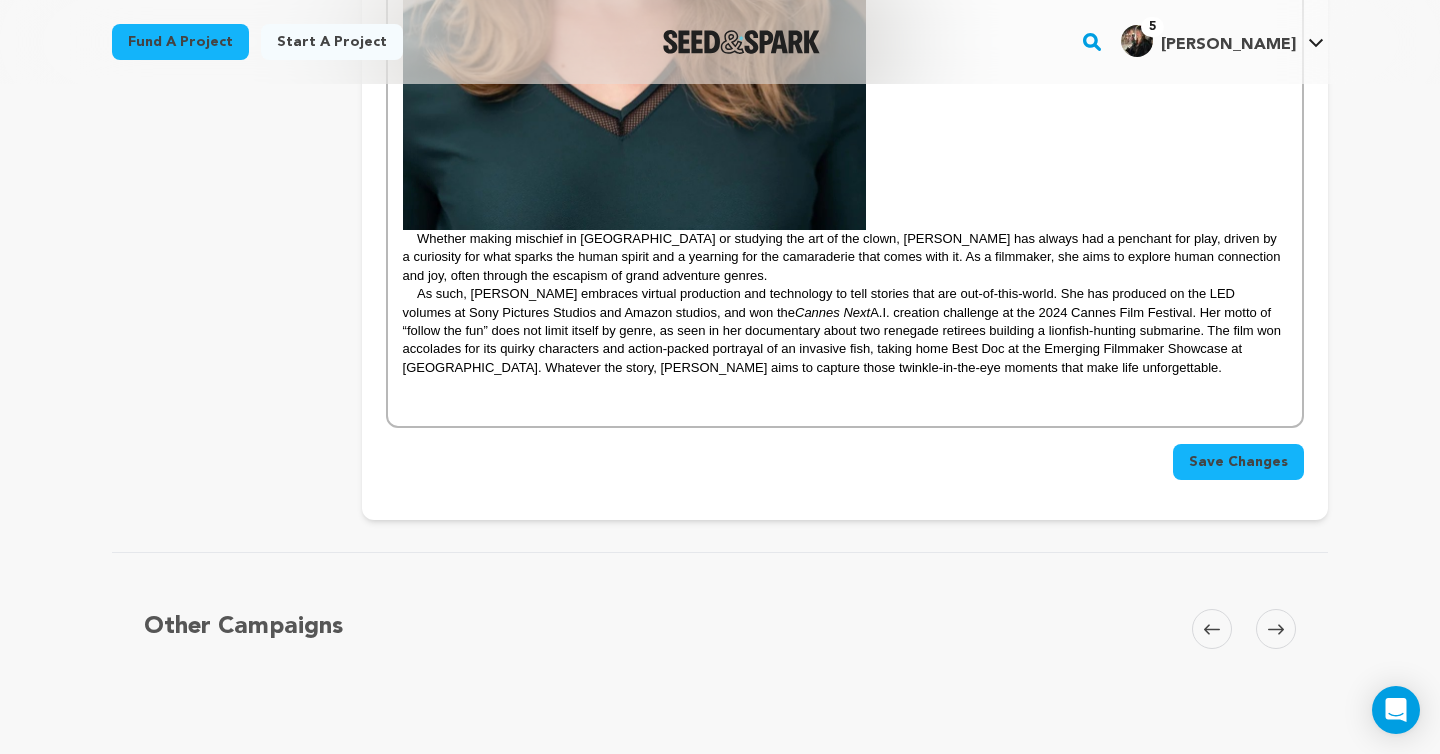 scroll, scrollTop: 7066, scrollLeft: 0, axis: vertical 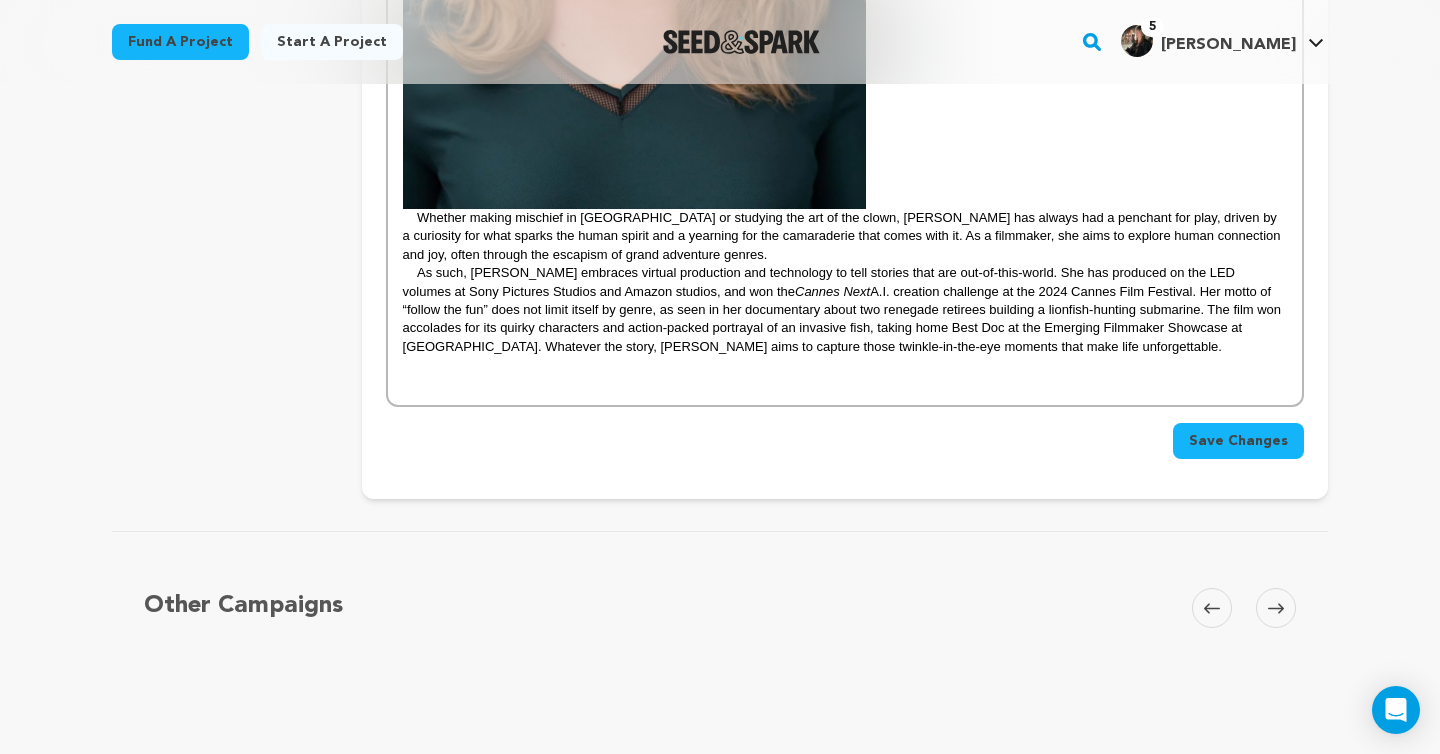 click on "﻿" at bounding box center [845, 384] 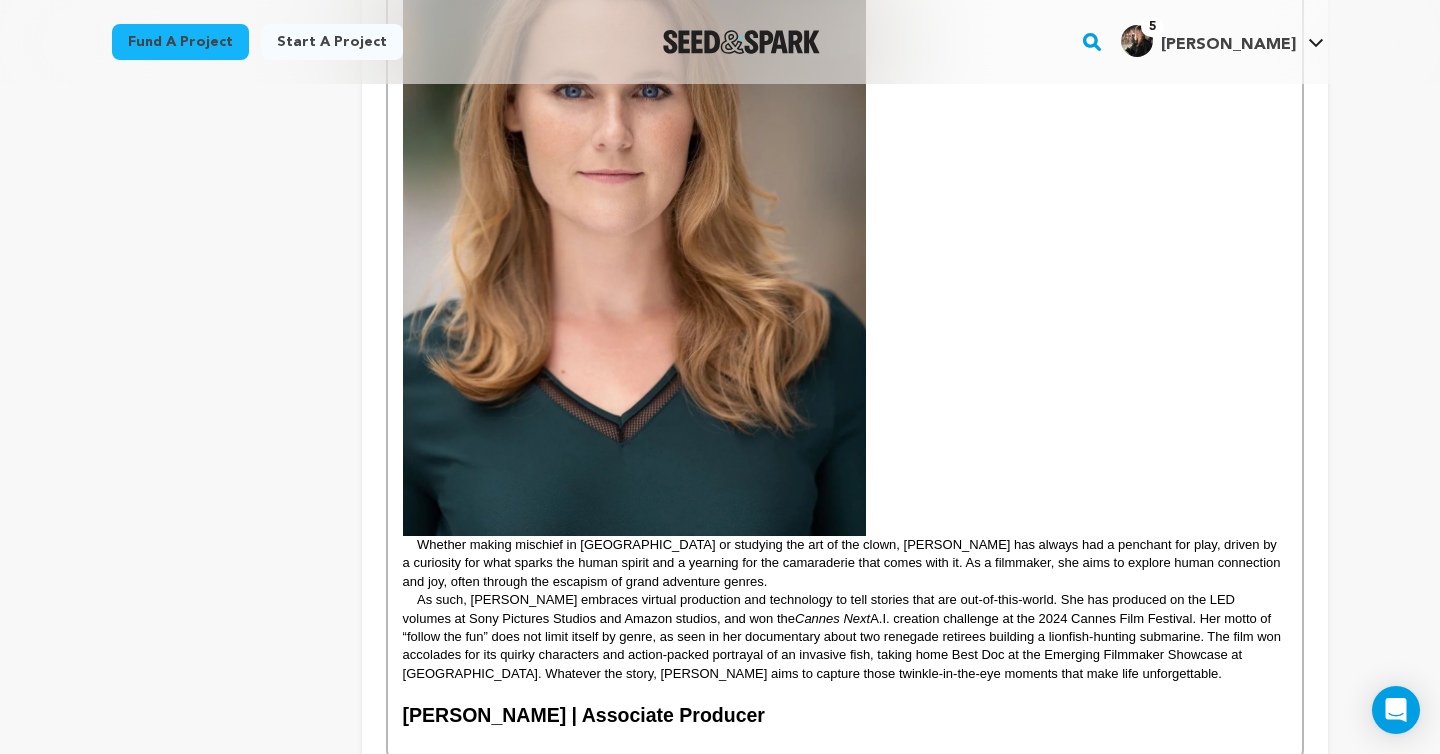 scroll, scrollTop: 6770, scrollLeft: 0, axis: vertical 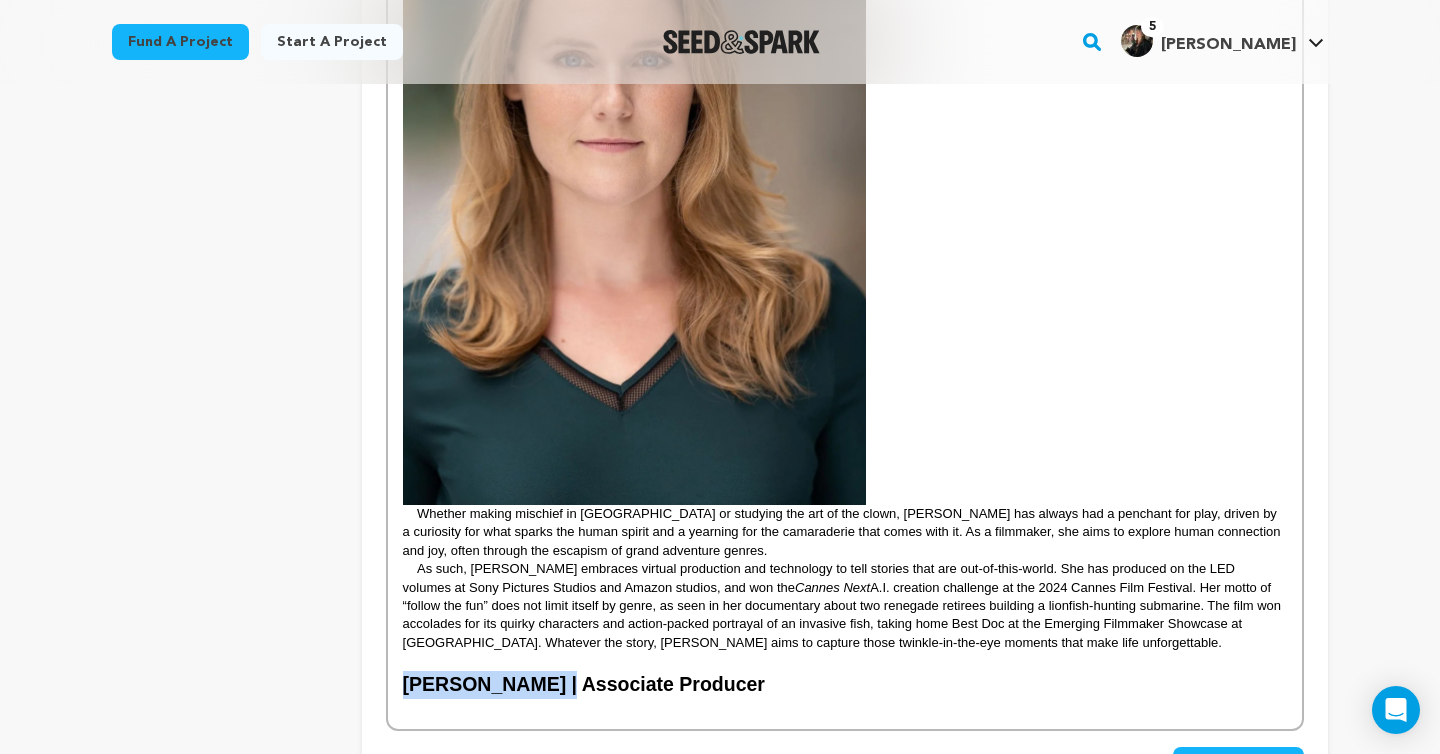 drag, startPoint x: 554, startPoint y: 566, endPoint x: 361, endPoint y: 563, distance: 193.02332 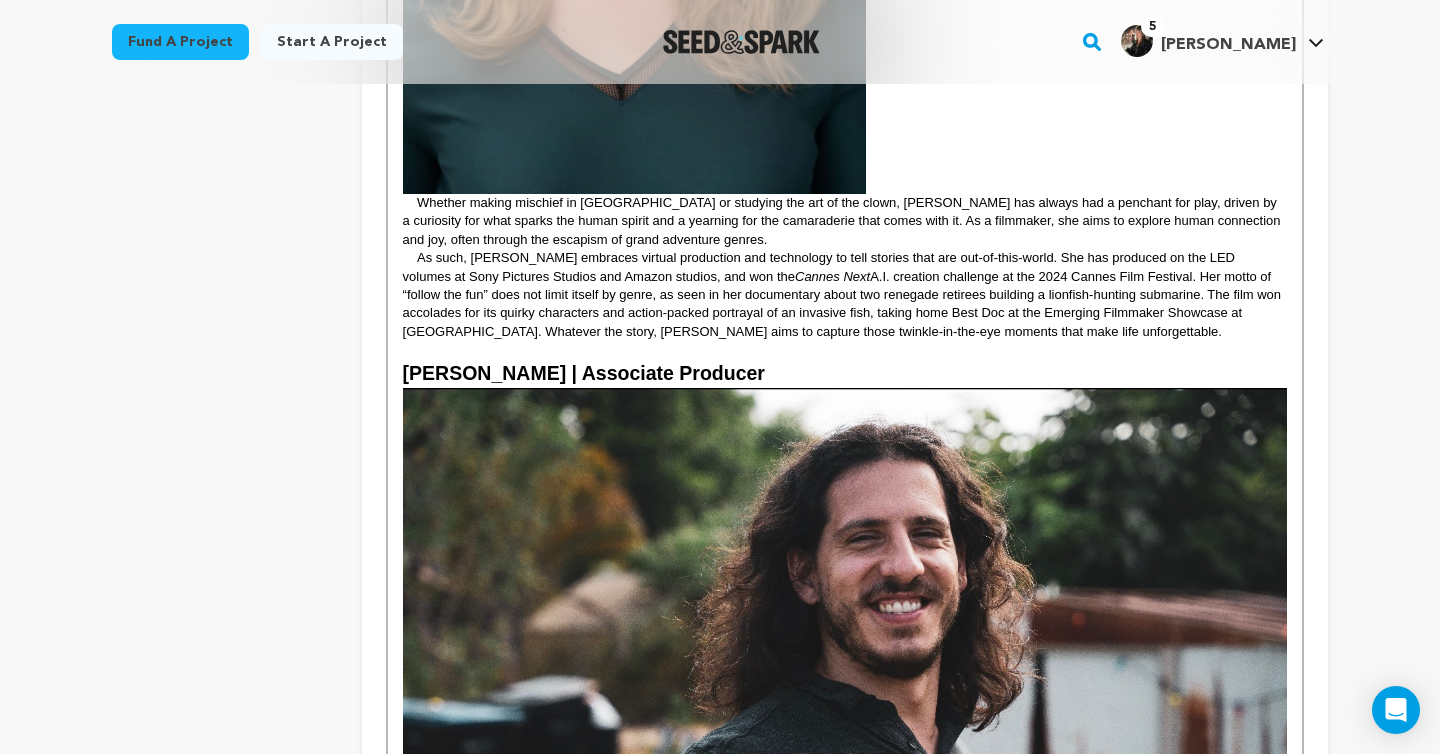 scroll, scrollTop: 7213, scrollLeft: 0, axis: vertical 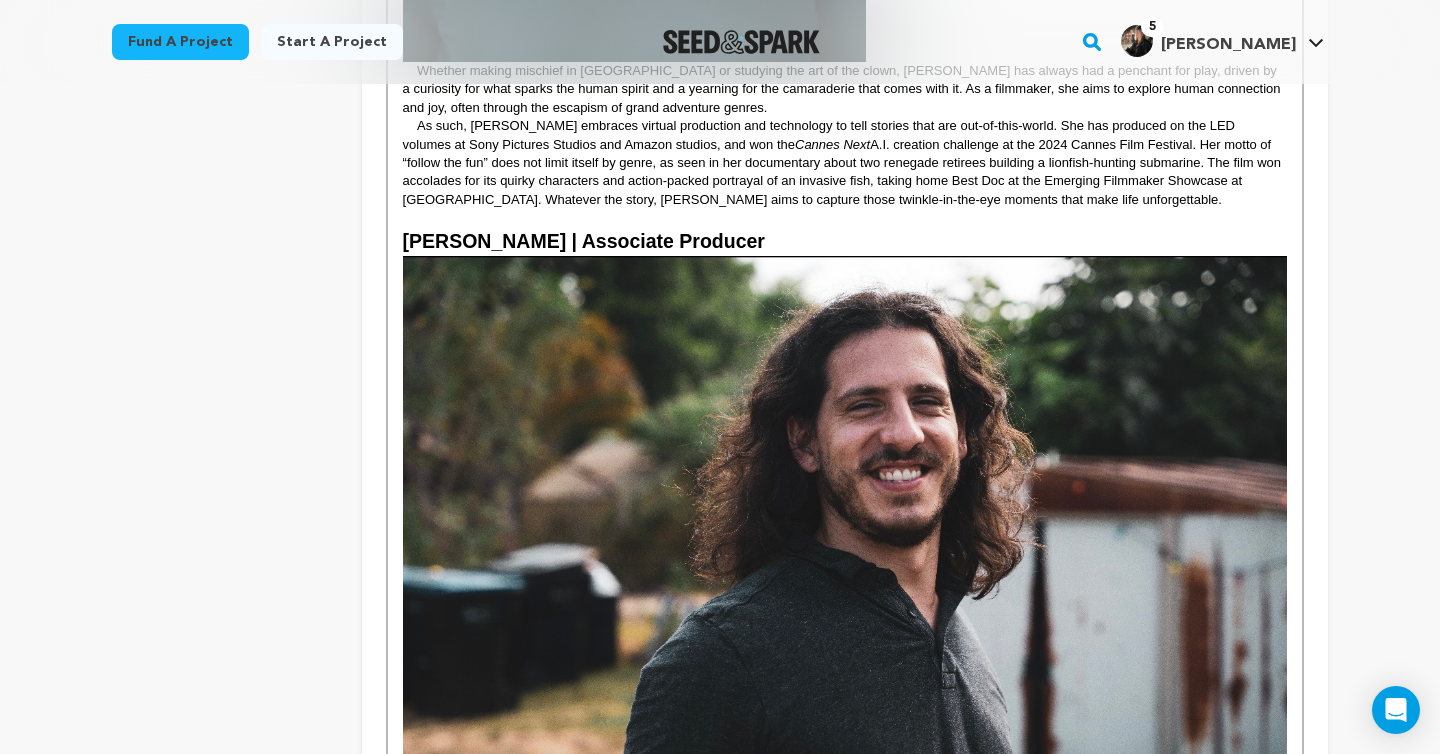 drag, startPoint x: 723, startPoint y: 587, endPoint x: 785, endPoint y: 587, distance: 62 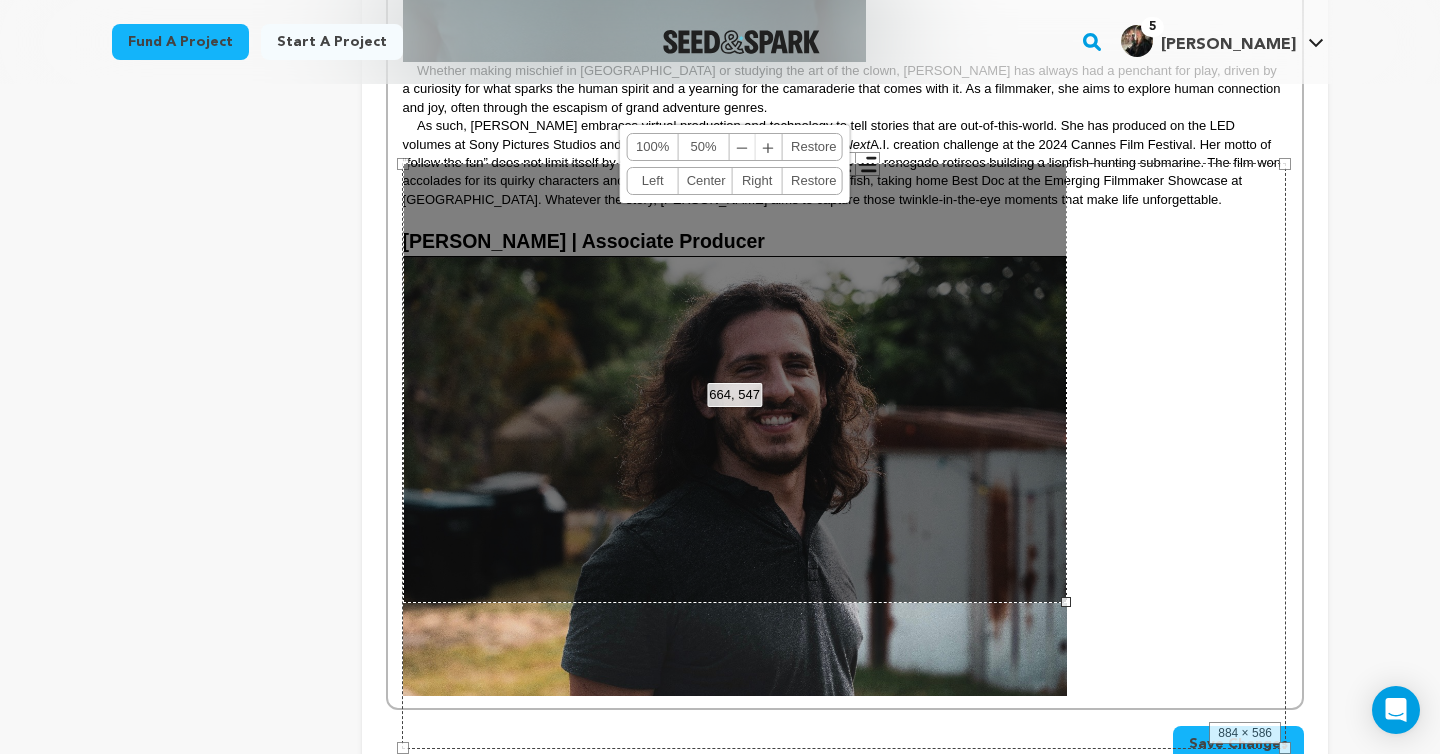 drag, startPoint x: 1283, startPoint y: 718, endPoint x: 1058, endPoint y: 677, distance: 228.70505 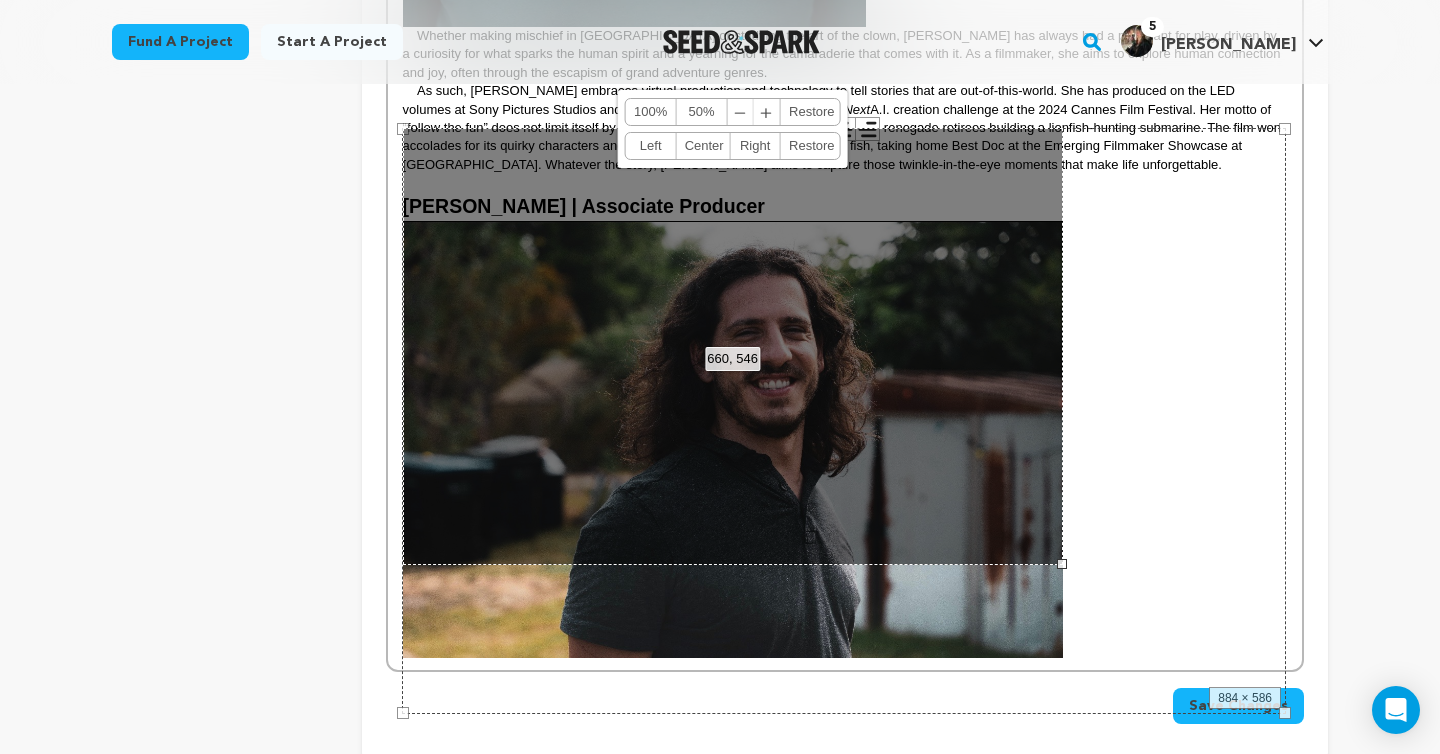 scroll, scrollTop: 7197, scrollLeft: 0, axis: vertical 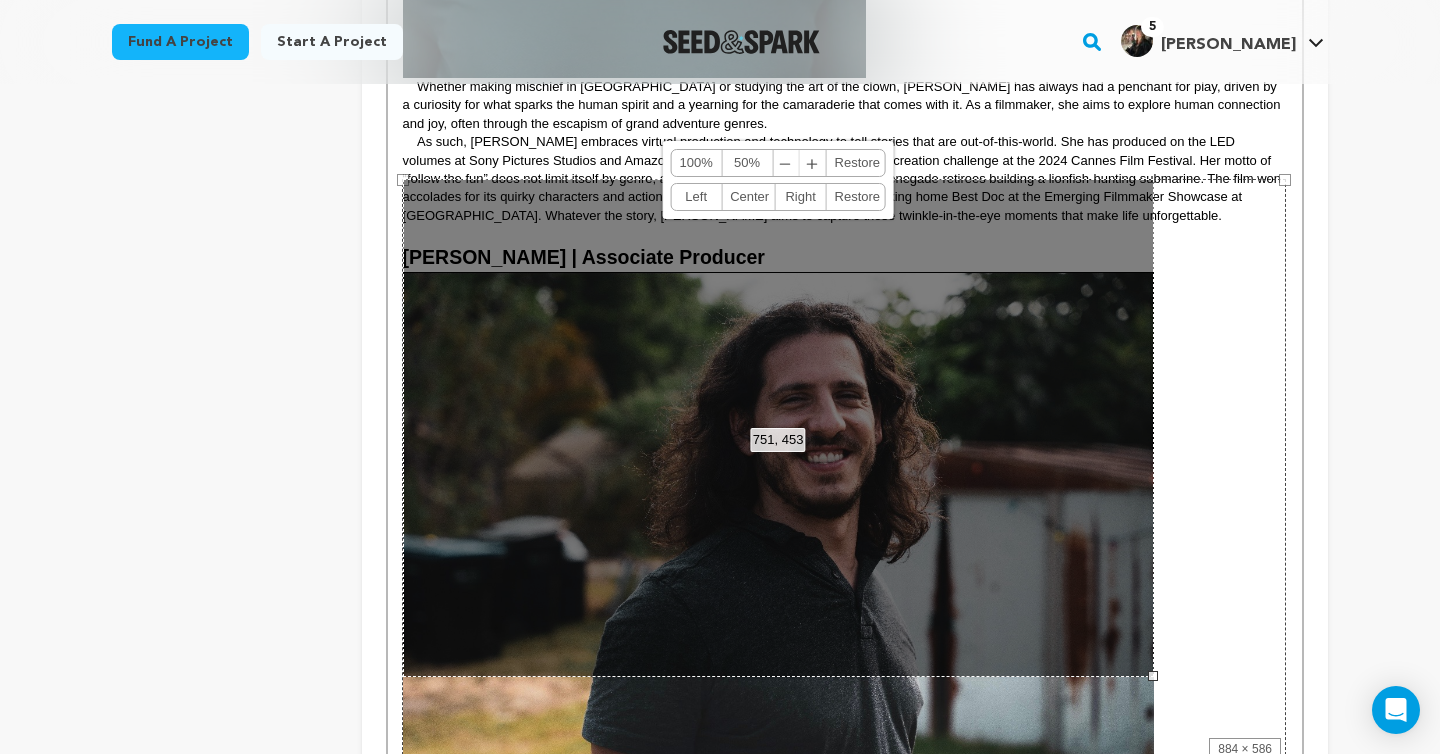 drag, startPoint x: 1061, startPoint y: 586, endPoint x: 1151, endPoint y: 601, distance: 91.24144 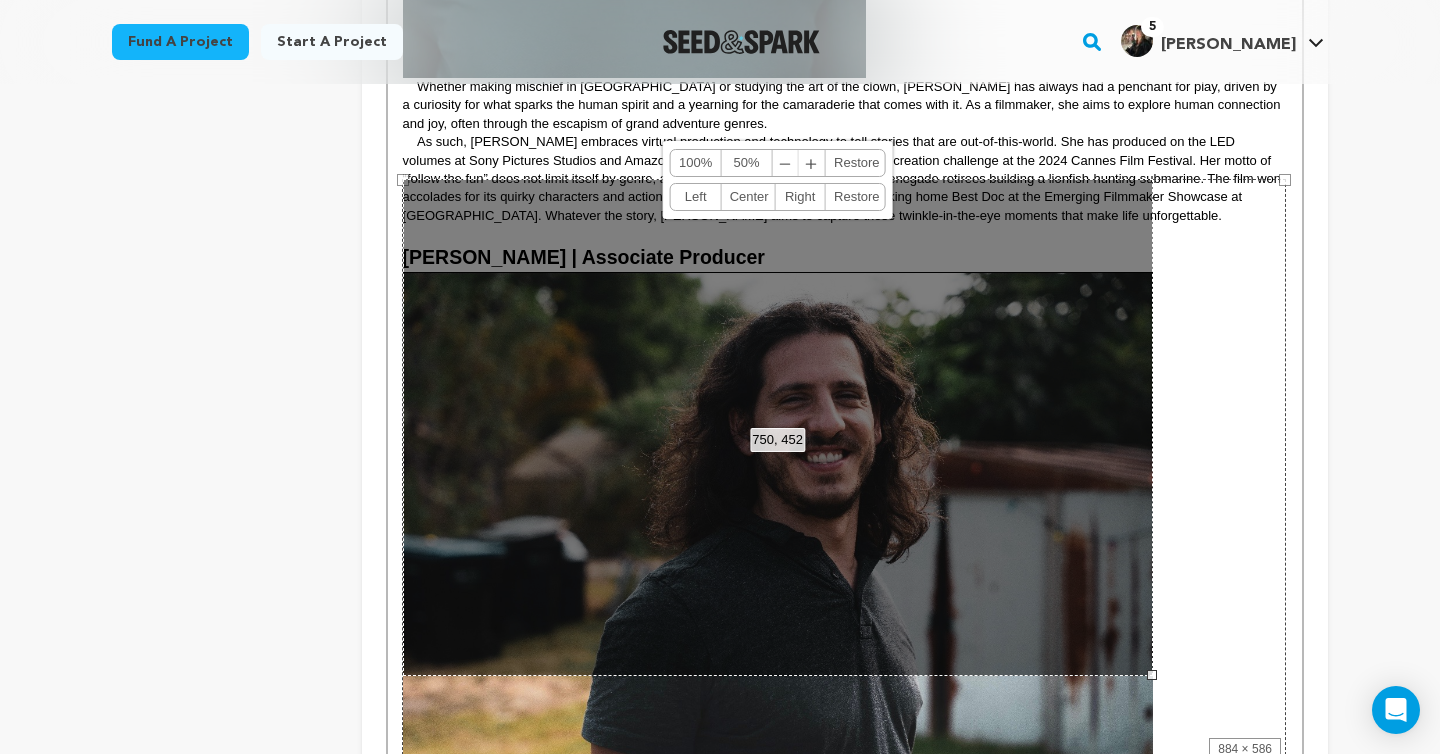 click on "884 × 586" at bounding box center (844, 472) 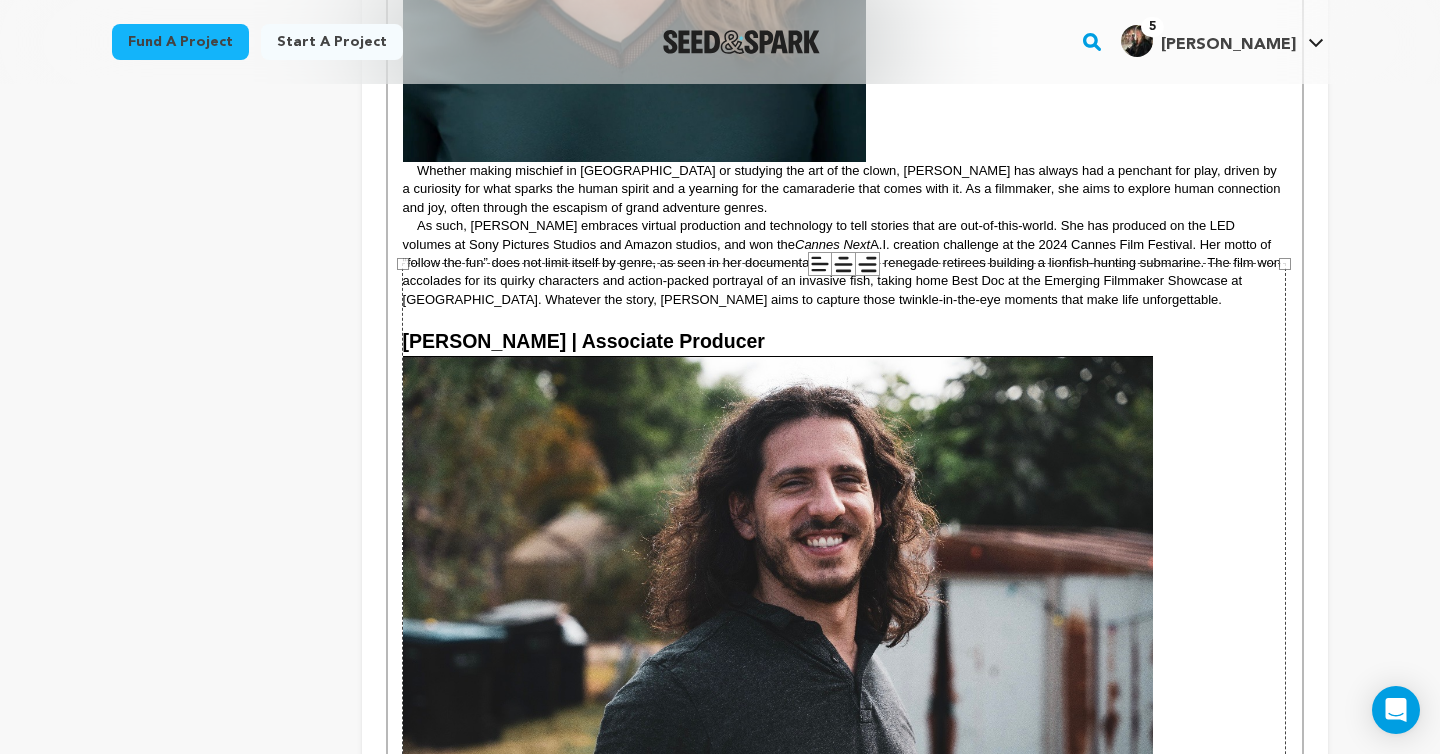 scroll, scrollTop: 7376, scrollLeft: 0, axis: vertical 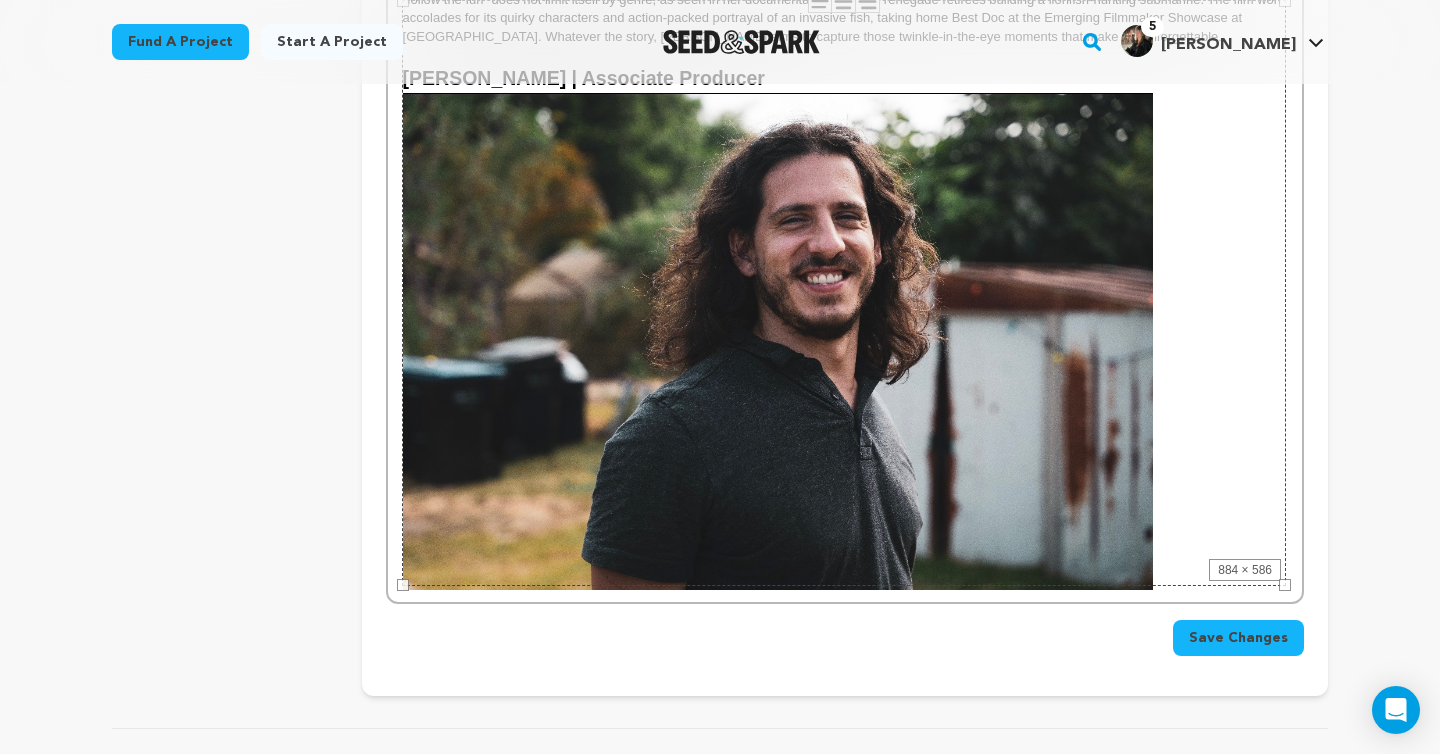 click on "884 × 586" at bounding box center (844, 293) 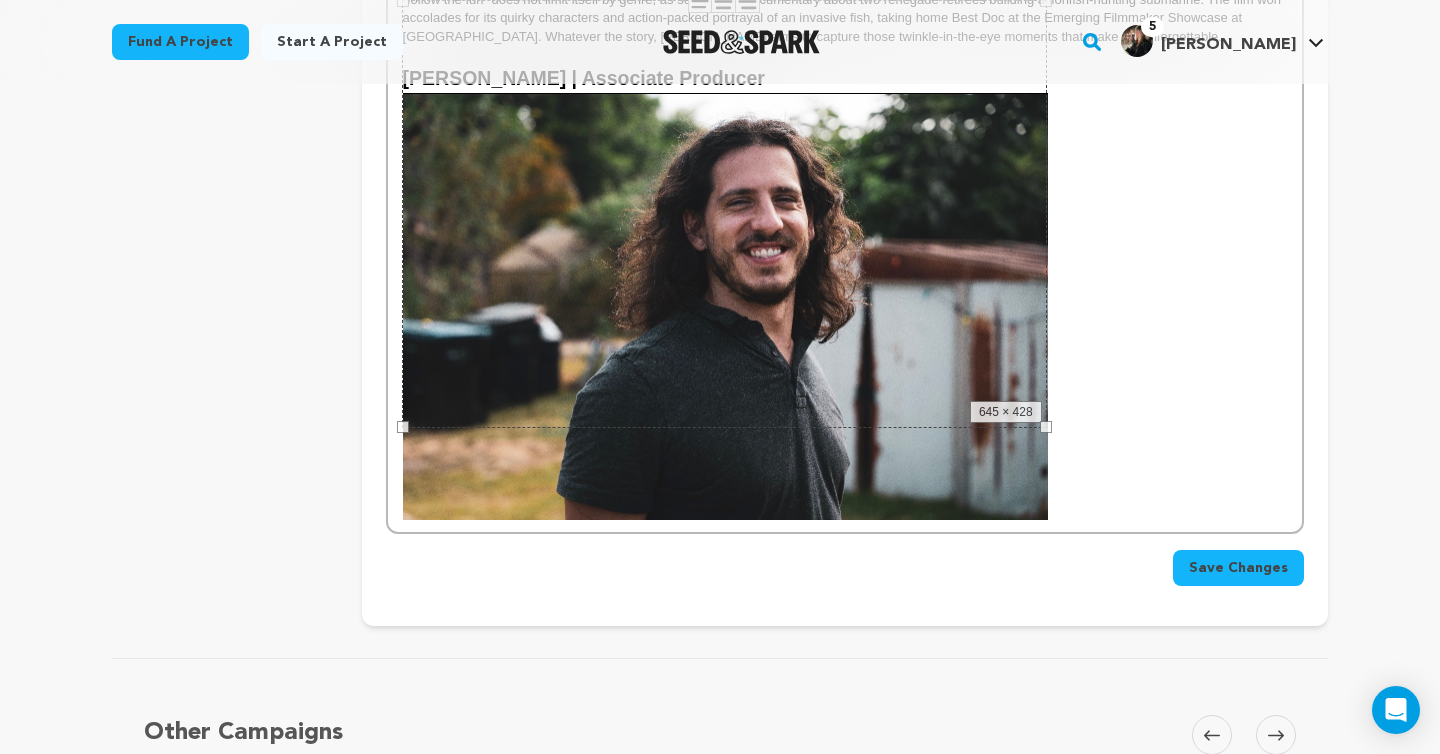 drag, startPoint x: 1283, startPoint y: 559, endPoint x: 1178, endPoint y: 512, distance: 115.03912 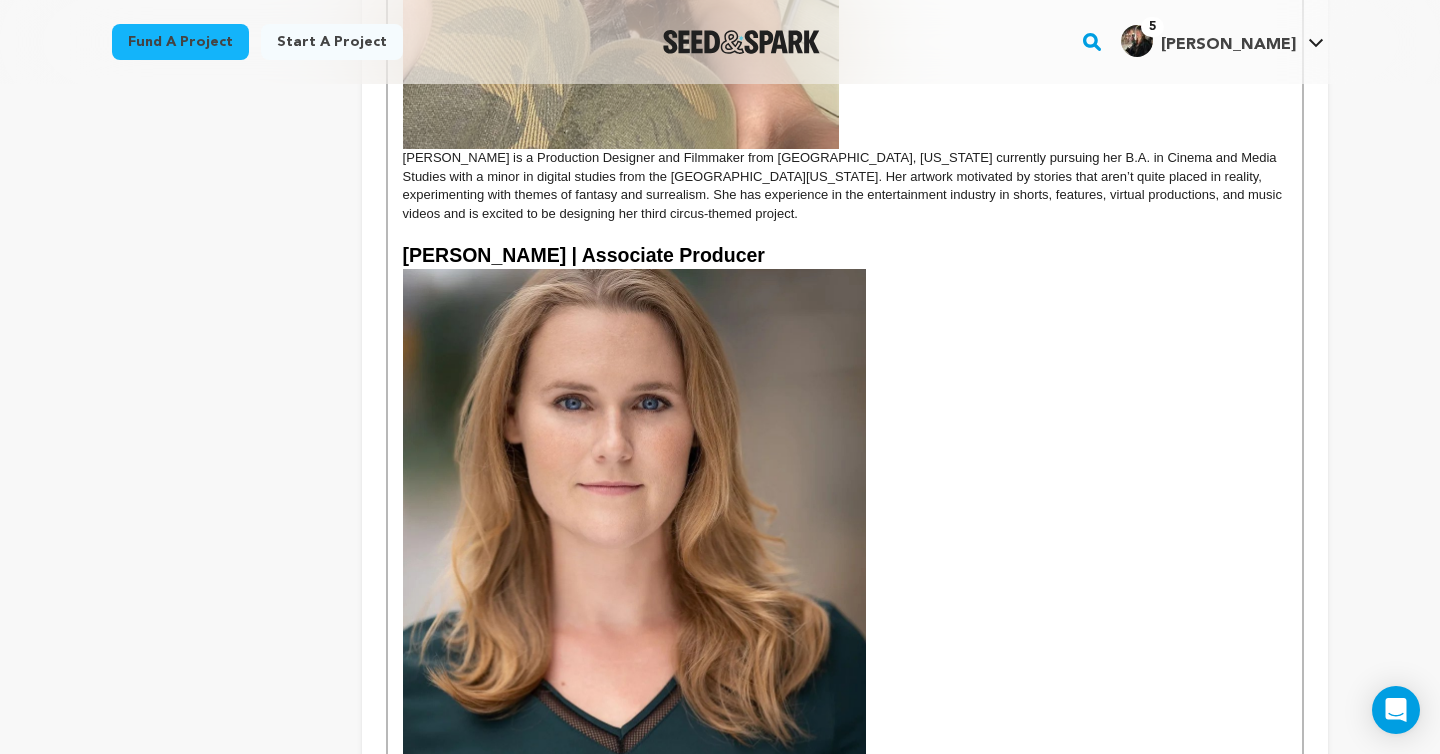 scroll, scrollTop: 7149, scrollLeft: 0, axis: vertical 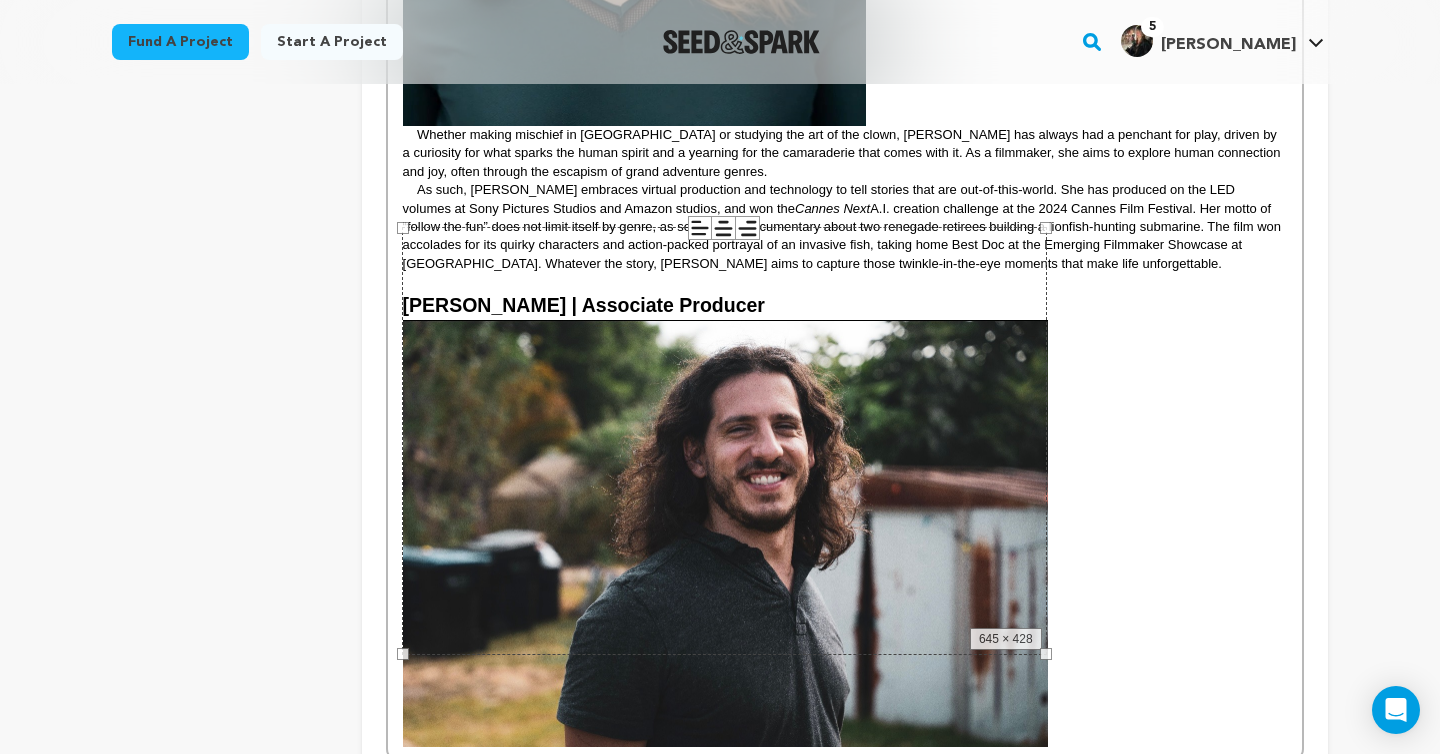 click on "[PERSON_NAME] | Associate Producer" at bounding box center (845, 519) 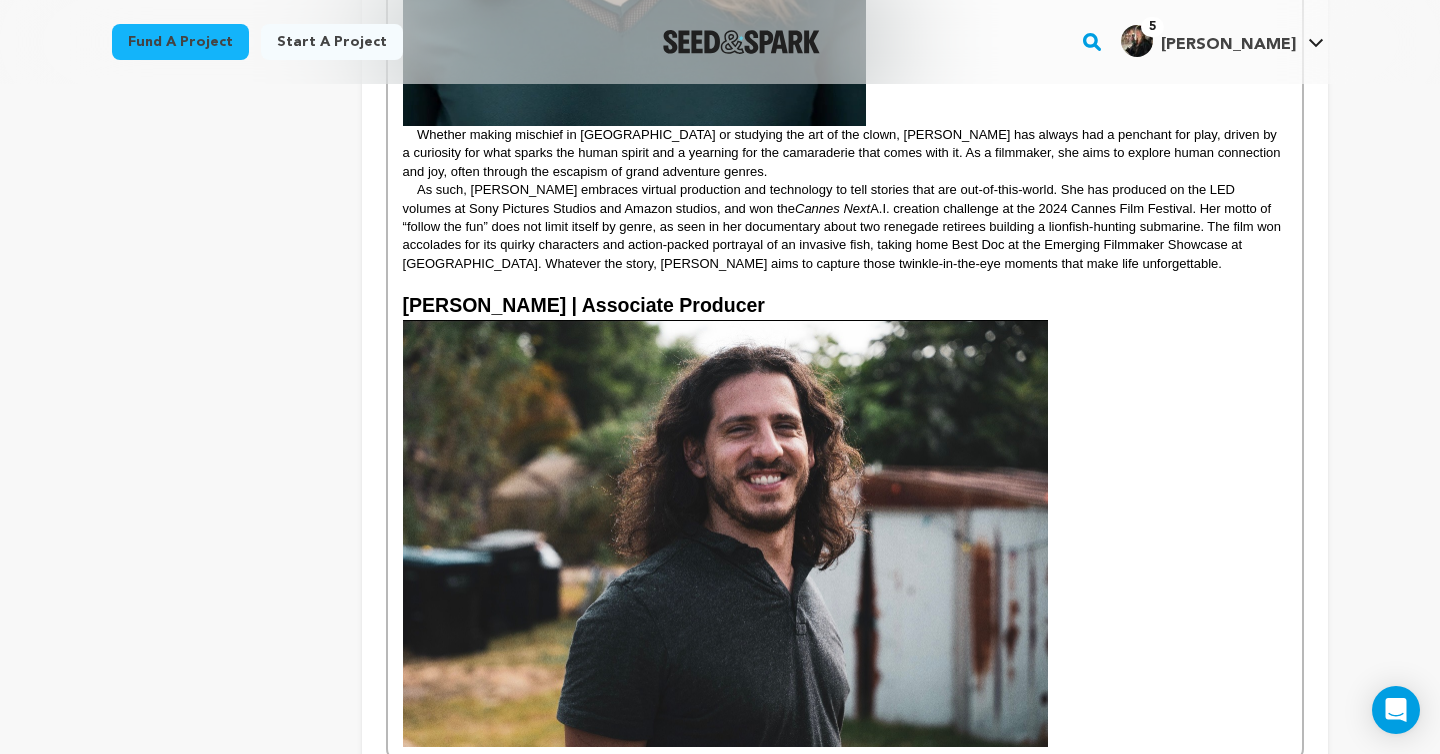 click on "Save Changes" at bounding box center (845, 787) 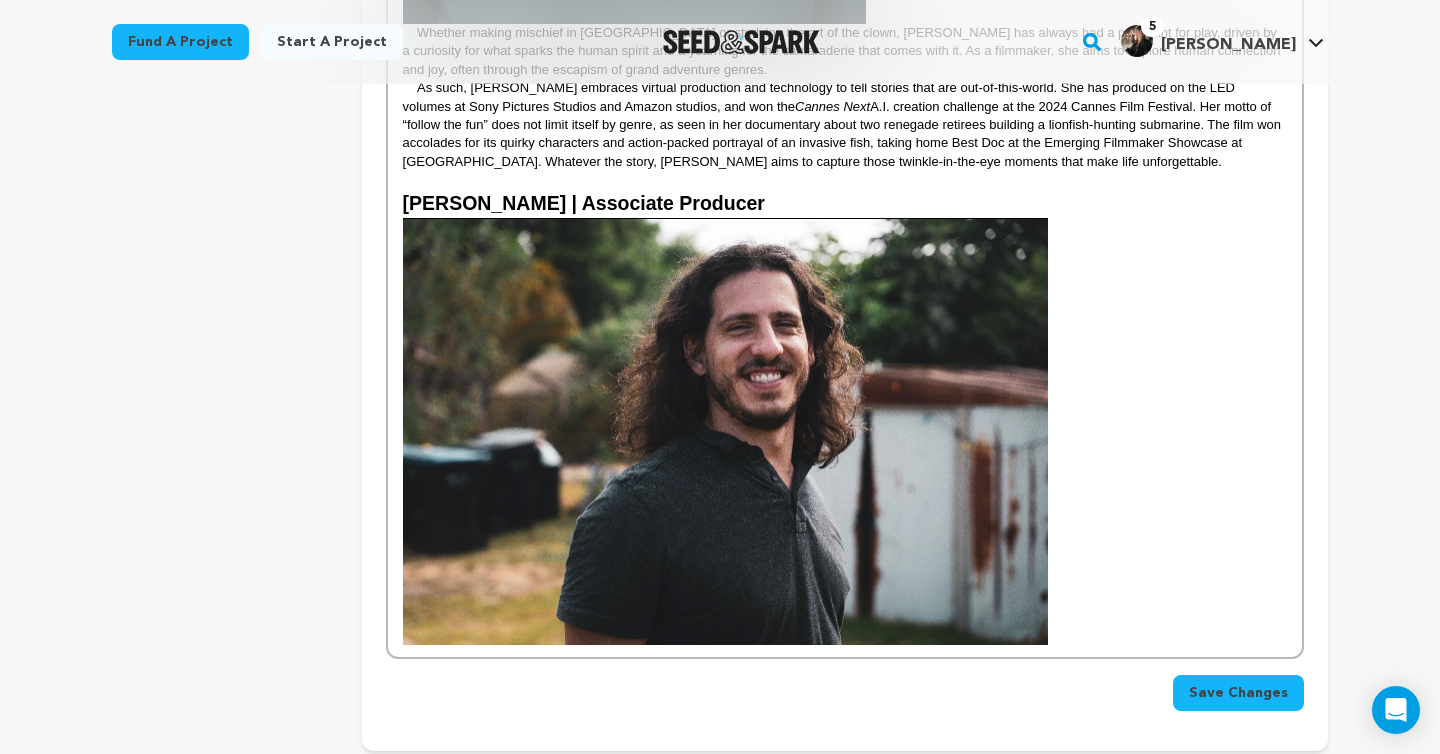 scroll, scrollTop: 7287, scrollLeft: 0, axis: vertical 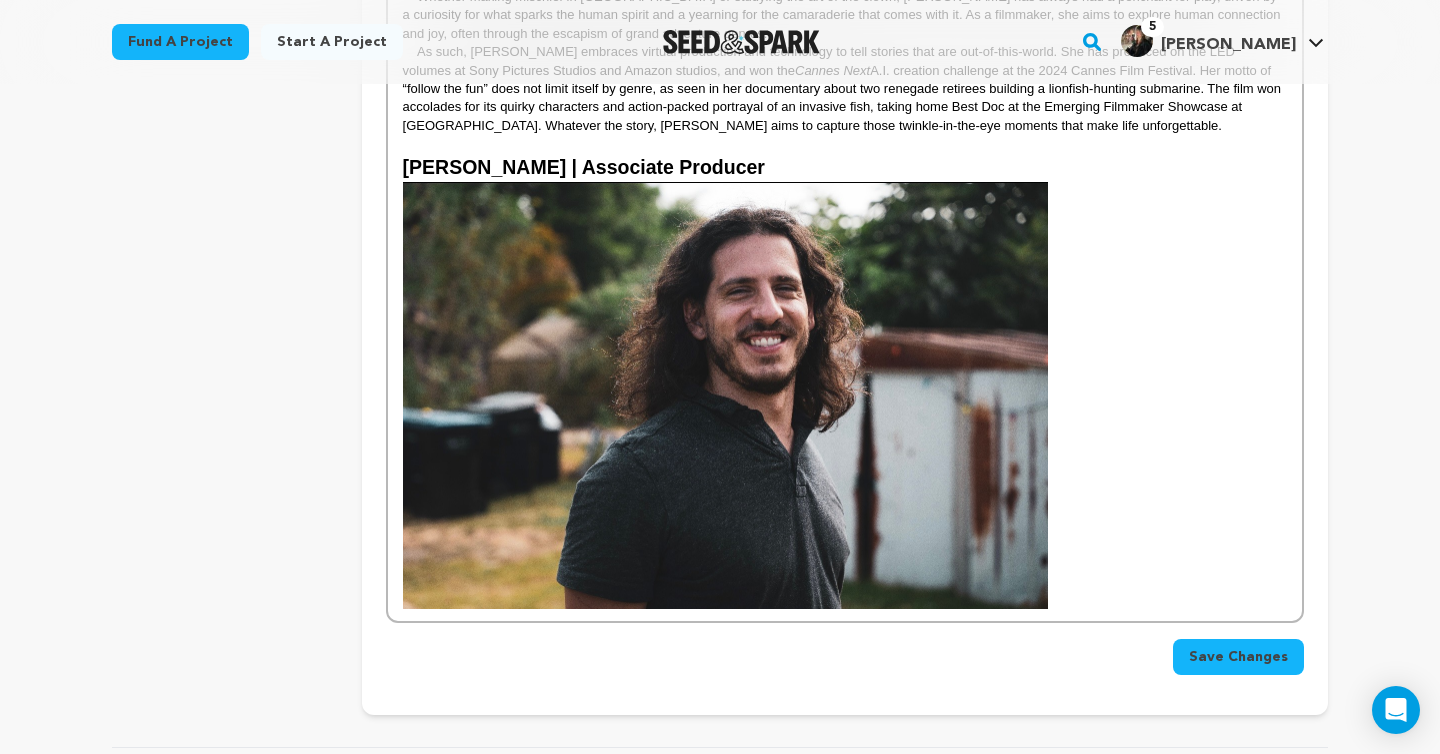 click on "[PERSON_NAME] | Associate Producer" at bounding box center [845, 381] 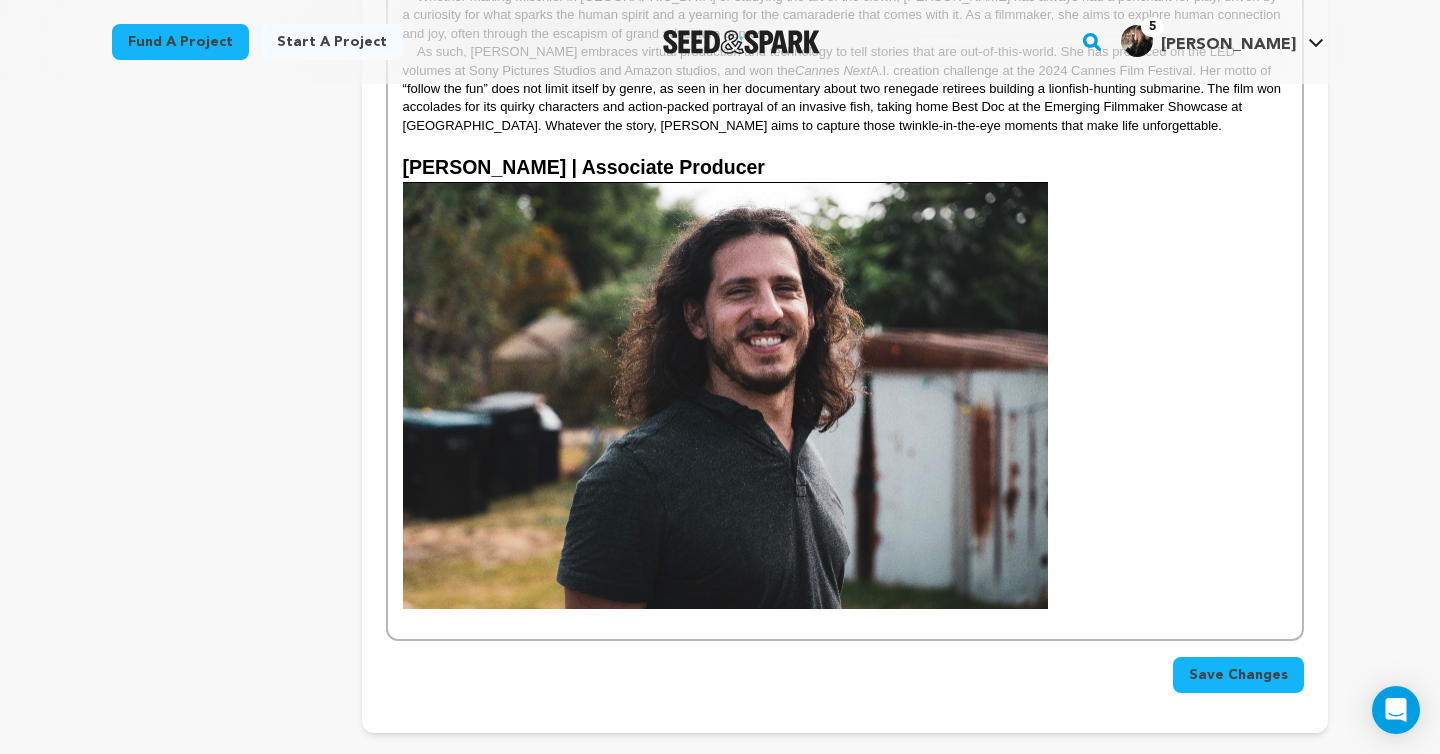 scroll, scrollTop: 598, scrollLeft: 0, axis: vertical 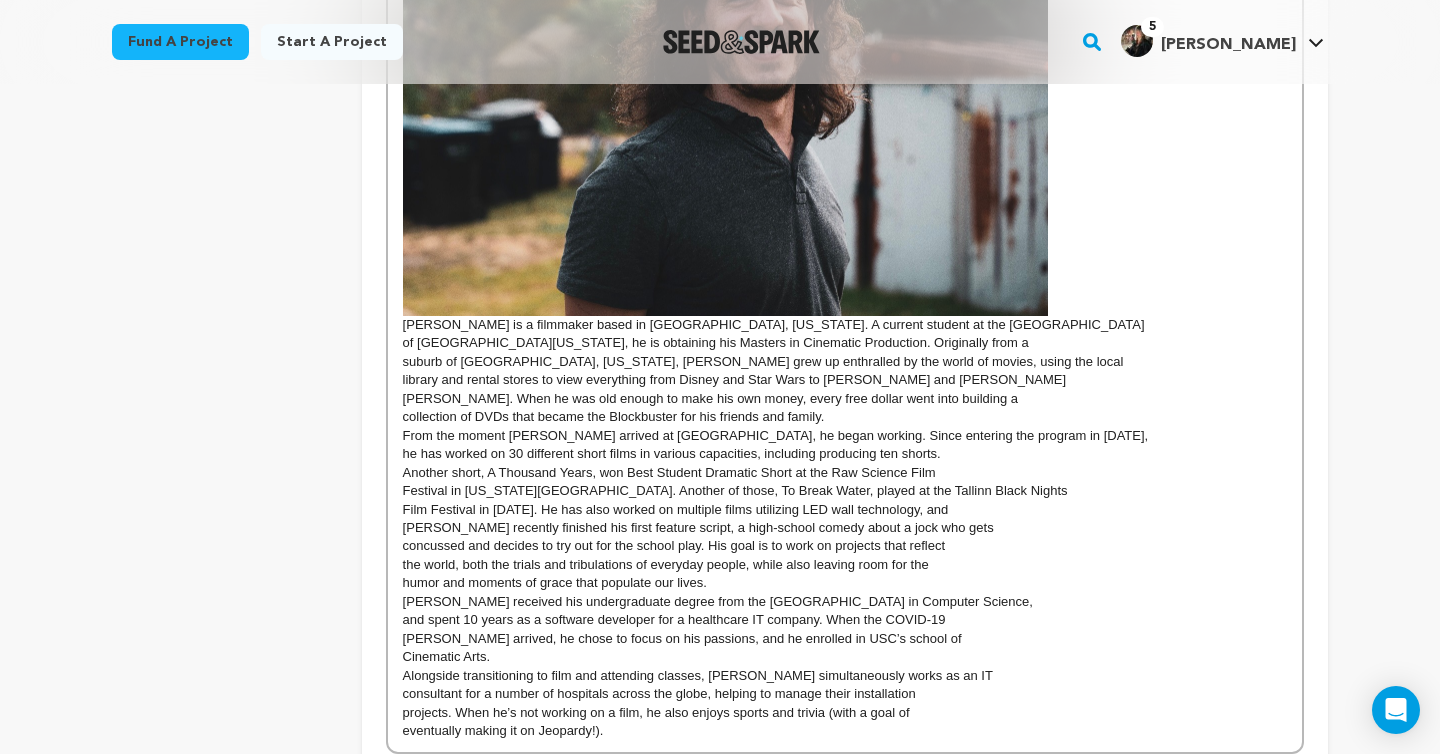click on "Save Changes" at bounding box center (1238, 788) 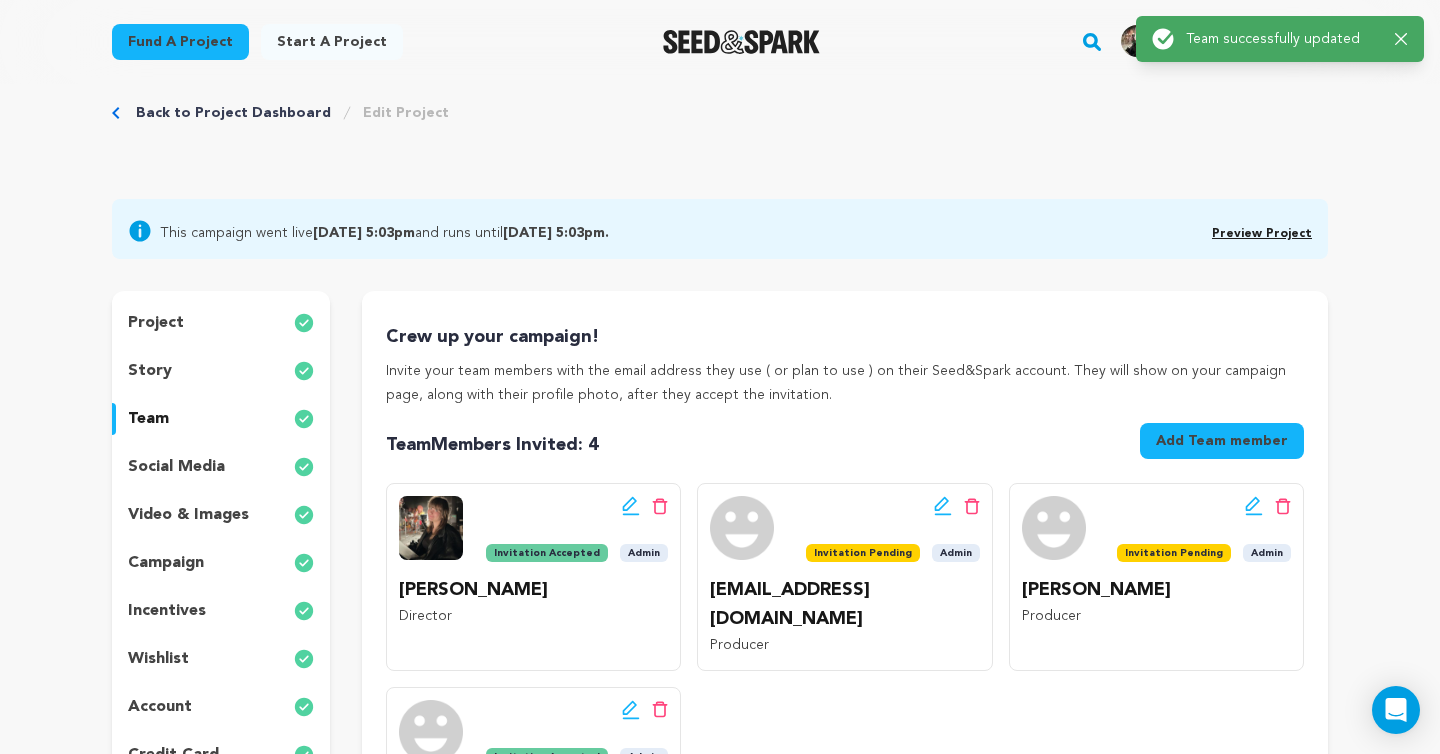 scroll, scrollTop: 0, scrollLeft: 0, axis: both 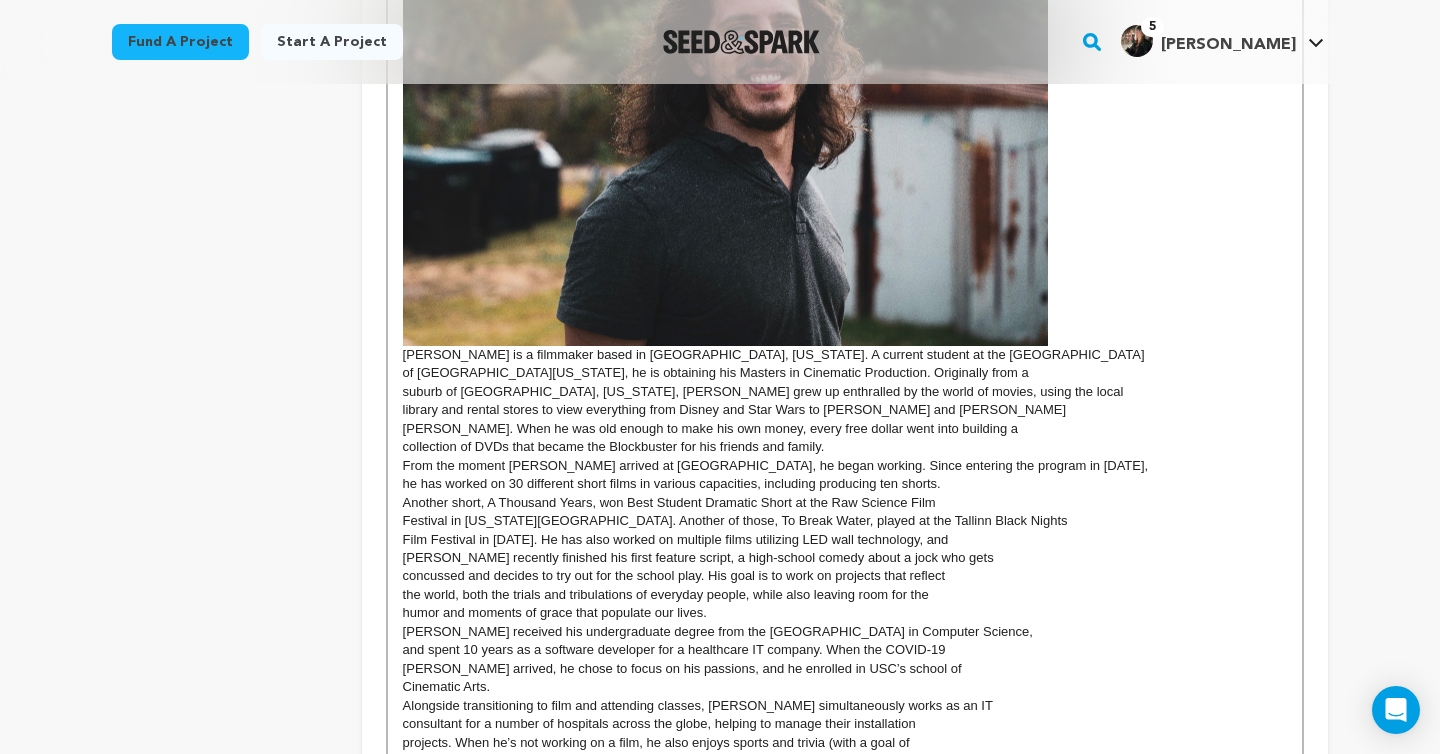 click on "eventually making it on Jeopardy!)." at bounding box center [845, 761] 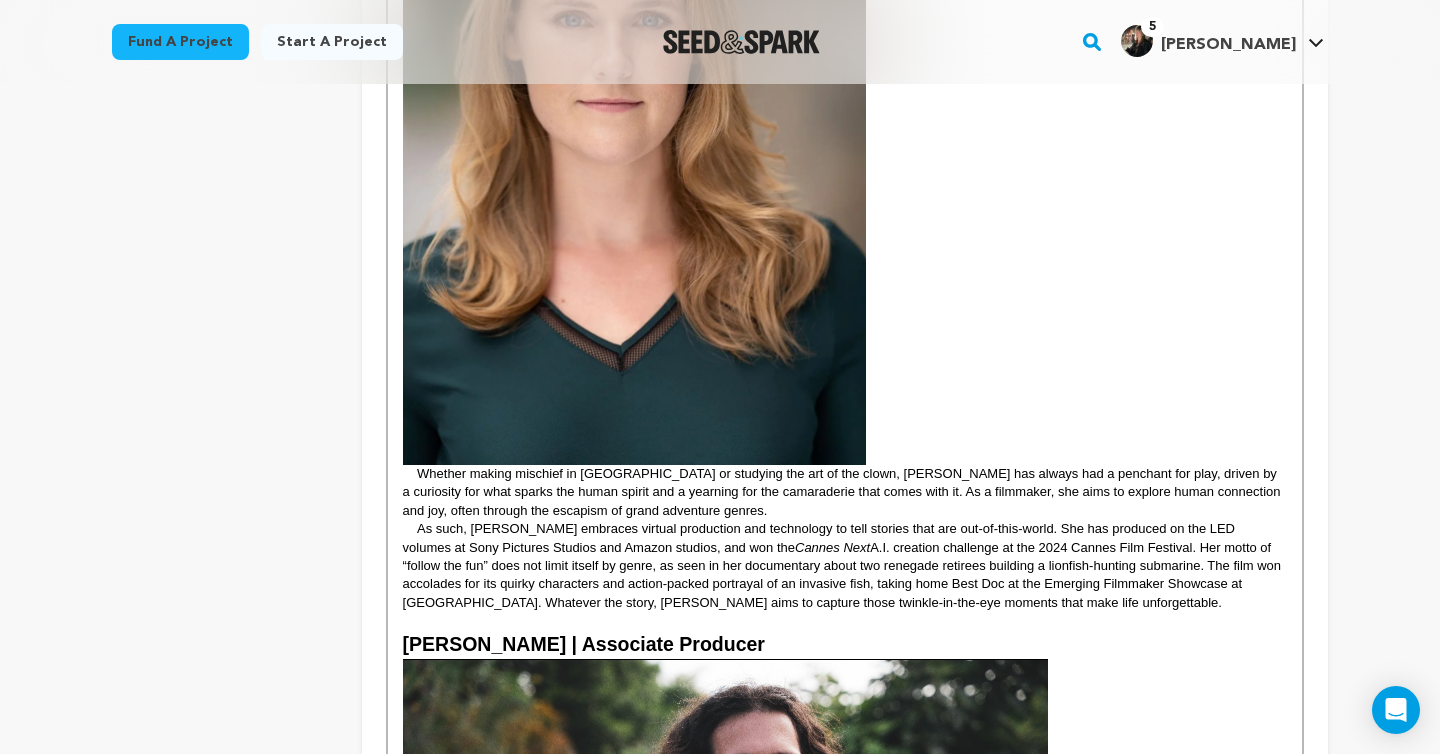 scroll, scrollTop: 6829, scrollLeft: 0, axis: vertical 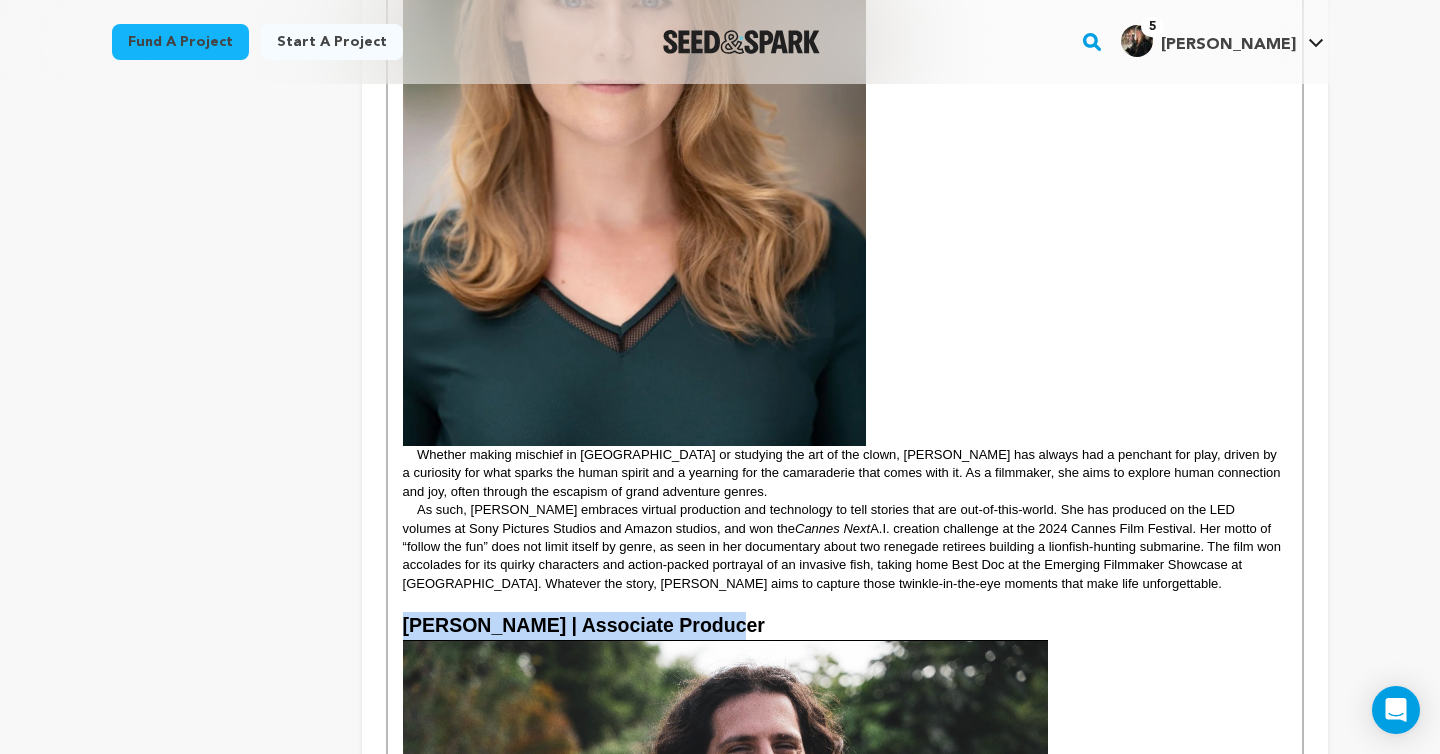 drag, startPoint x: 730, startPoint y: 505, endPoint x: 374, endPoint y: 503, distance: 356.0056 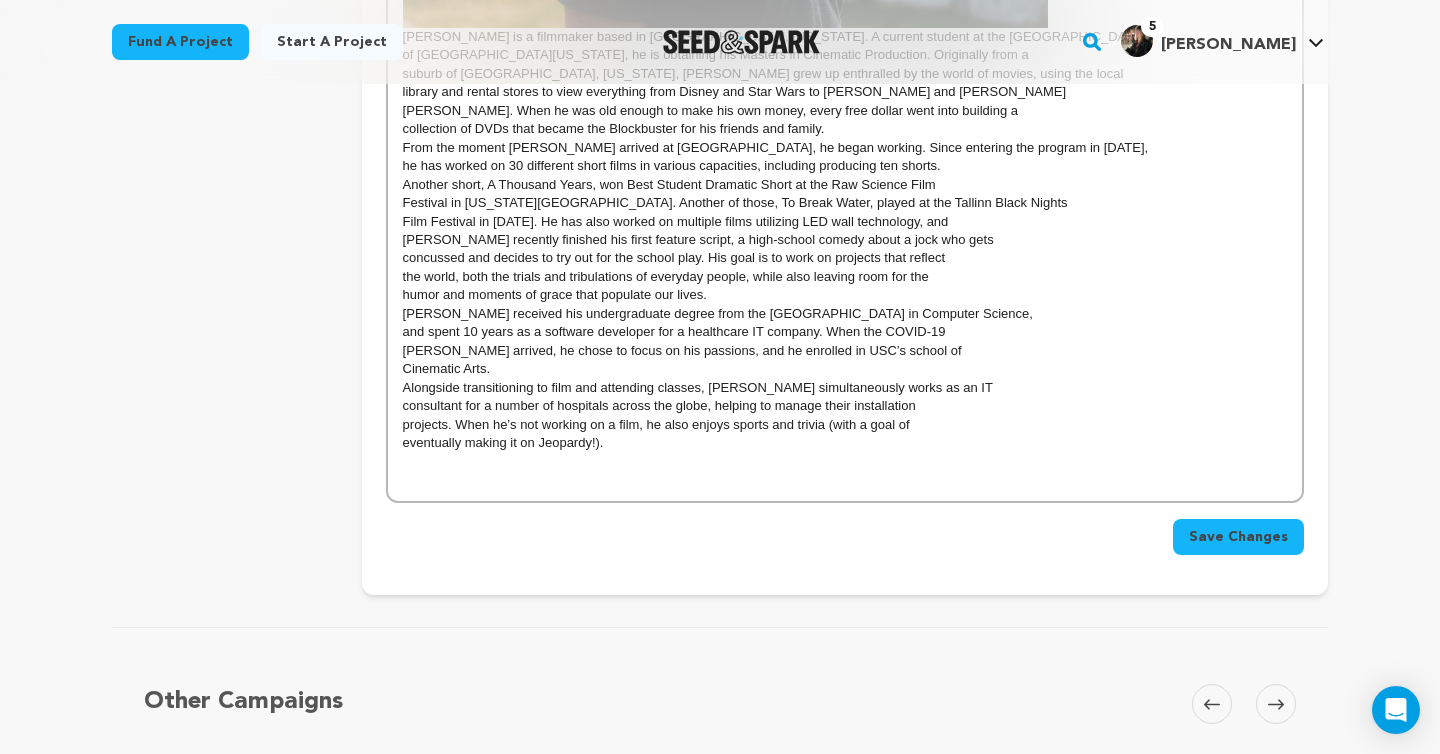 scroll, scrollTop: 7810, scrollLeft: 0, axis: vertical 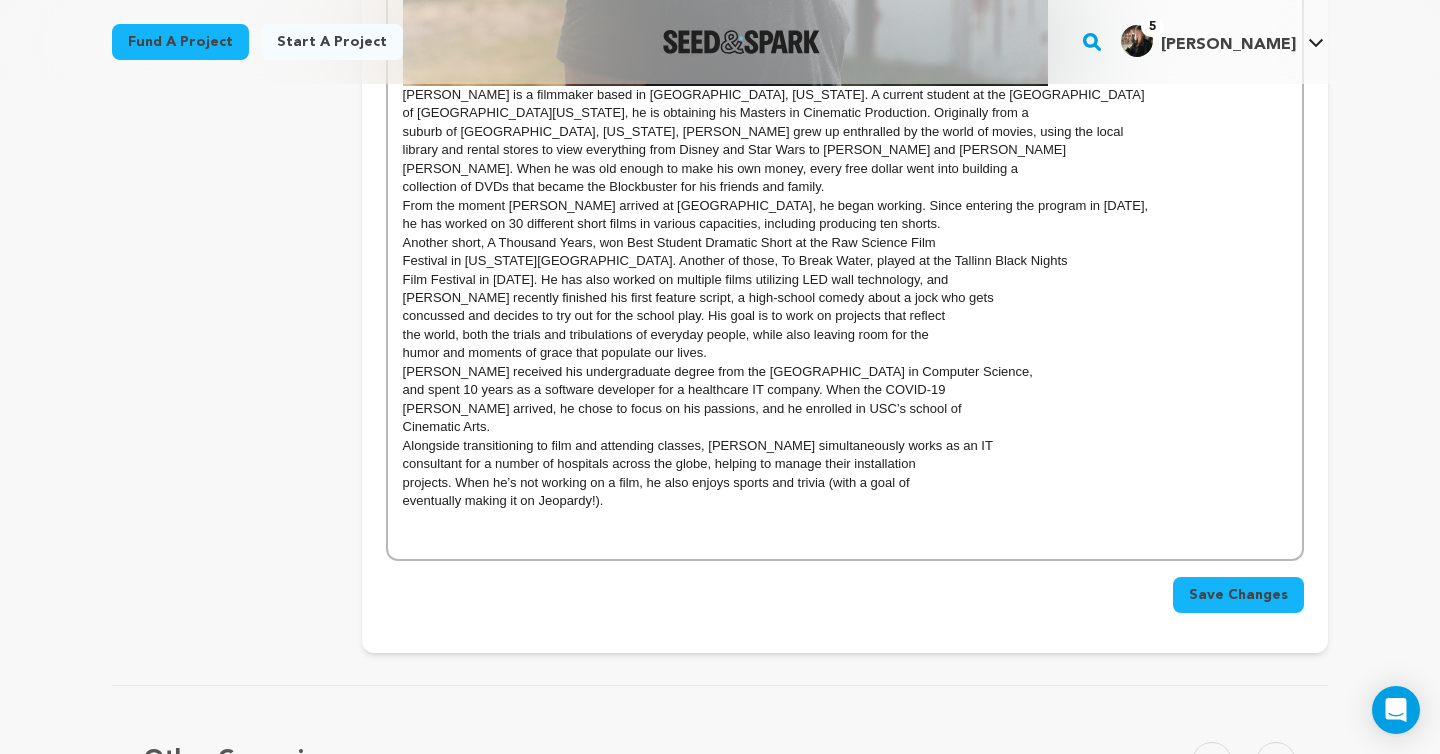 click at bounding box center [845, 538] 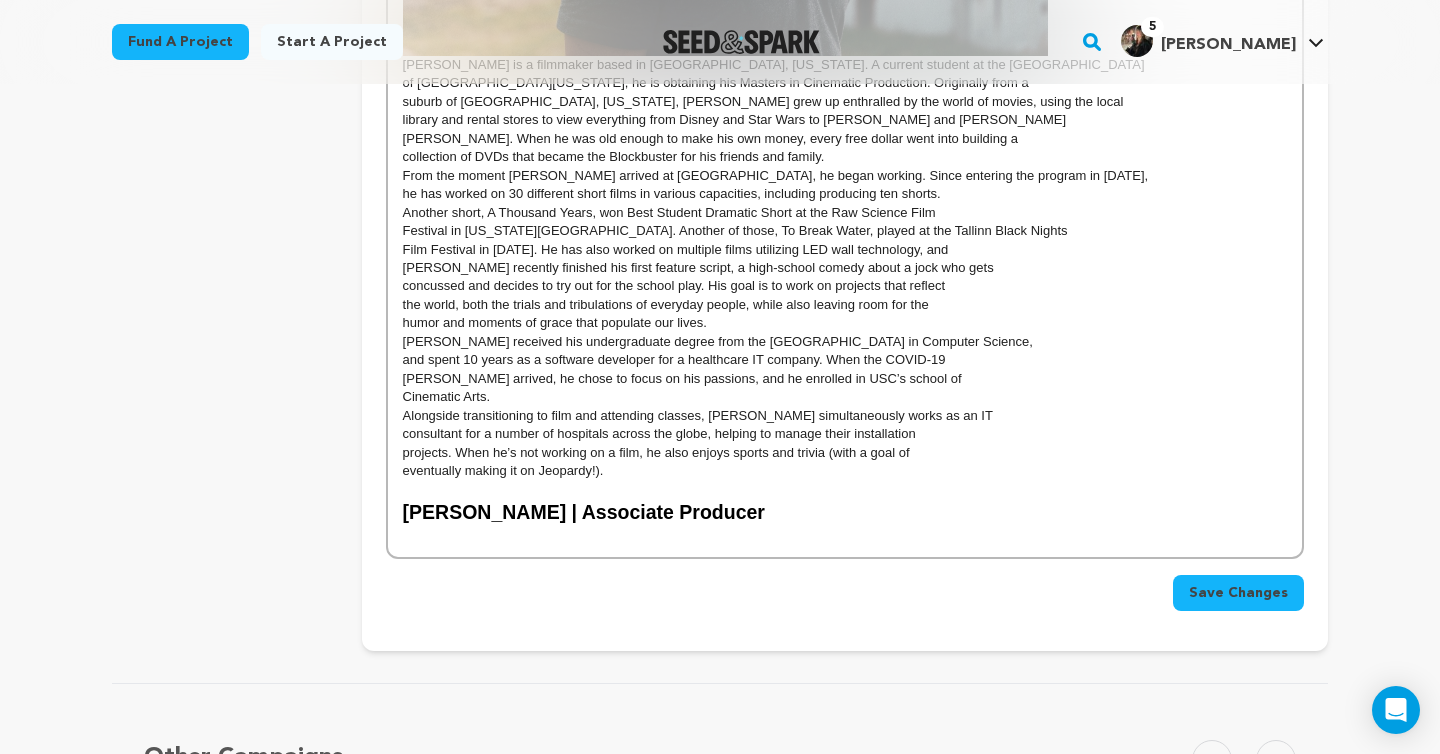 scroll, scrollTop: 7738, scrollLeft: 0, axis: vertical 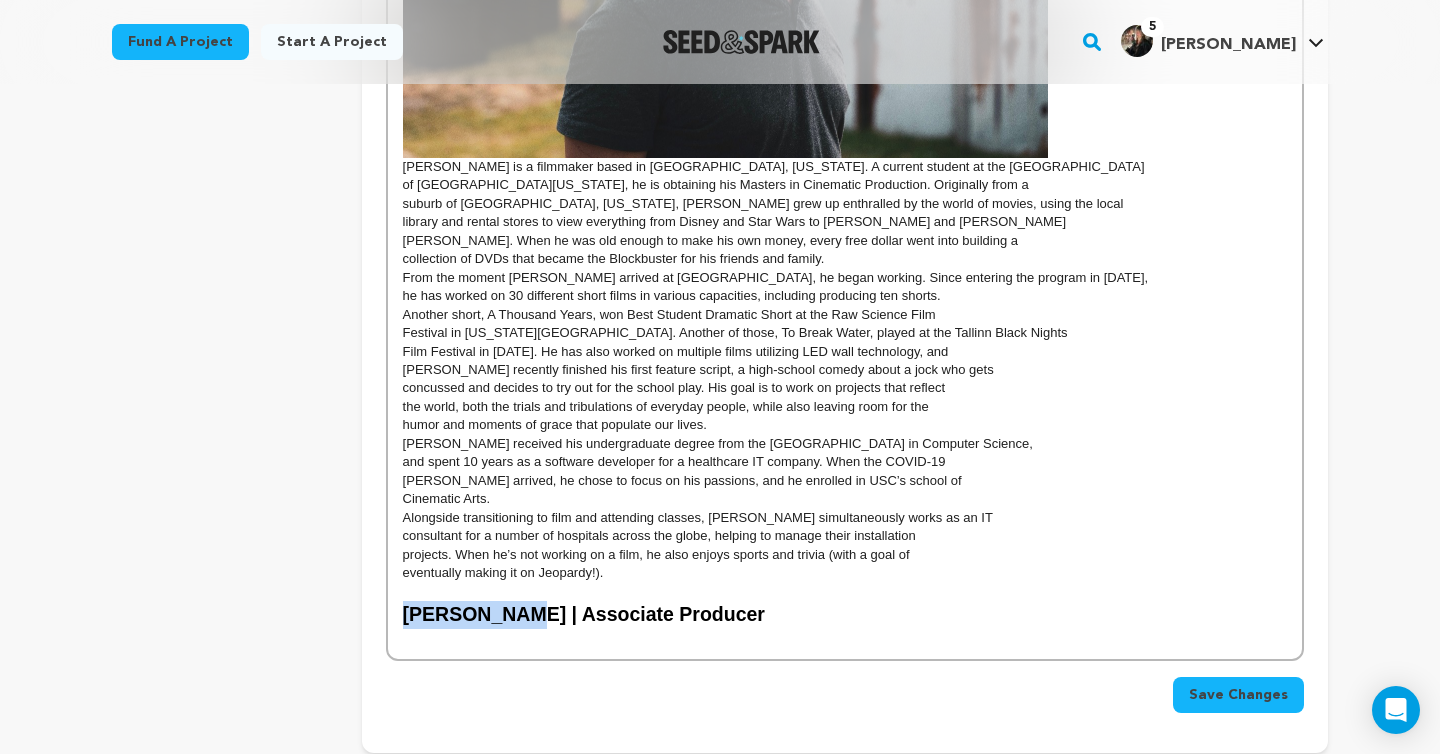 drag, startPoint x: 518, startPoint y: 497, endPoint x: 403, endPoint y: 489, distance: 115.27792 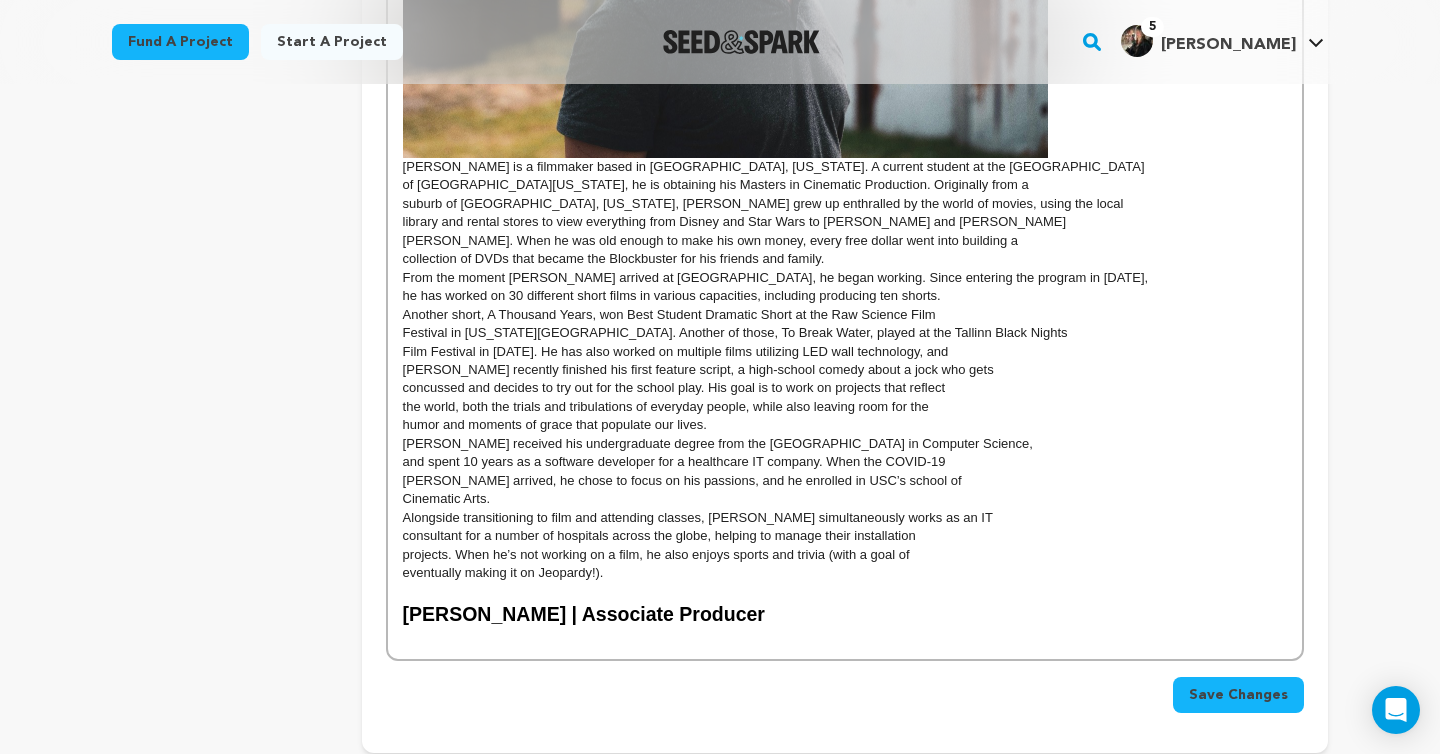 scroll, scrollTop: 598, scrollLeft: 0, axis: vertical 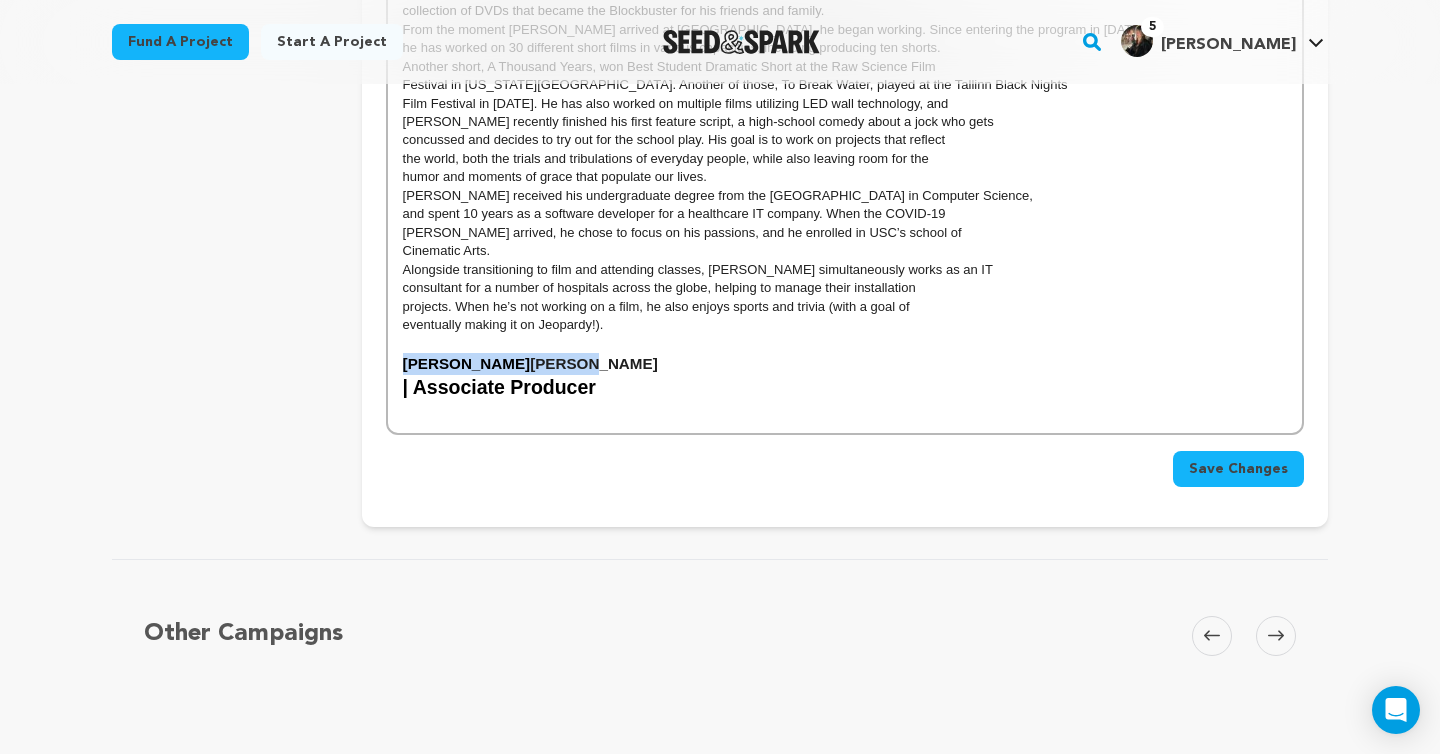 drag, startPoint x: 513, startPoint y: 248, endPoint x: 401, endPoint y: 243, distance: 112.11155 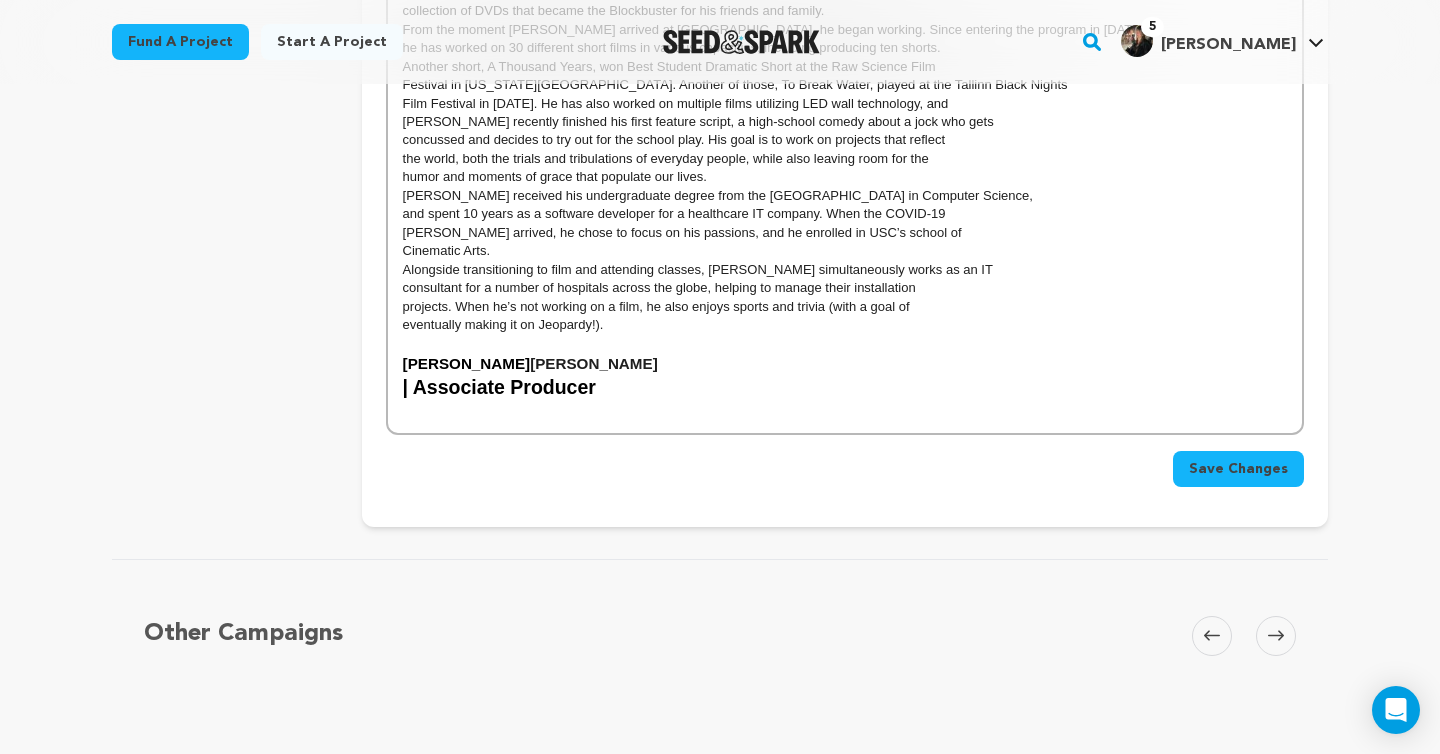 click on "| Associate Producer" at bounding box center [499, 387] 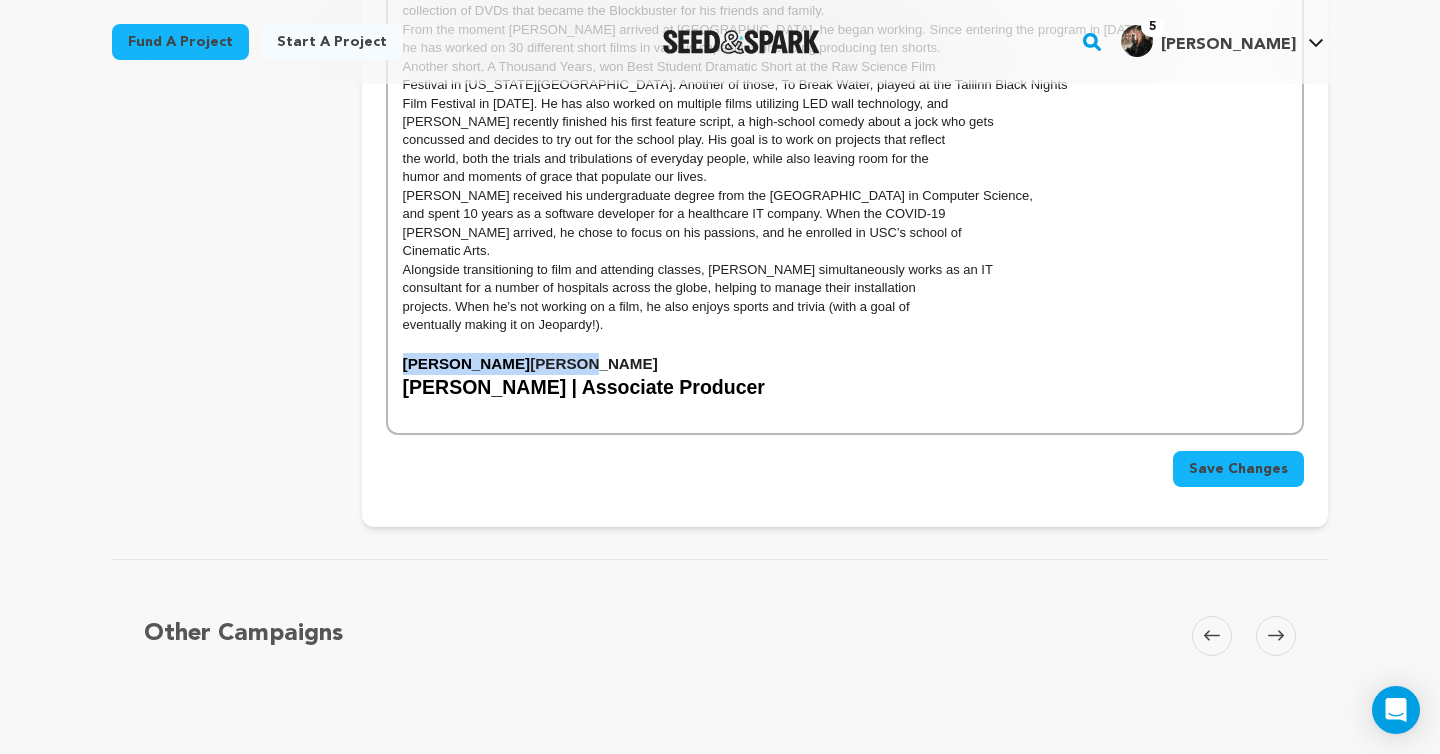 drag, startPoint x: 507, startPoint y: 236, endPoint x: 402, endPoint y: 237, distance: 105.00476 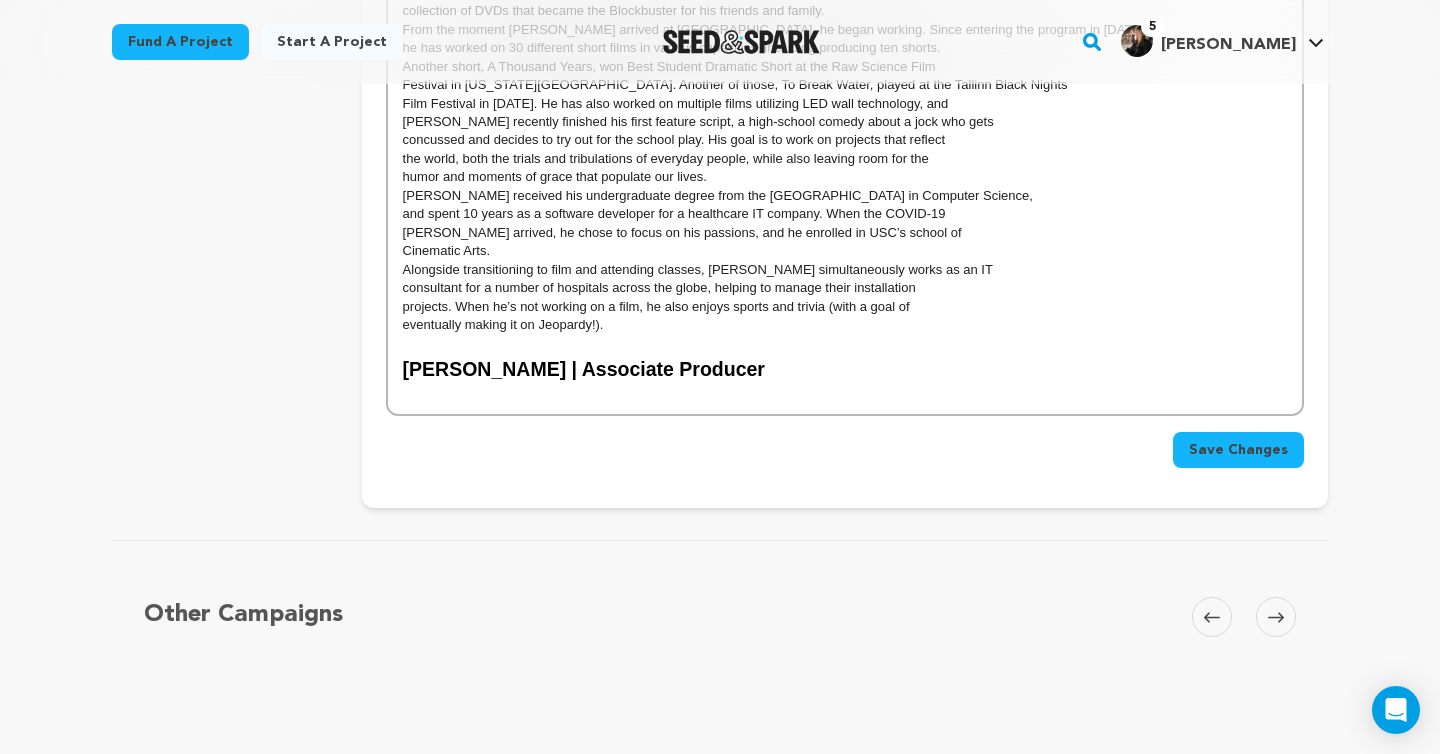 click on "[PERSON_NAME] | Associate Producer" at bounding box center (584, 369) 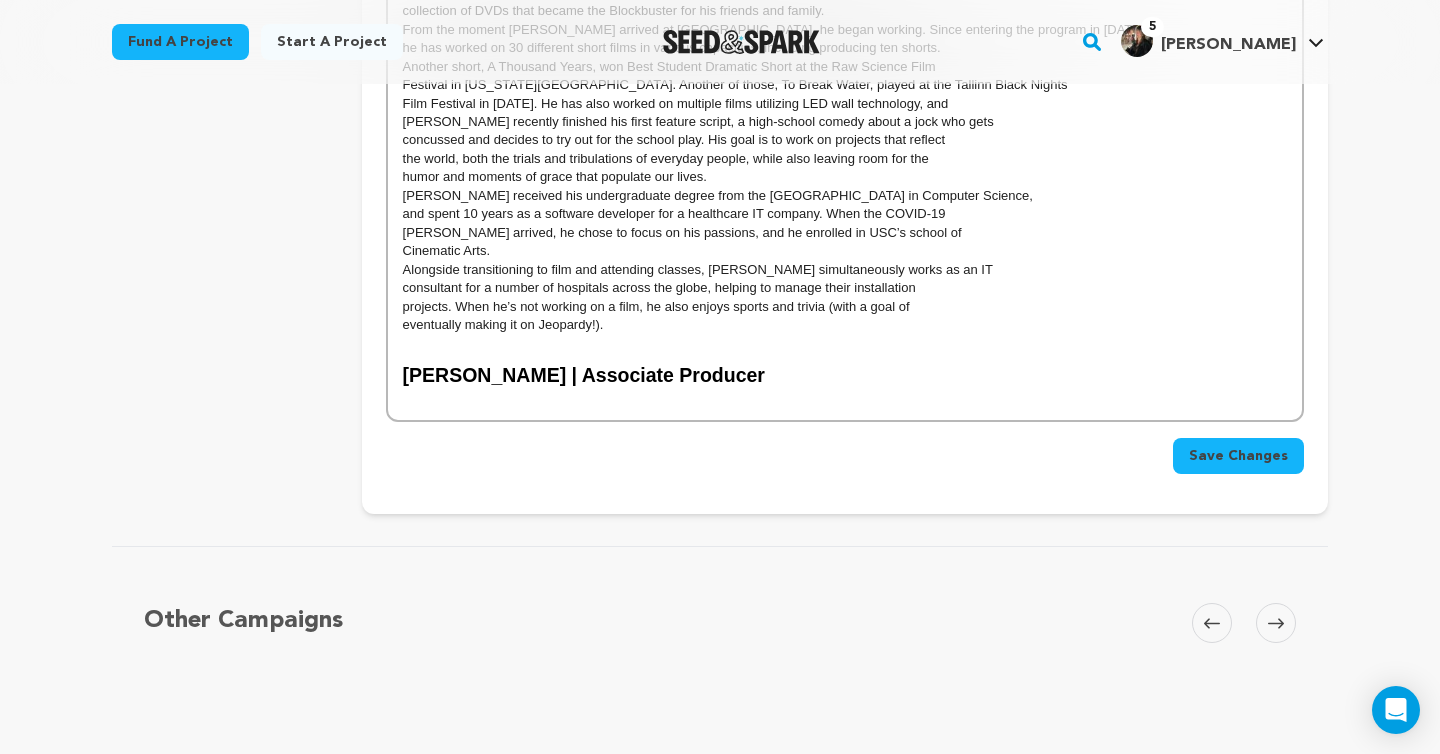 click on "﻿ Jose Tenorio | Associate Producer" at bounding box center [845, 376] 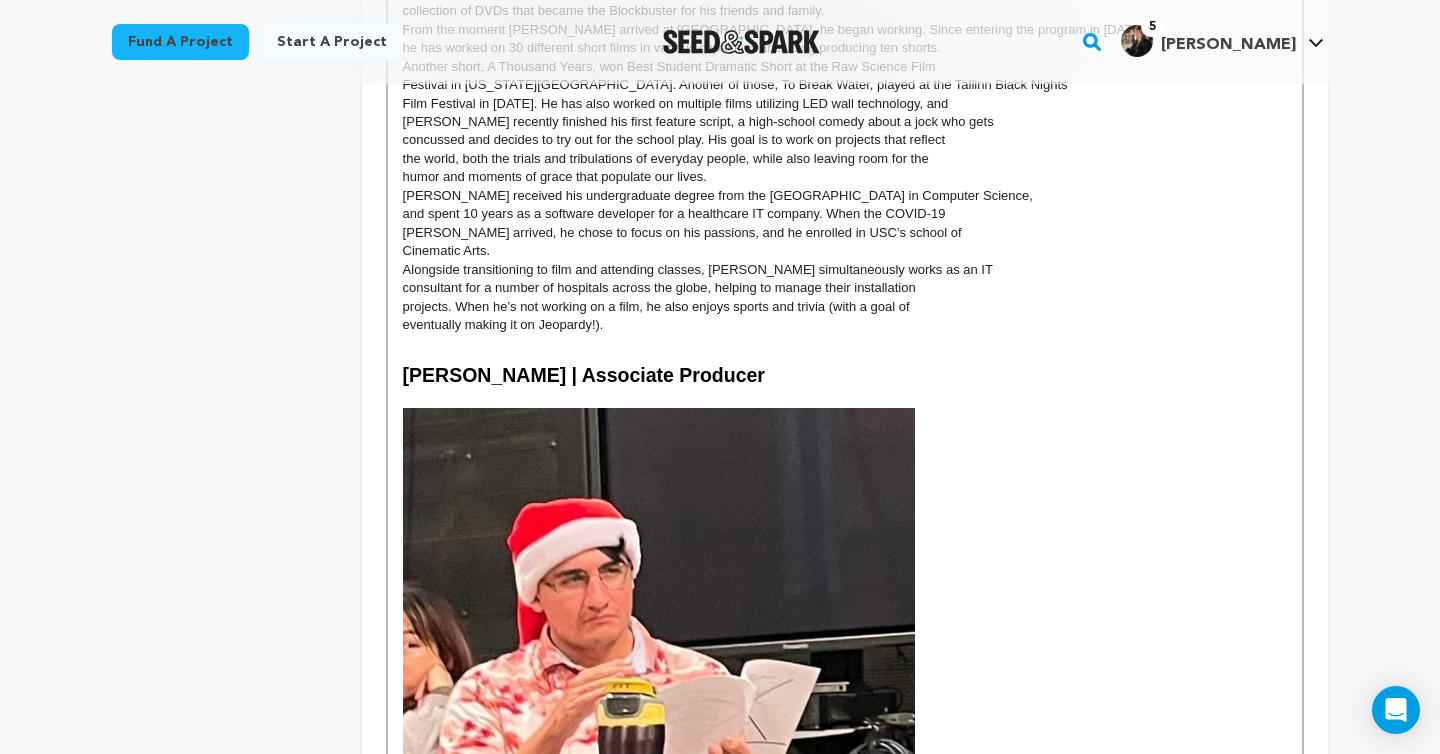 click at bounding box center [659, 664] 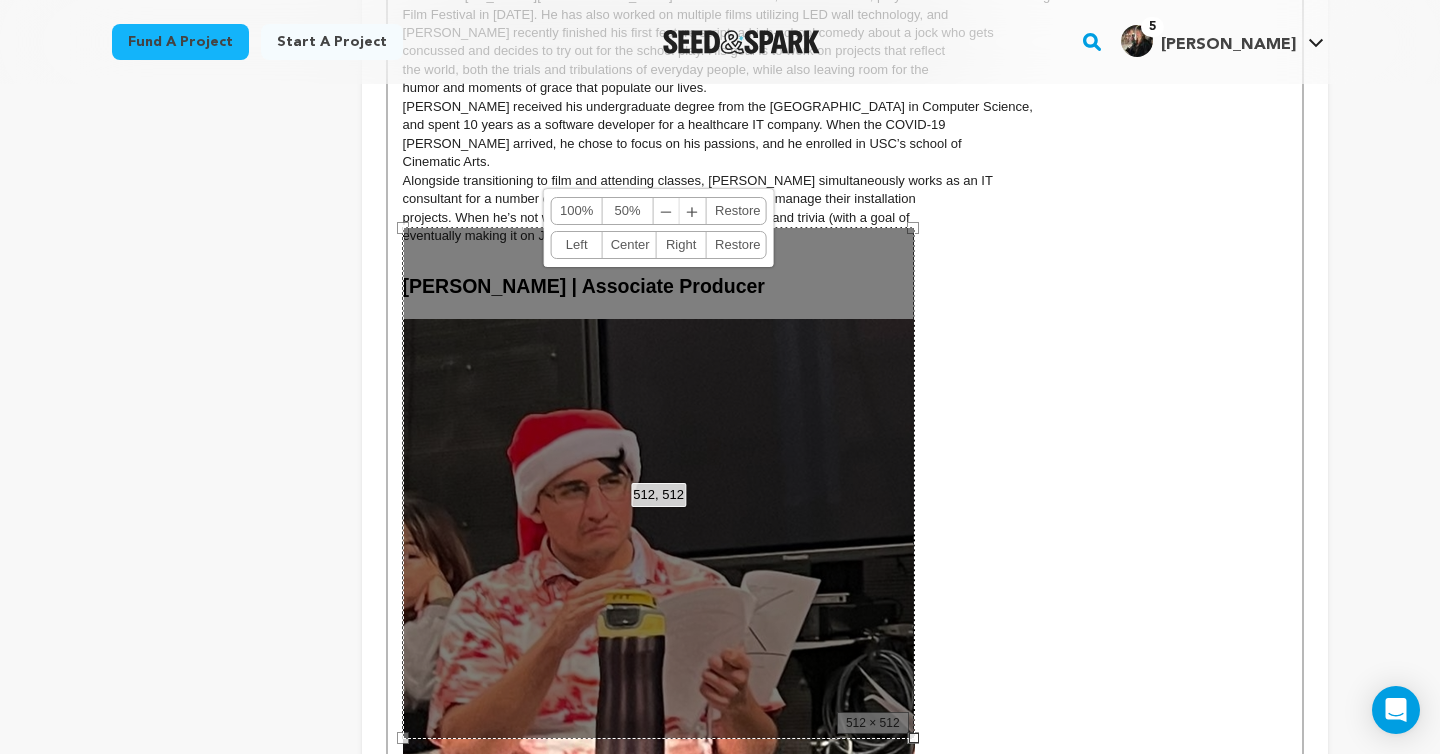 scroll, scrollTop: 8099, scrollLeft: 0, axis: vertical 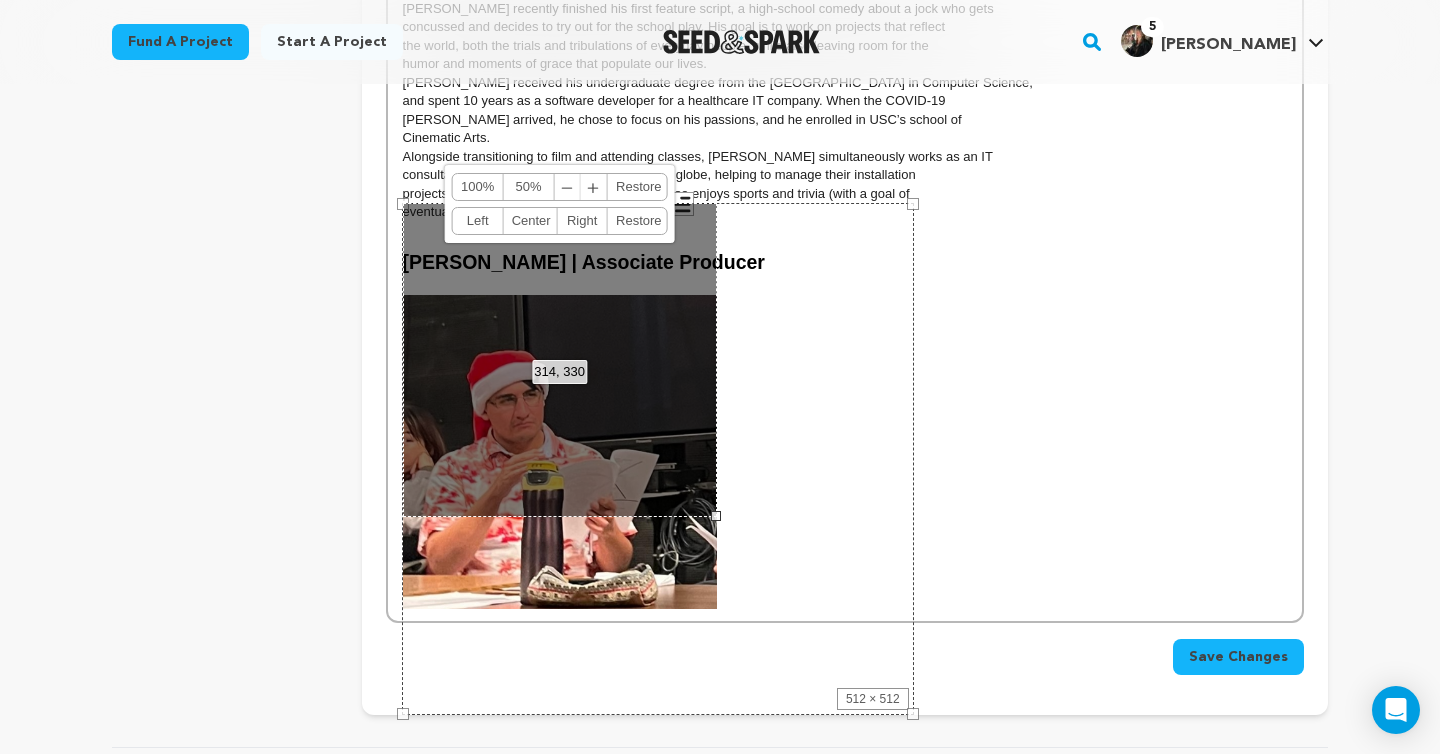drag, startPoint x: 911, startPoint y: 683, endPoint x: 713, endPoint y: 501, distance: 268.93866 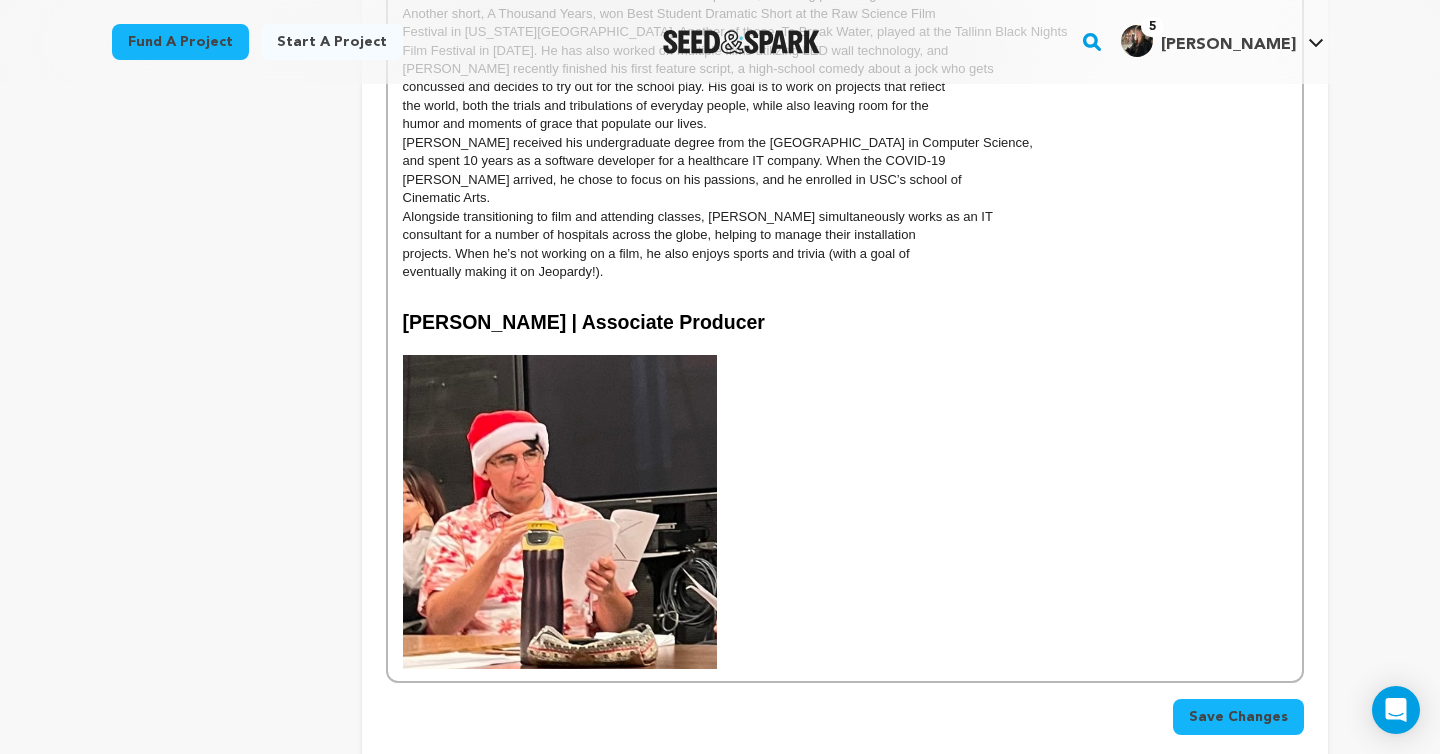 scroll, scrollTop: 8042, scrollLeft: 0, axis: vertical 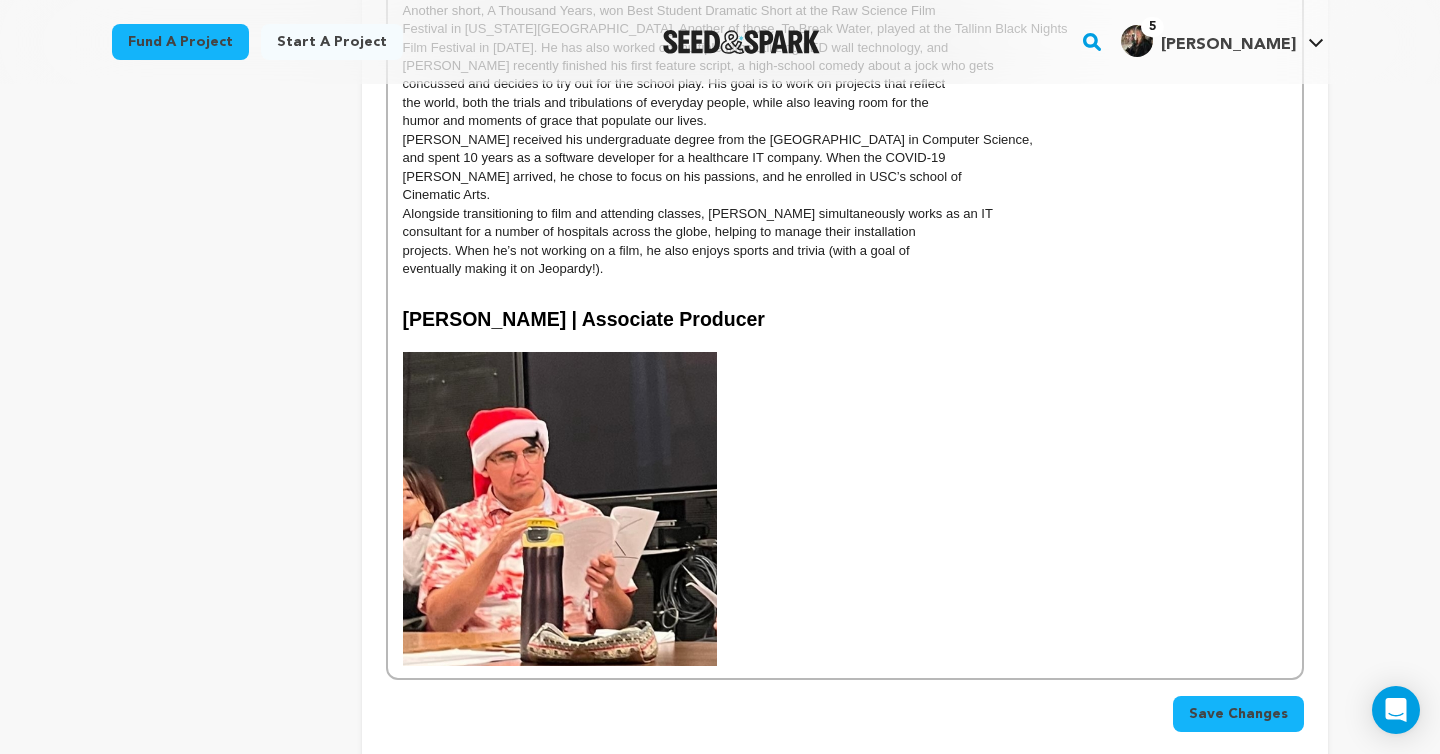click at bounding box center (560, 509) 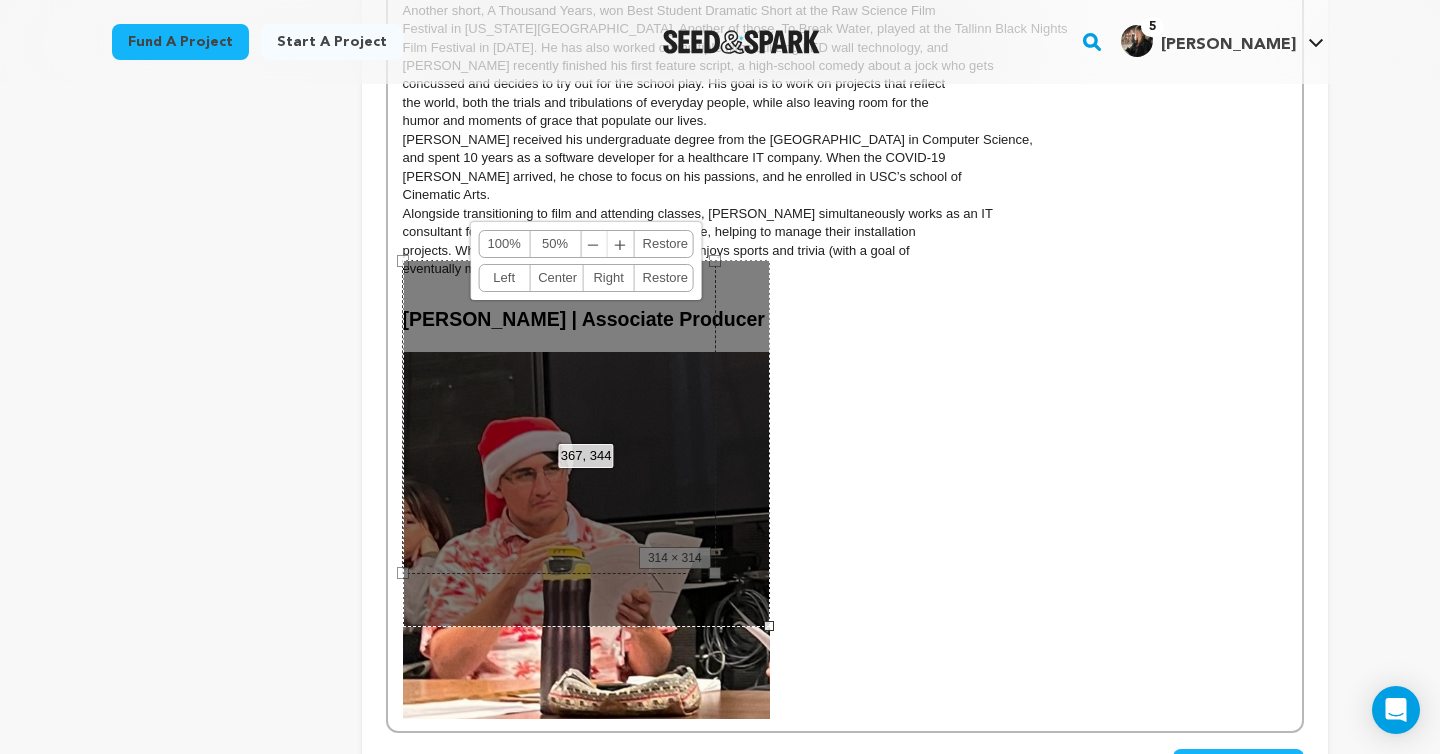 drag, startPoint x: 718, startPoint y: 545, endPoint x: 768, endPoint y: 569, distance: 55.461697 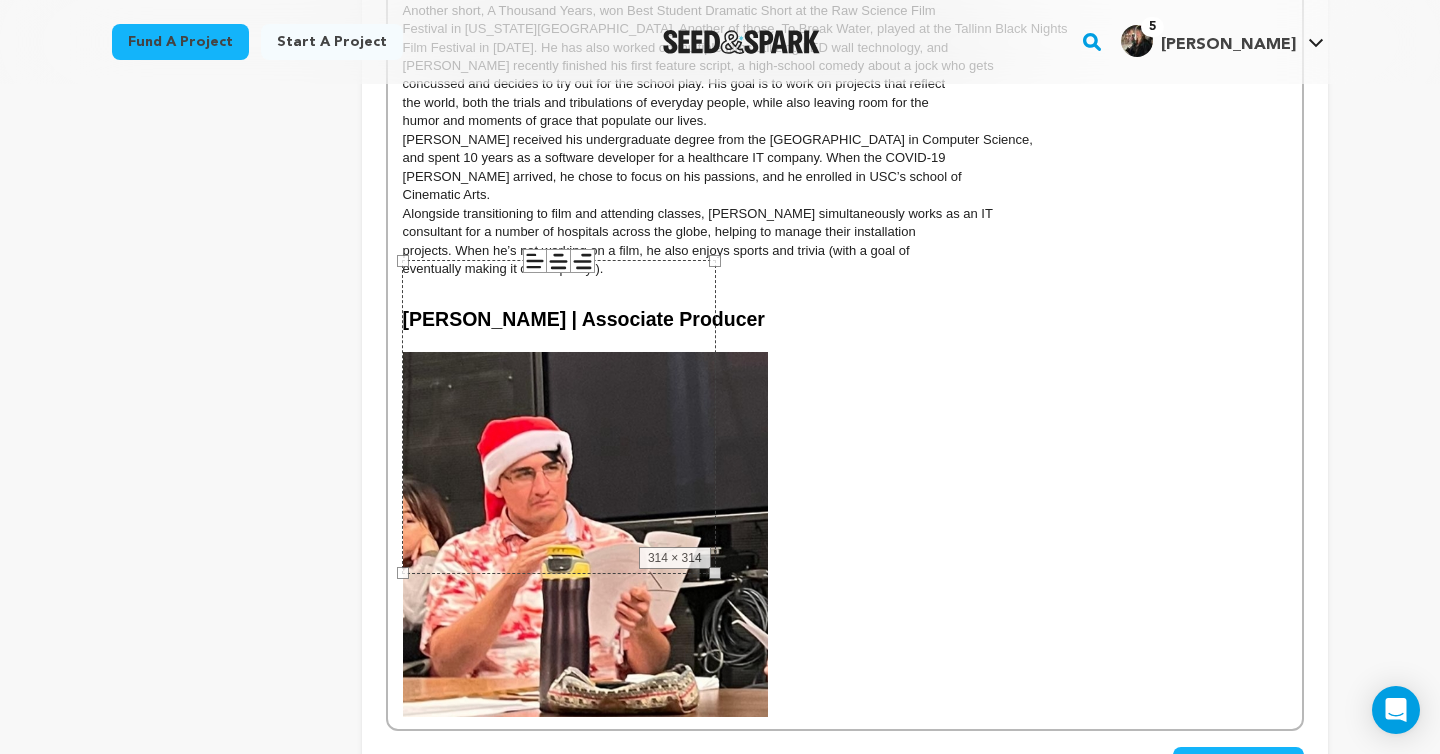 click at bounding box center [845, 534] 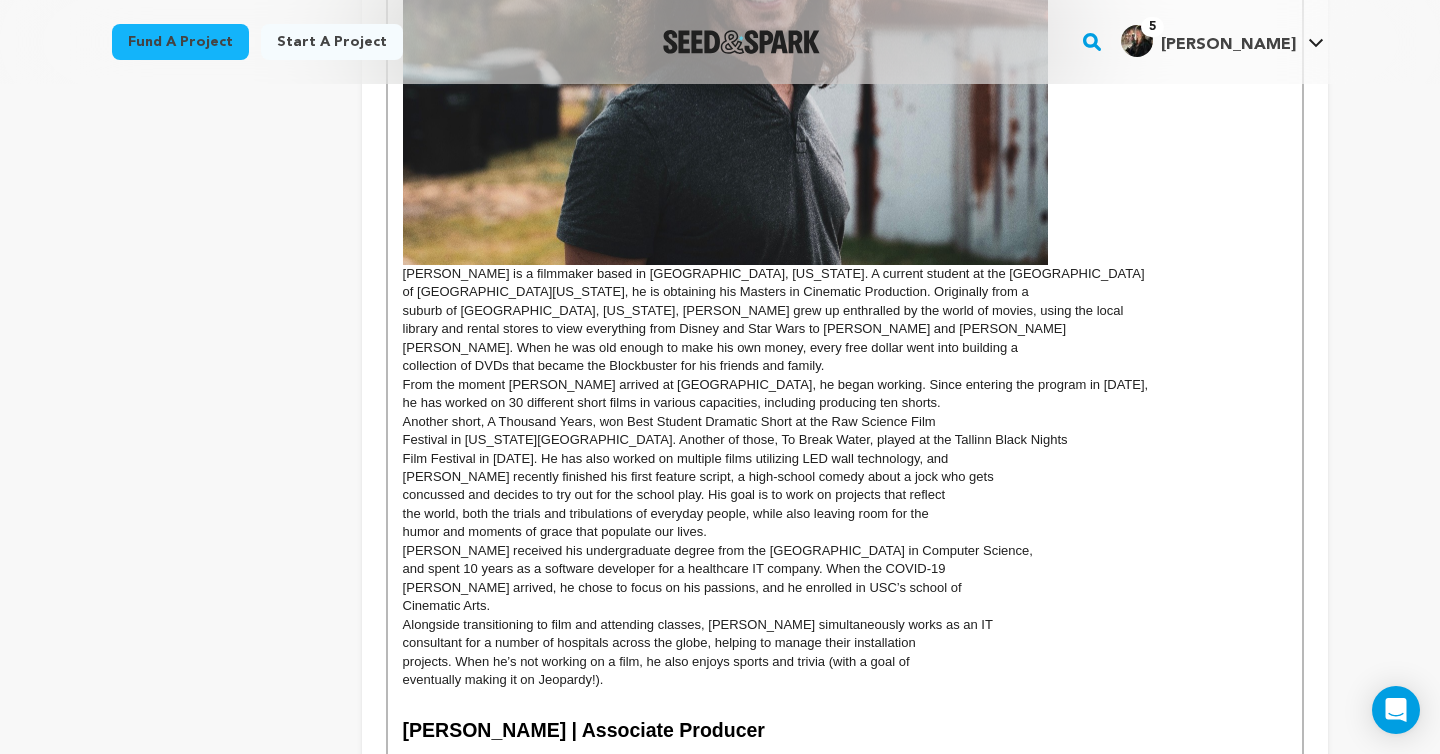 scroll, scrollTop: 8059, scrollLeft: 0, axis: vertical 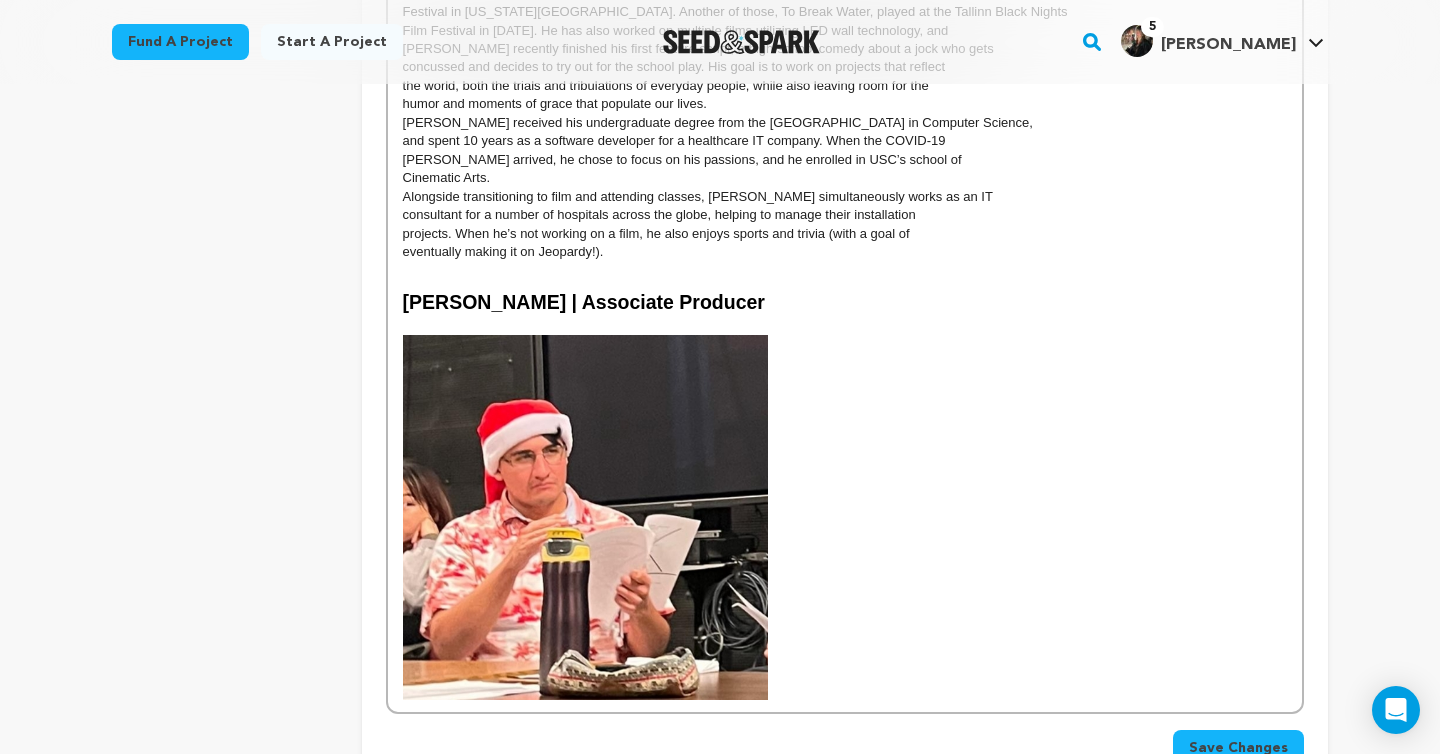 click at bounding box center [585, 517] 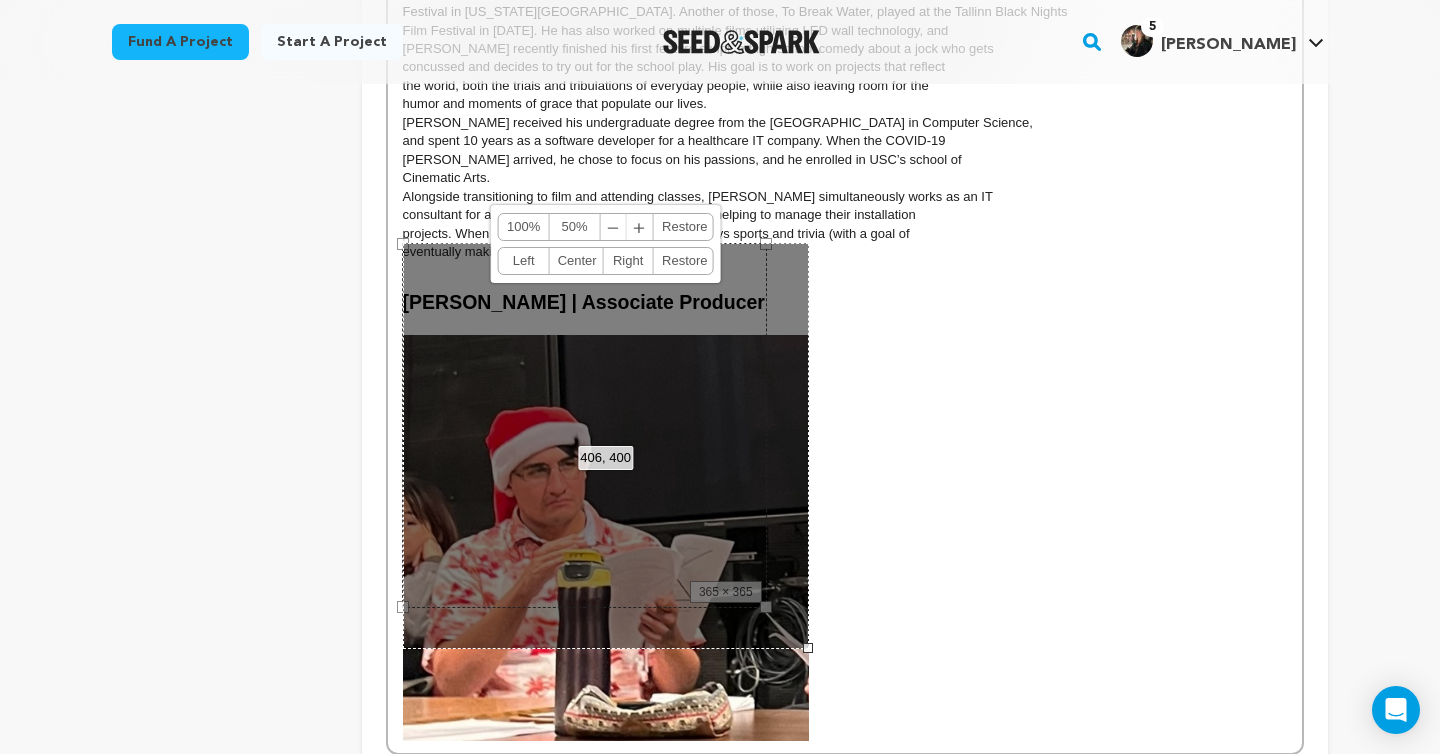 drag, startPoint x: 771, startPoint y: 579, endPoint x: 813, endPoint y: 616, distance: 55.97321 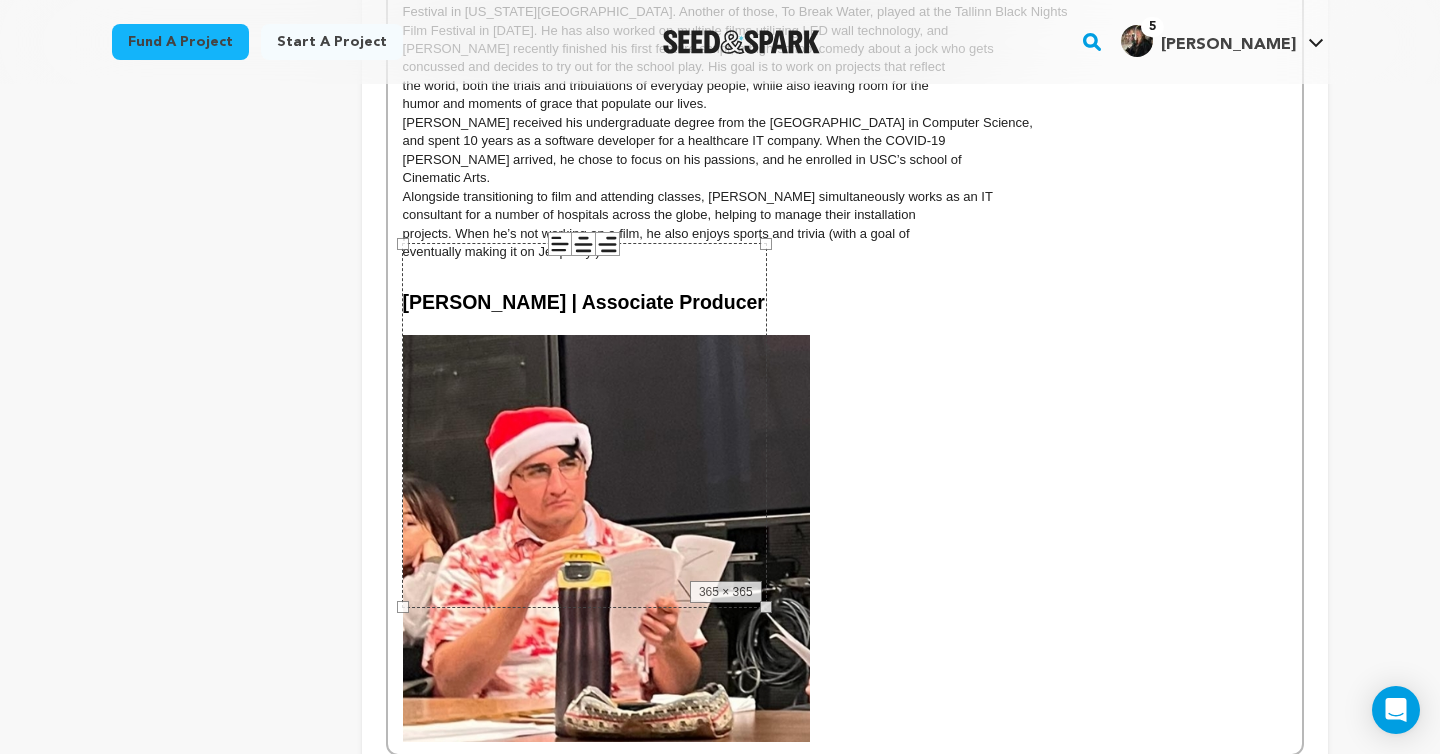 click at bounding box center [845, 538] 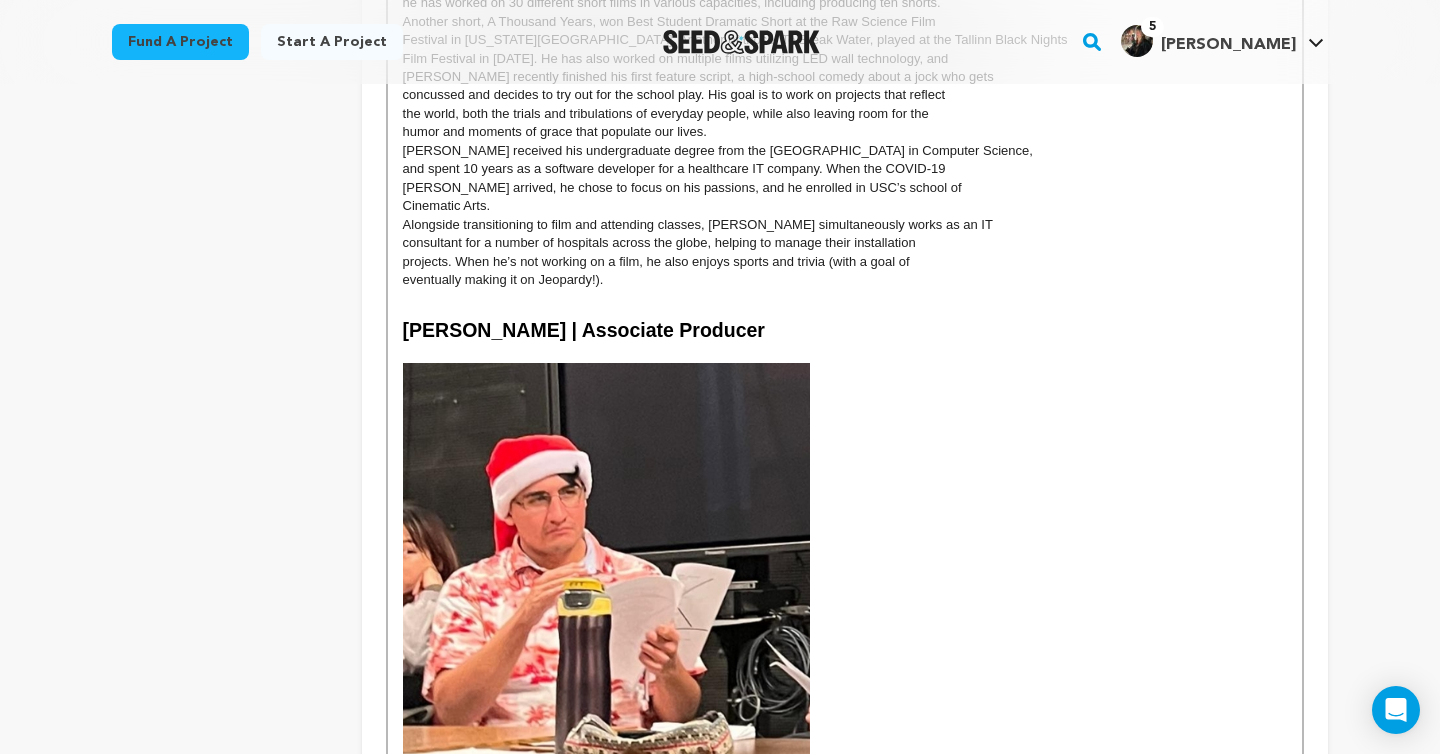 scroll, scrollTop: 8035, scrollLeft: 0, axis: vertical 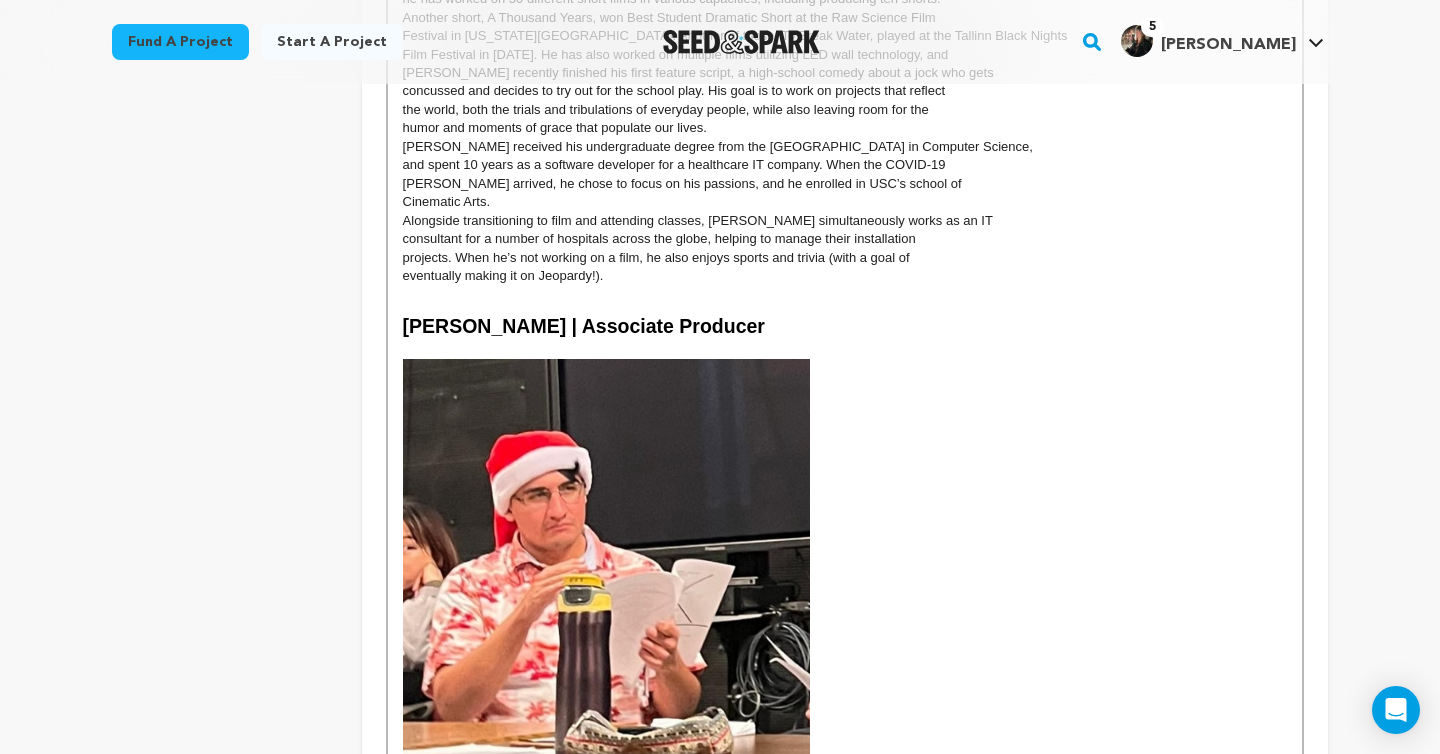click at bounding box center [845, 562] 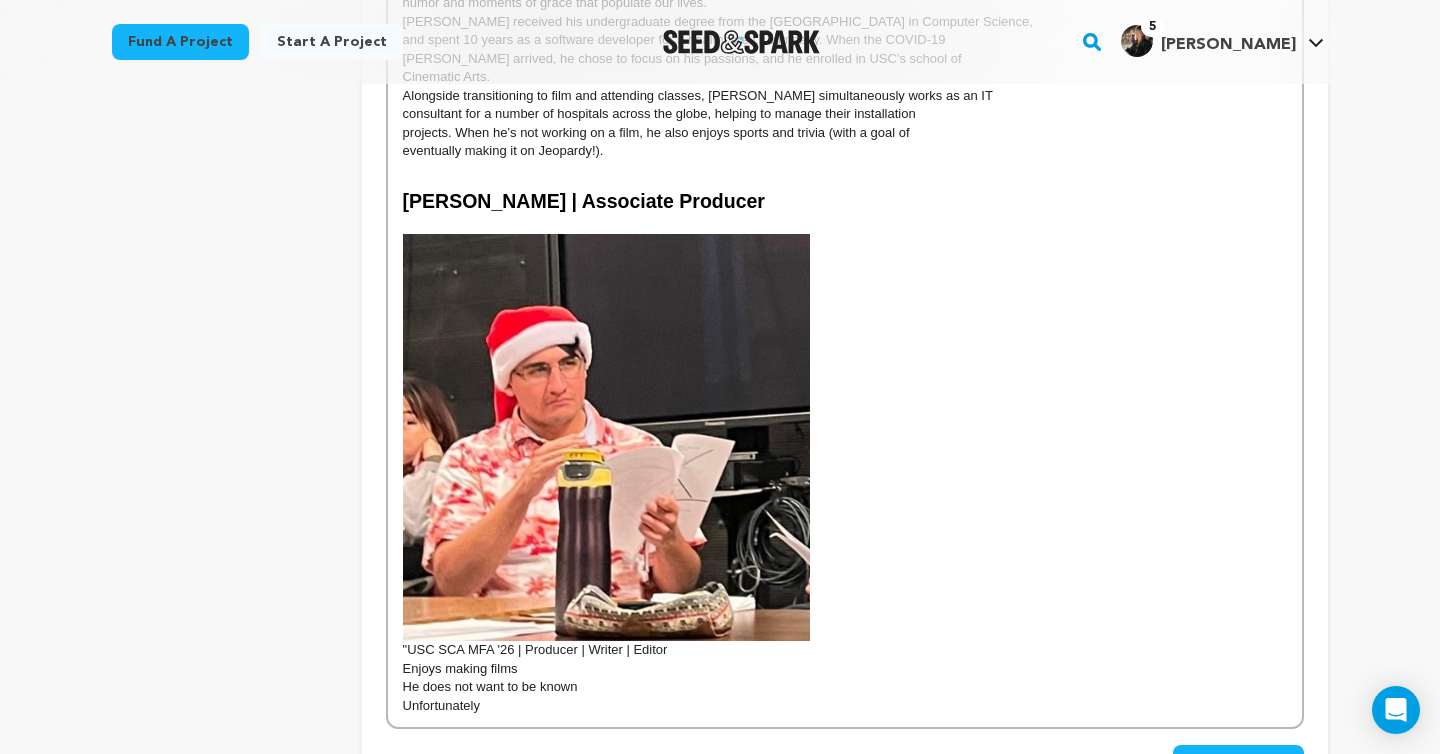 scroll, scrollTop: 8170, scrollLeft: 0, axis: vertical 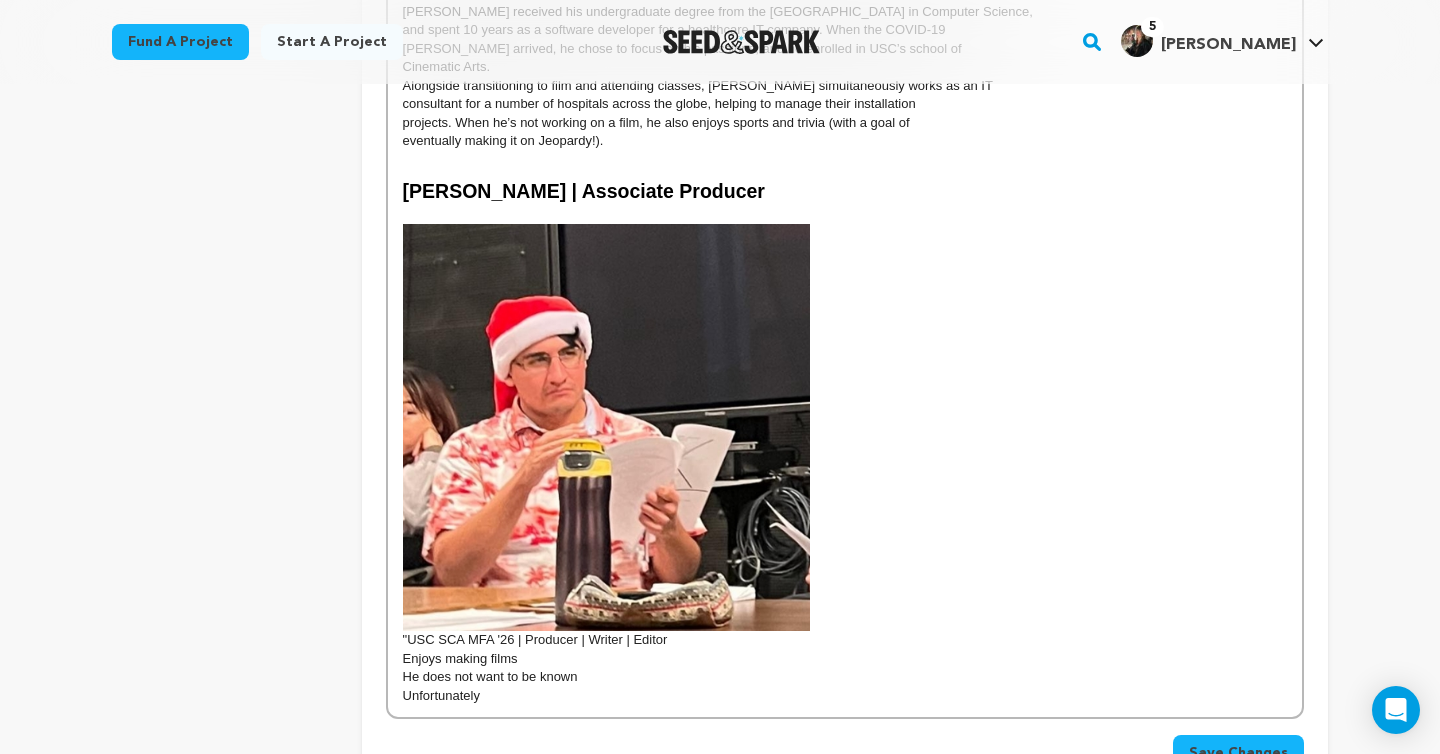 click on ""USC SCA MFA '26 | Producer | Writer | Editor" at bounding box center (535, 639) 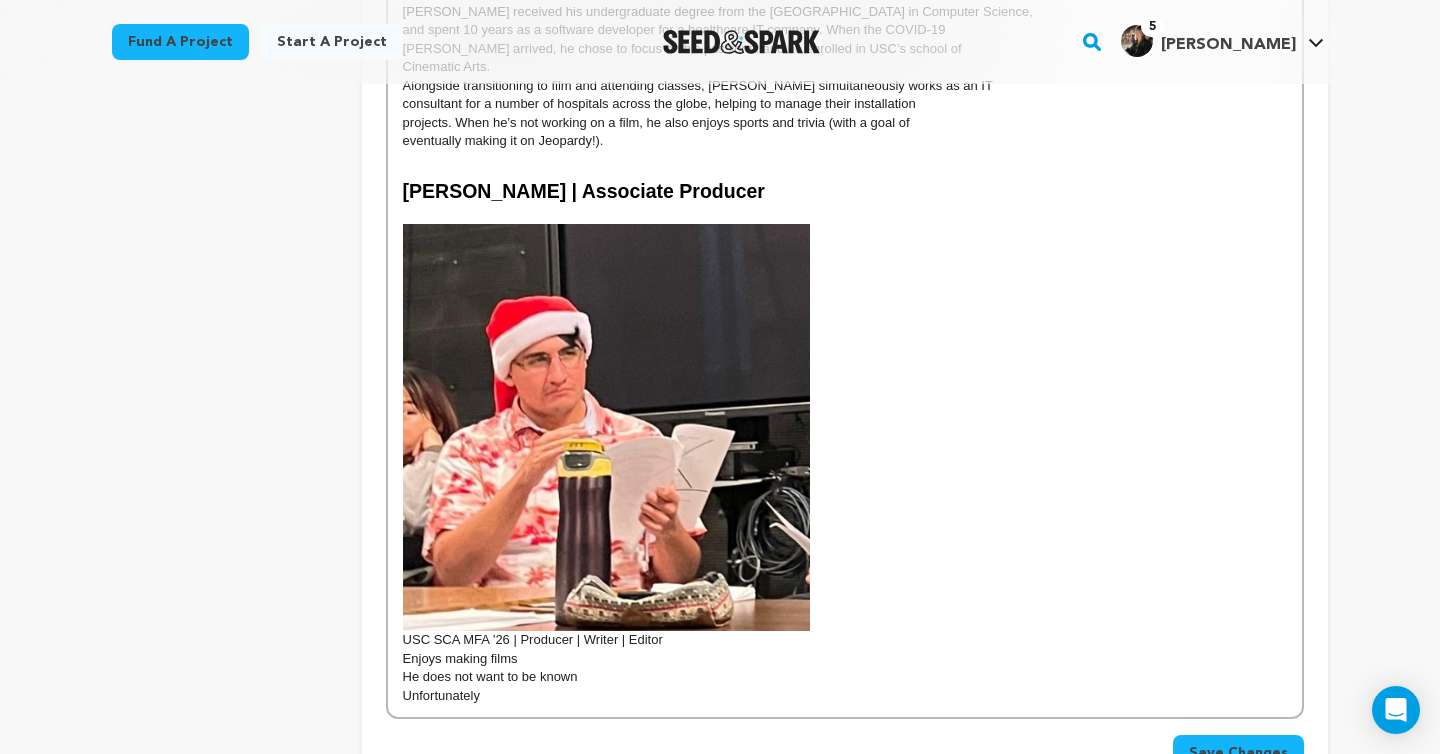 click on "Save Changes" at bounding box center [1238, 753] 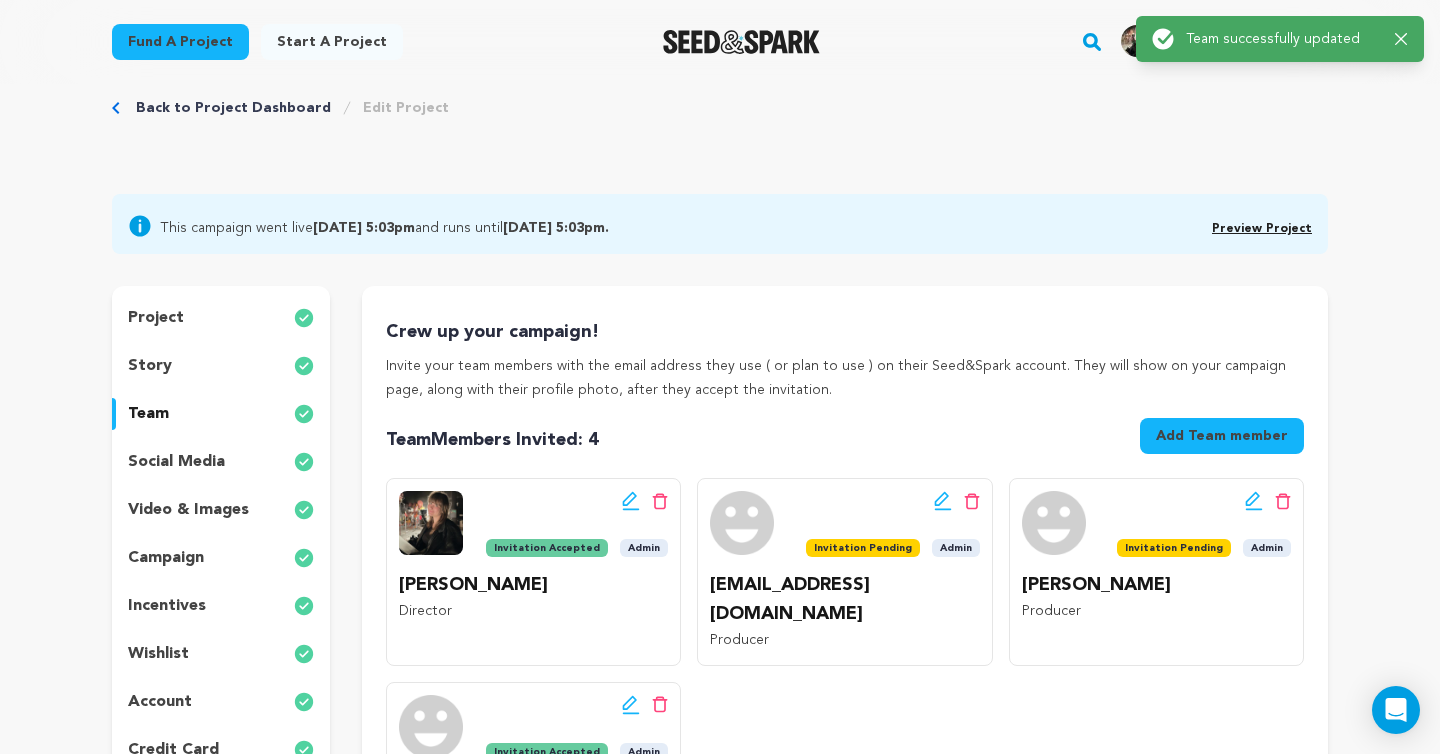 scroll, scrollTop: 0, scrollLeft: 0, axis: both 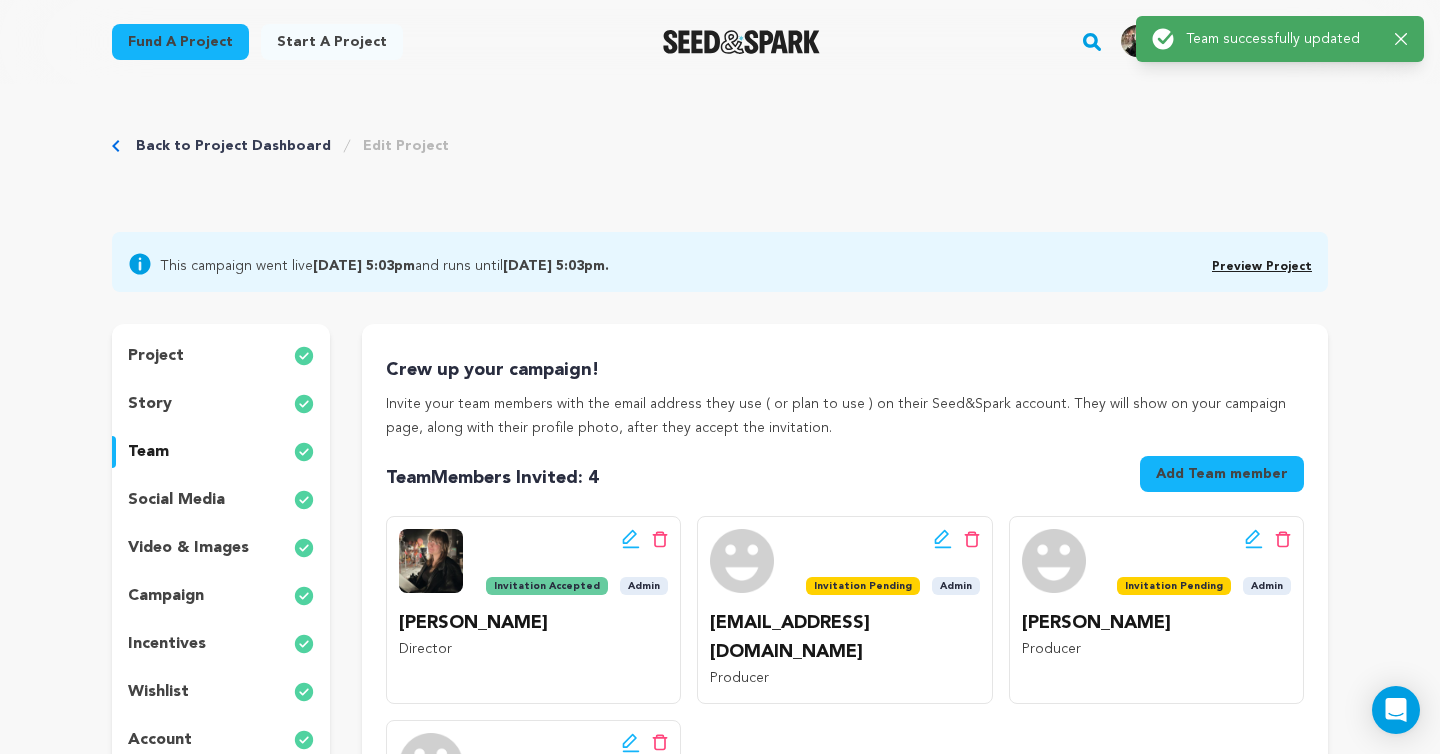 click on "Preview Project" at bounding box center [1262, 267] 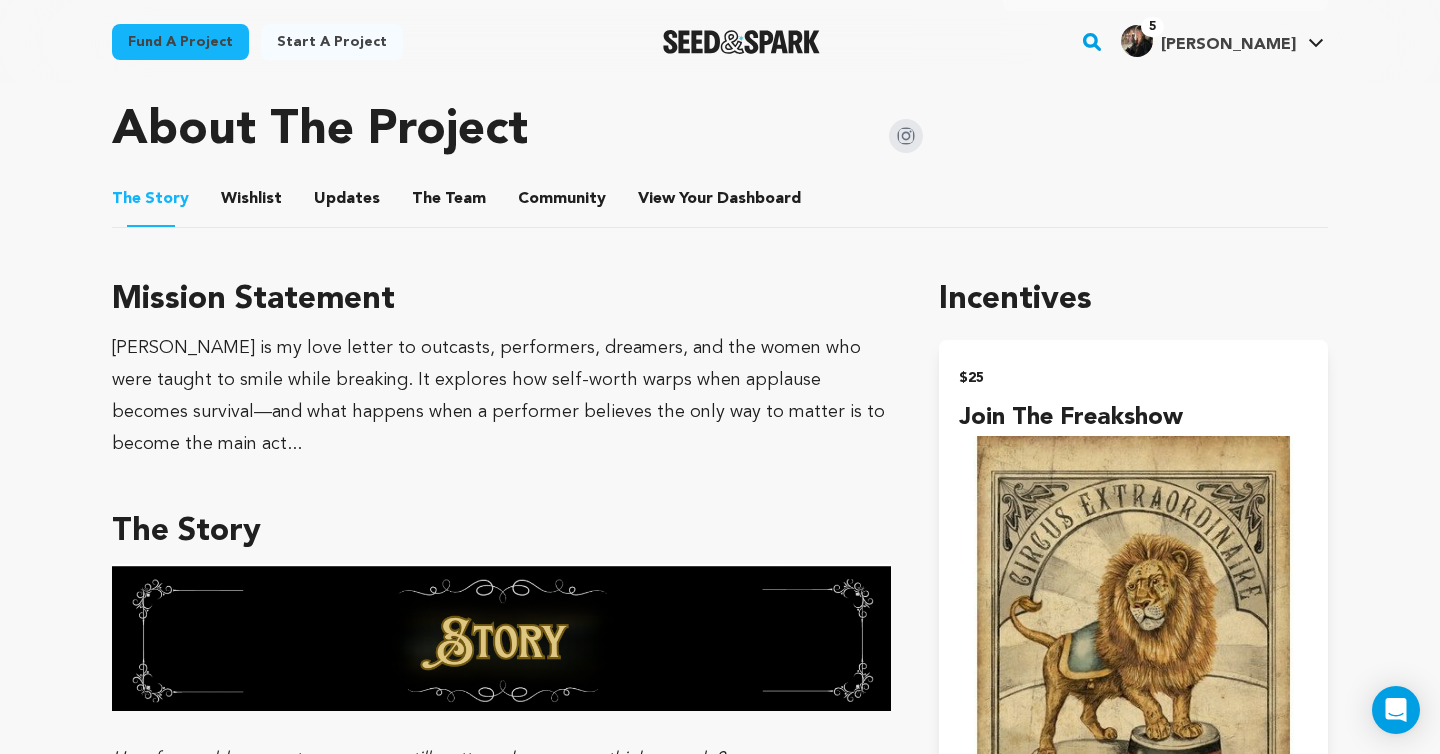 scroll, scrollTop: 753, scrollLeft: 0, axis: vertical 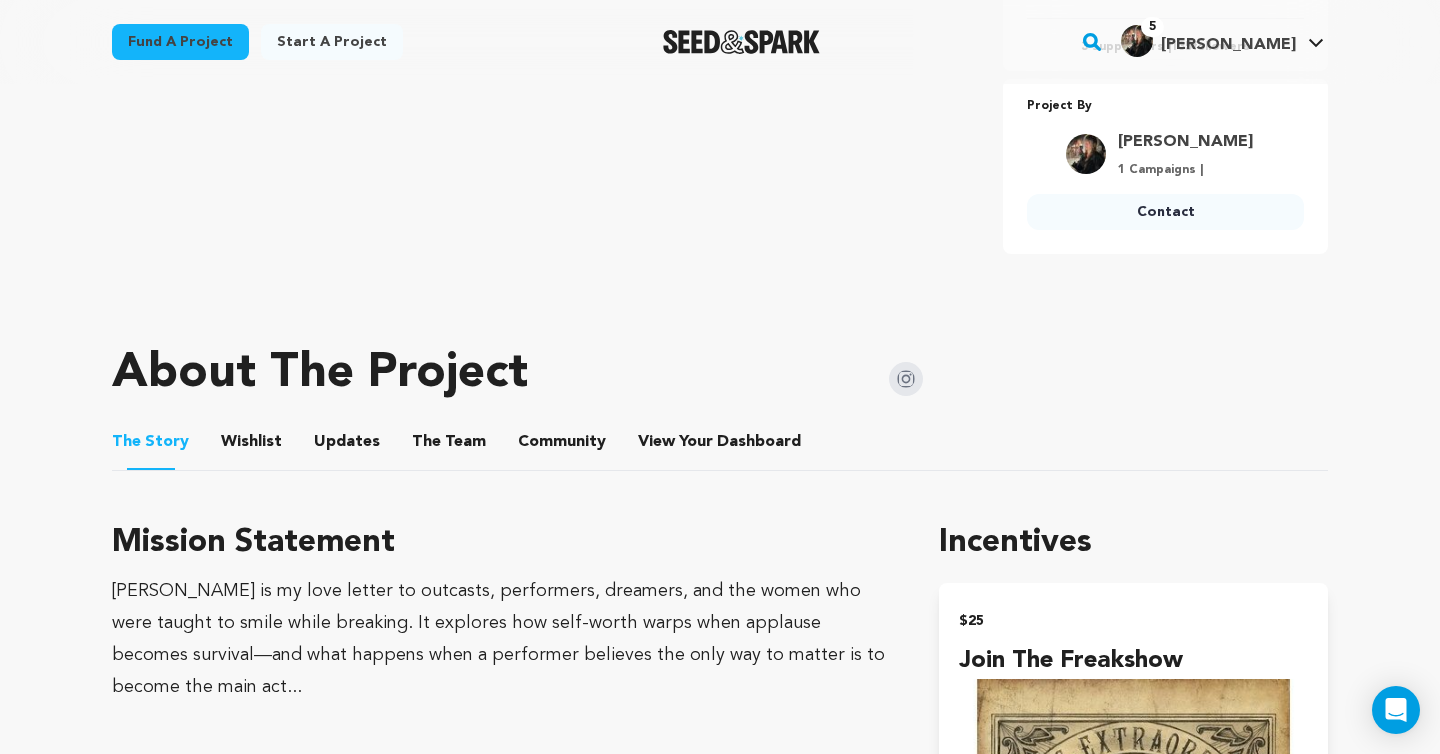 click on "The Team" at bounding box center (449, 446) 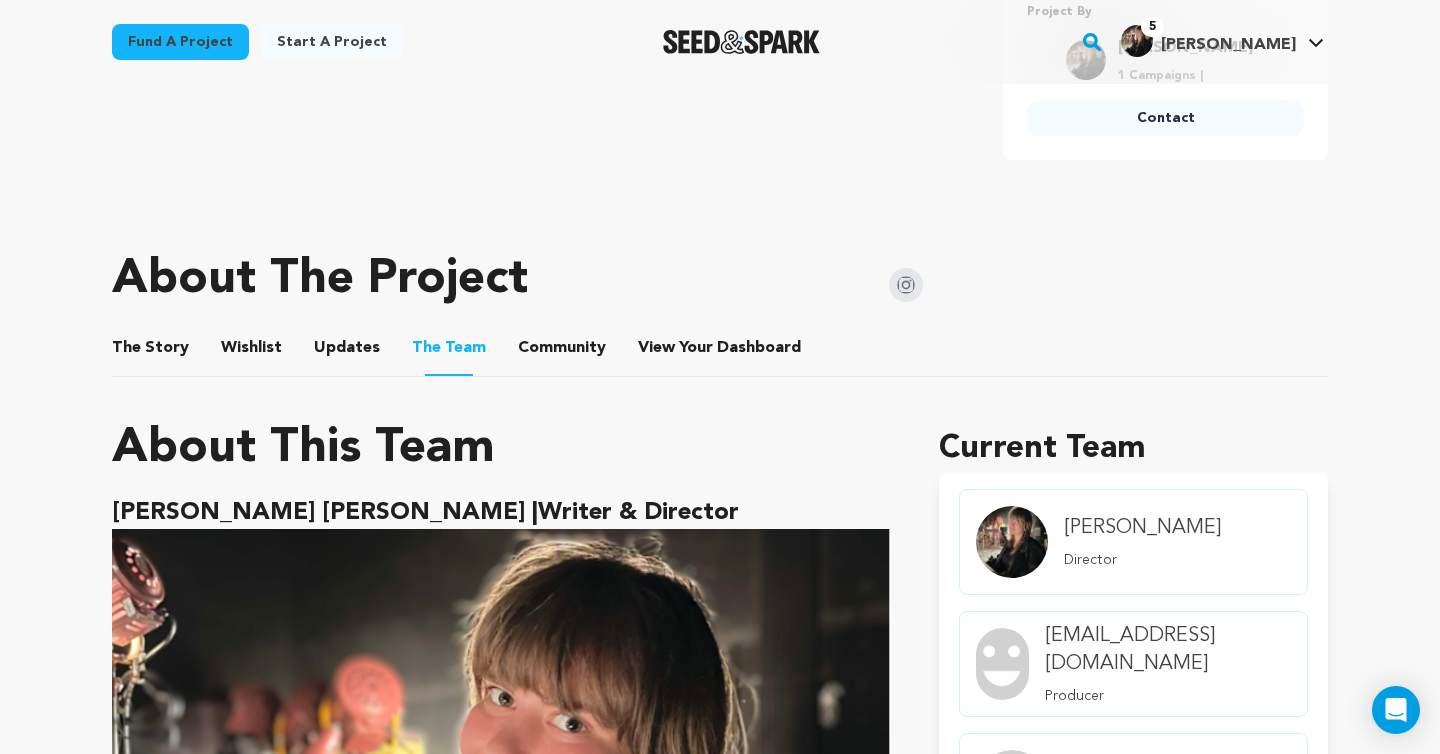 scroll, scrollTop: 703, scrollLeft: 0, axis: vertical 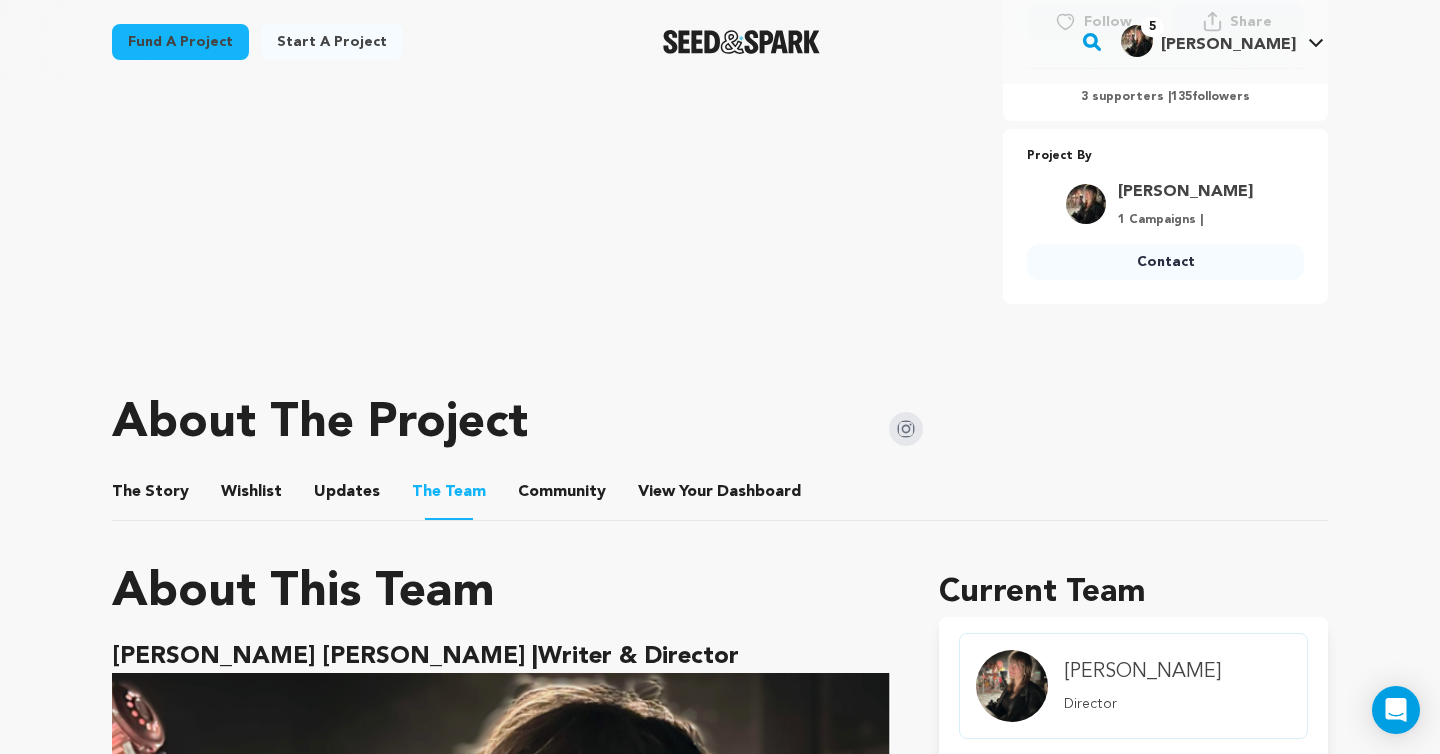 click on "The Story" at bounding box center [151, 496] 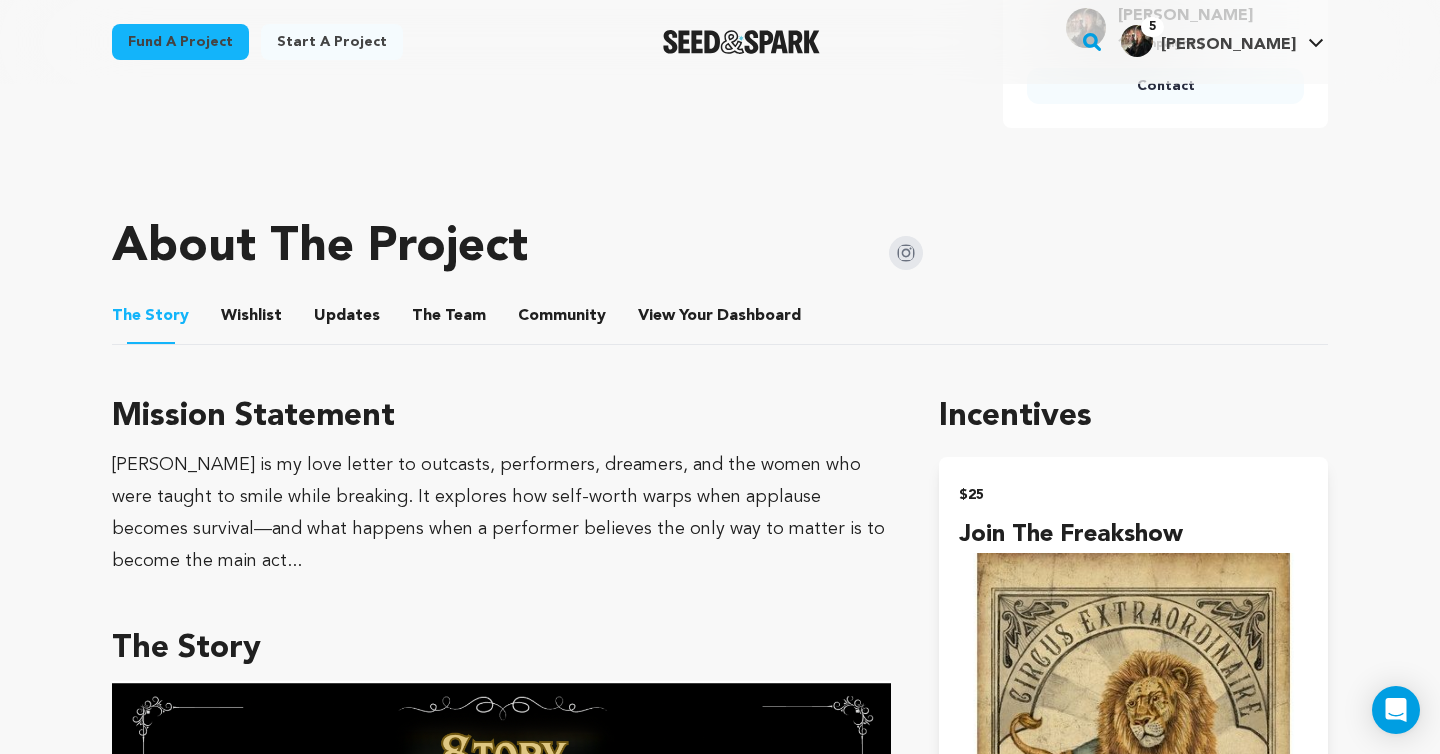 scroll, scrollTop: 712, scrollLeft: 0, axis: vertical 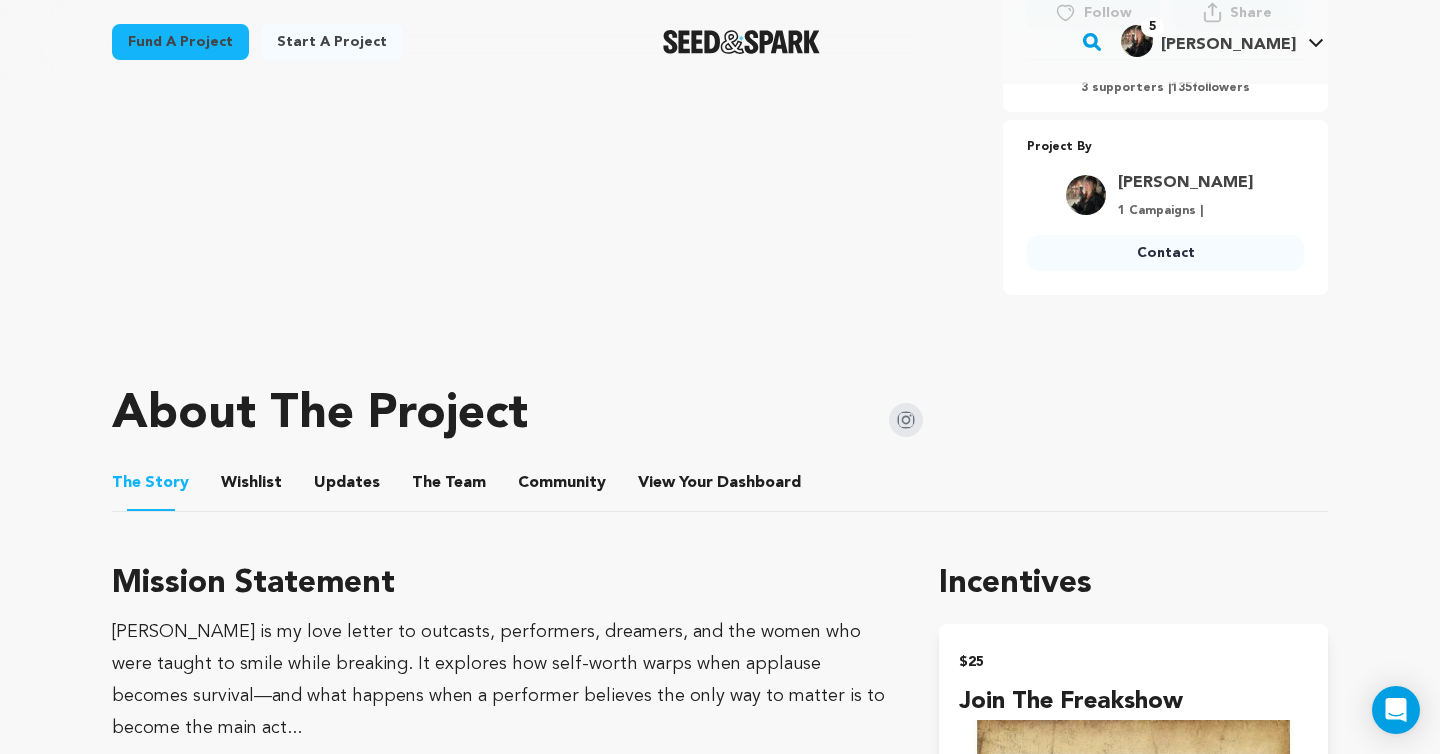 click on "View Your Dashboard" at bounding box center [662, 487] 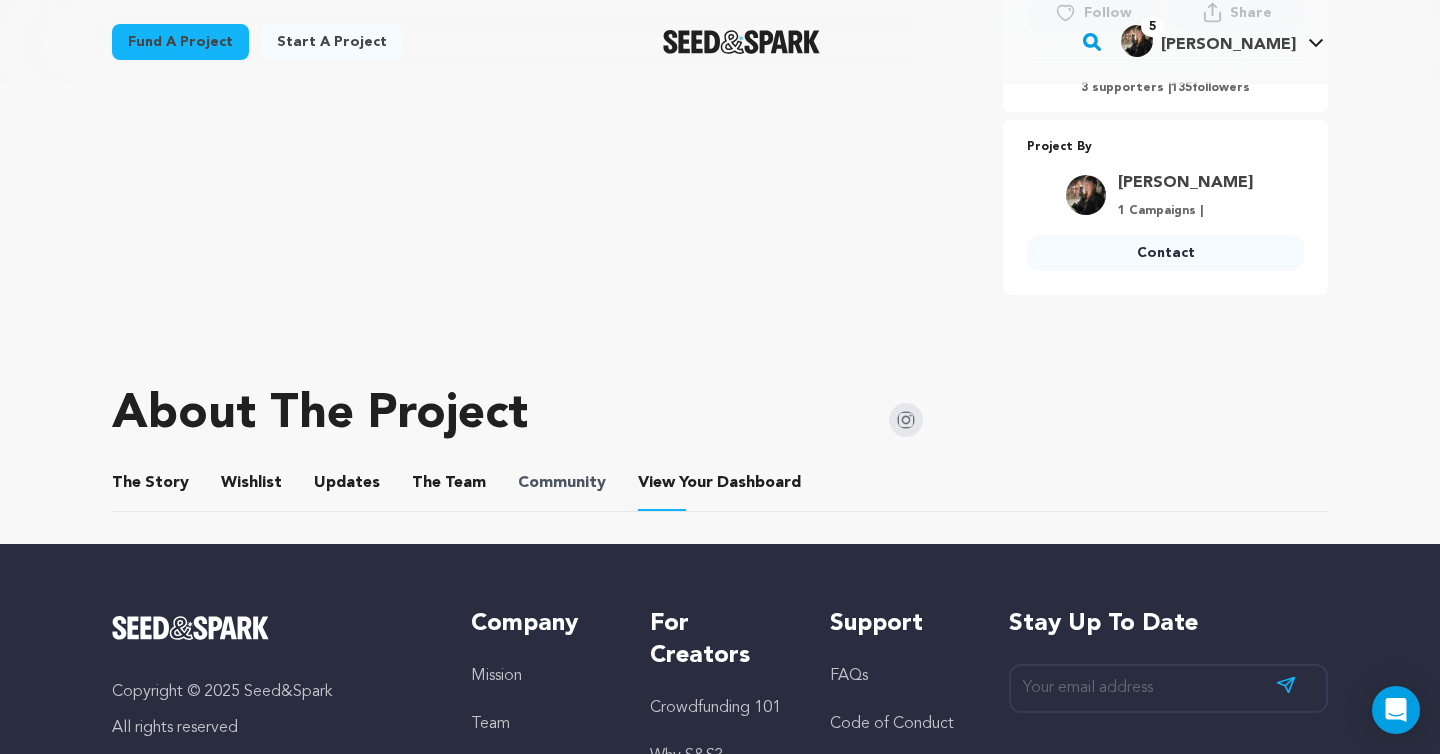 click on "Community" at bounding box center [562, 483] 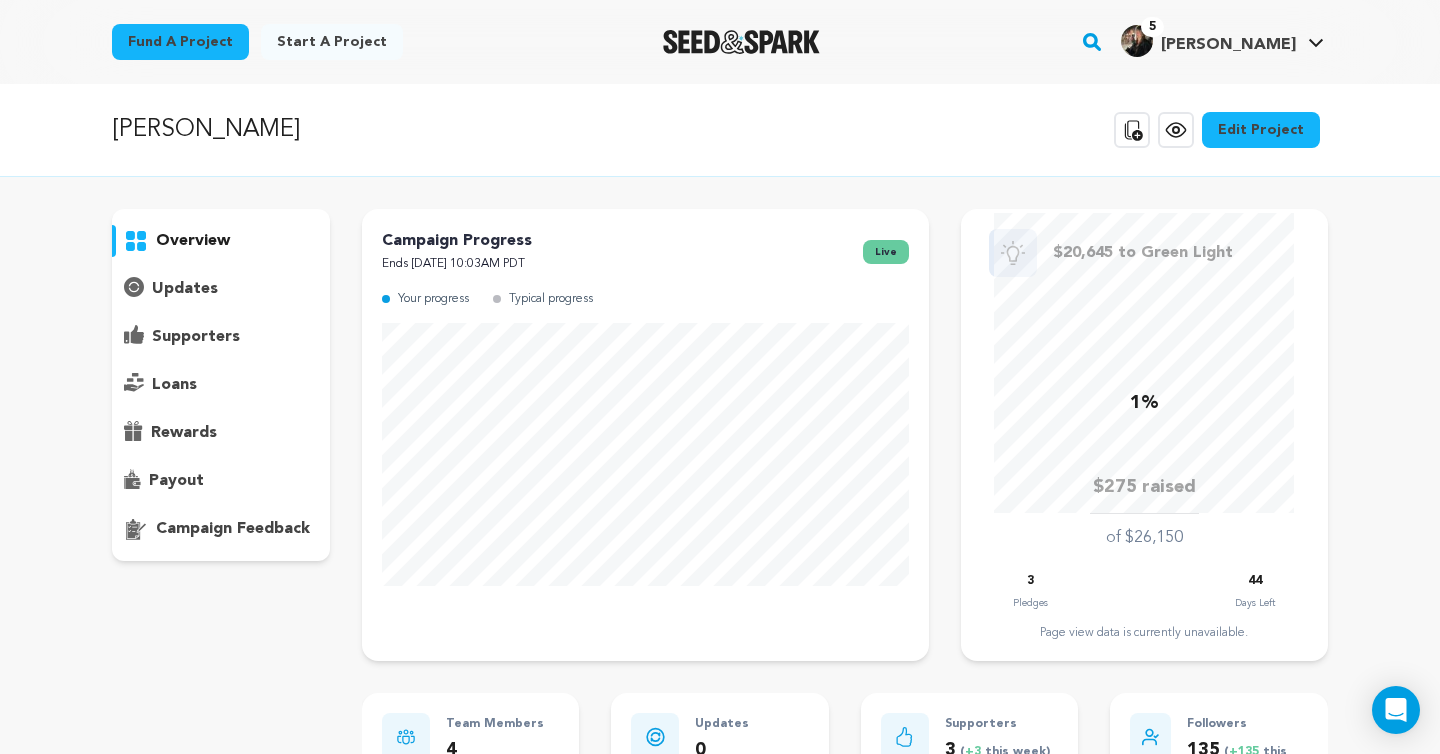 scroll, scrollTop: 0, scrollLeft: 0, axis: both 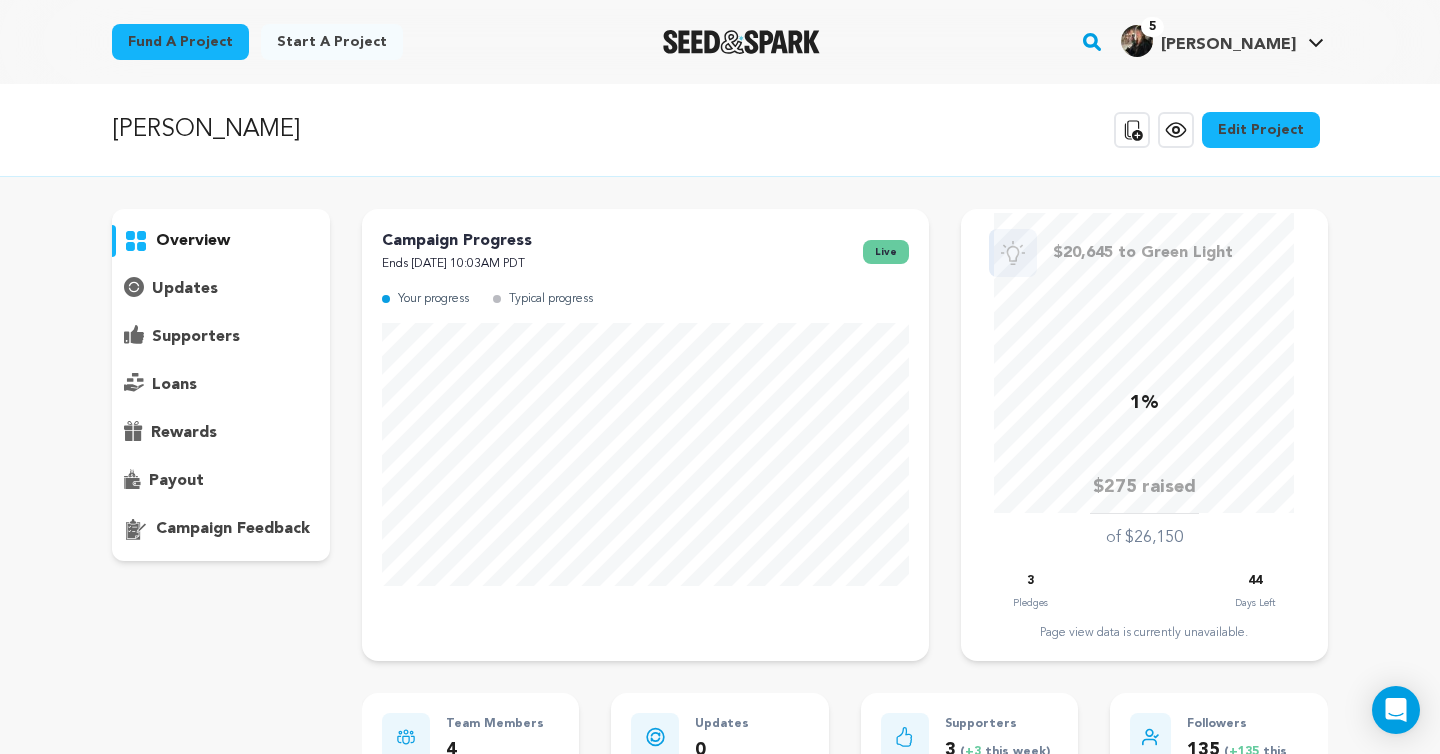 click on "campaign feedback" at bounding box center (233, 529) 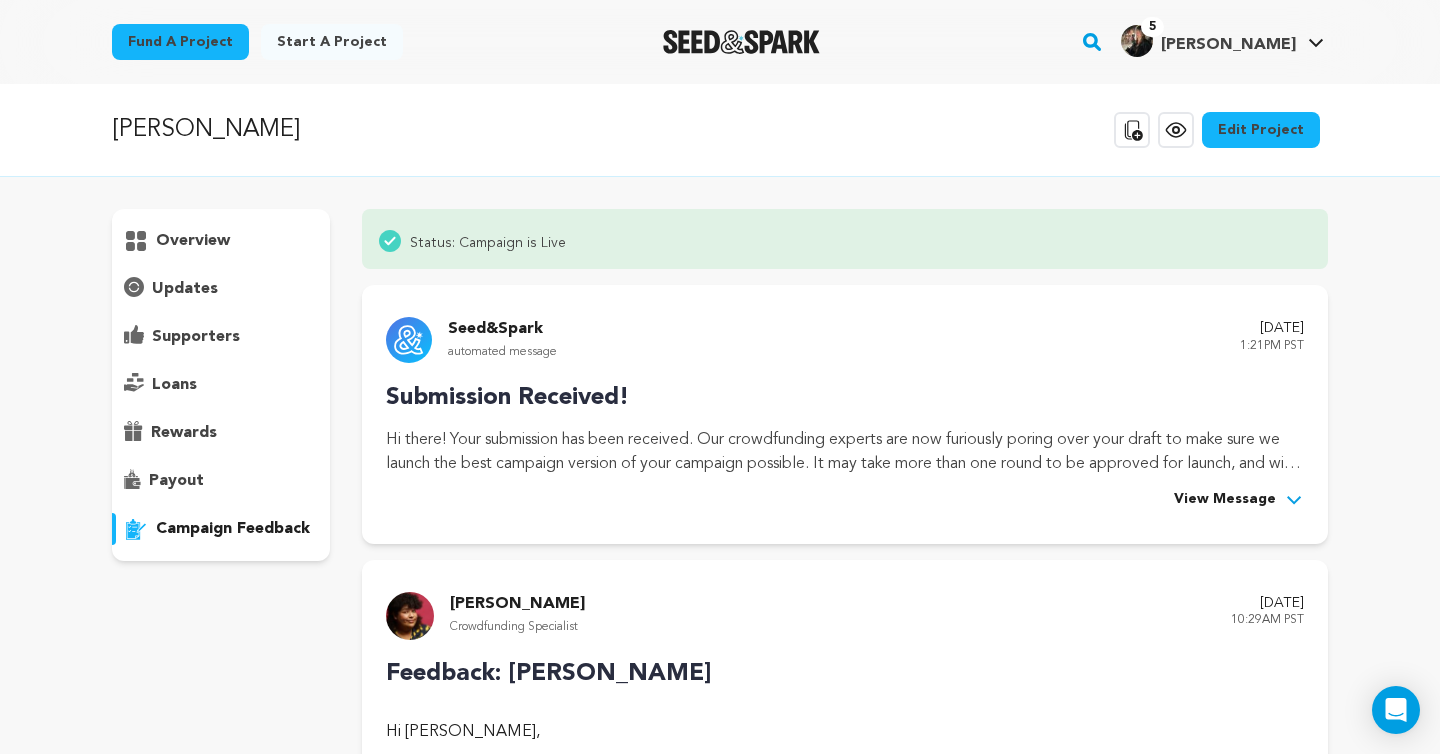 click on "payout" at bounding box center [176, 481] 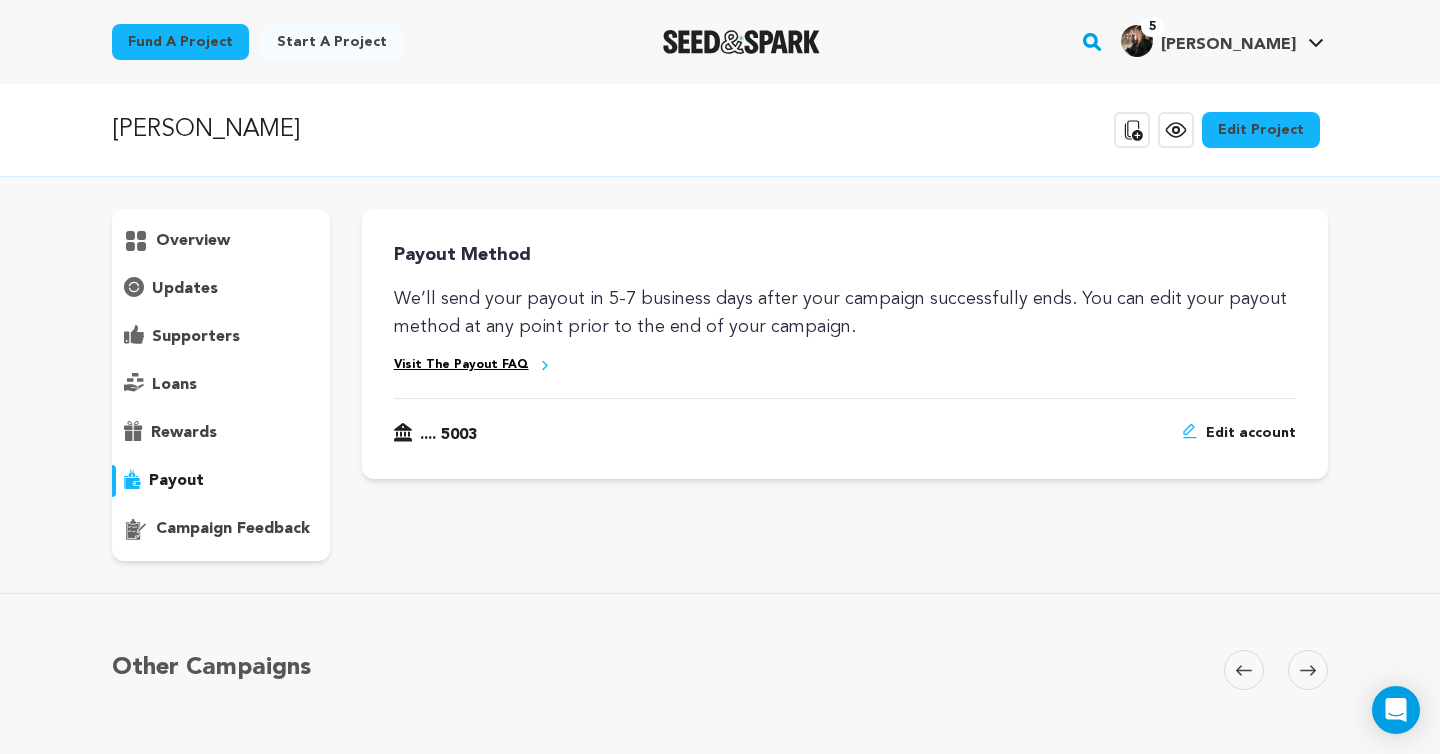click on "overview" at bounding box center (221, 241) 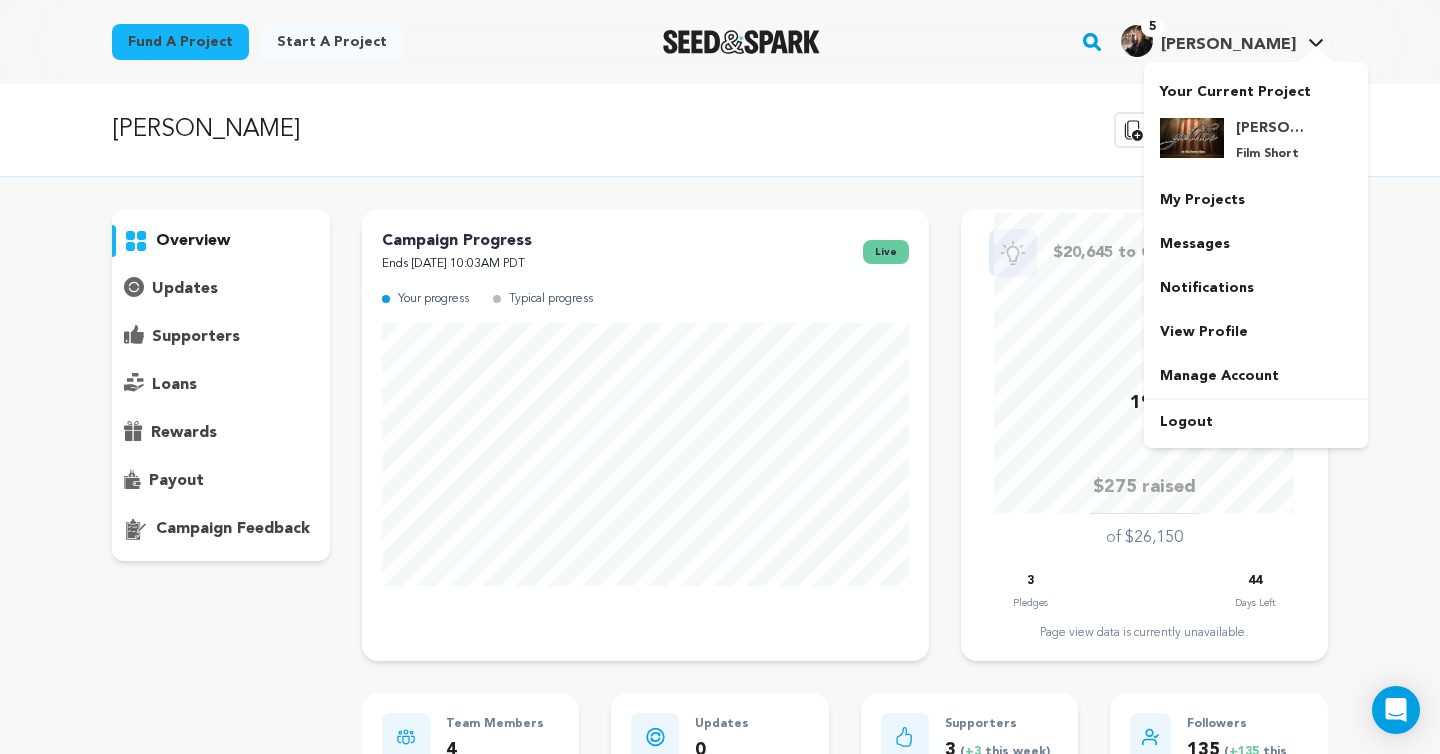 click on "[PERSON_NAME]" at bounding box center (1228, 45) 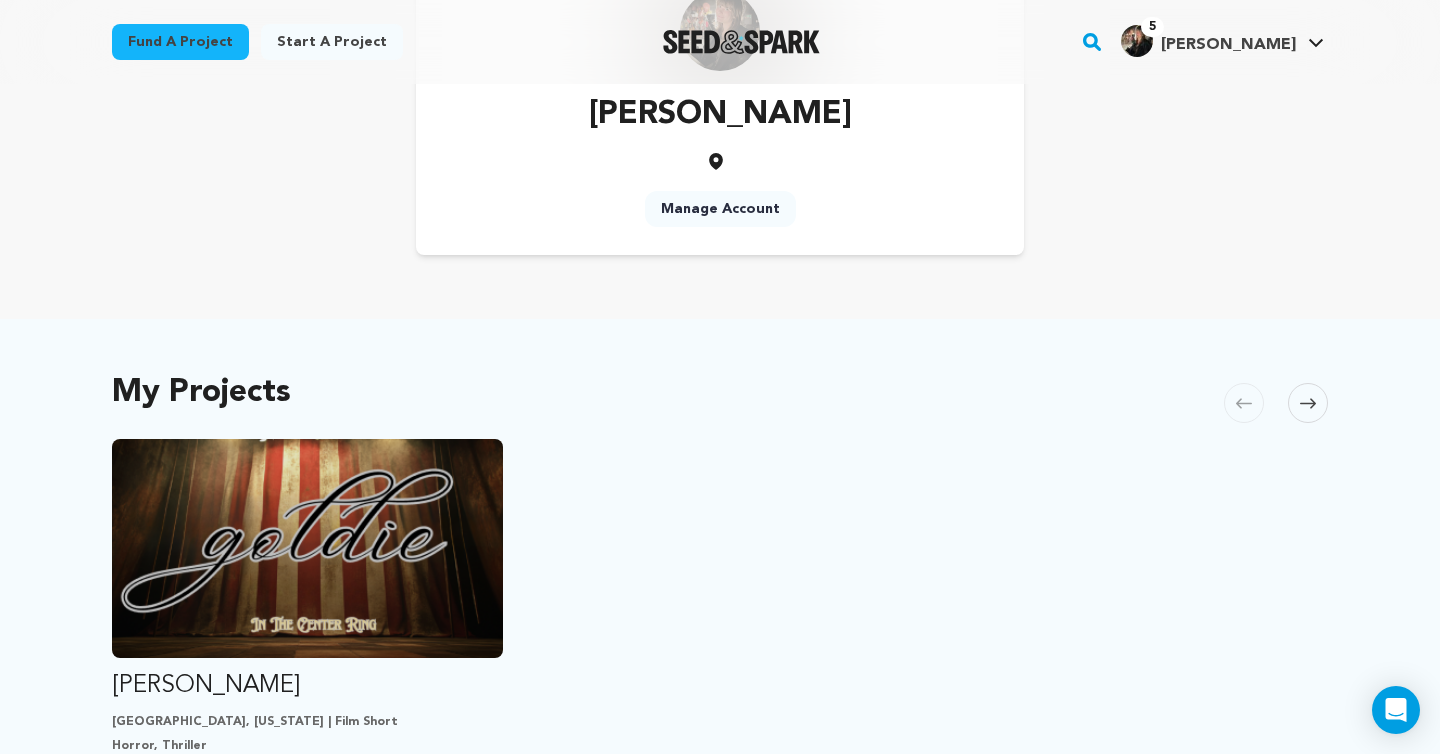 scroll, scrollTop: 619, scrollLeft: 0, axis: vertical 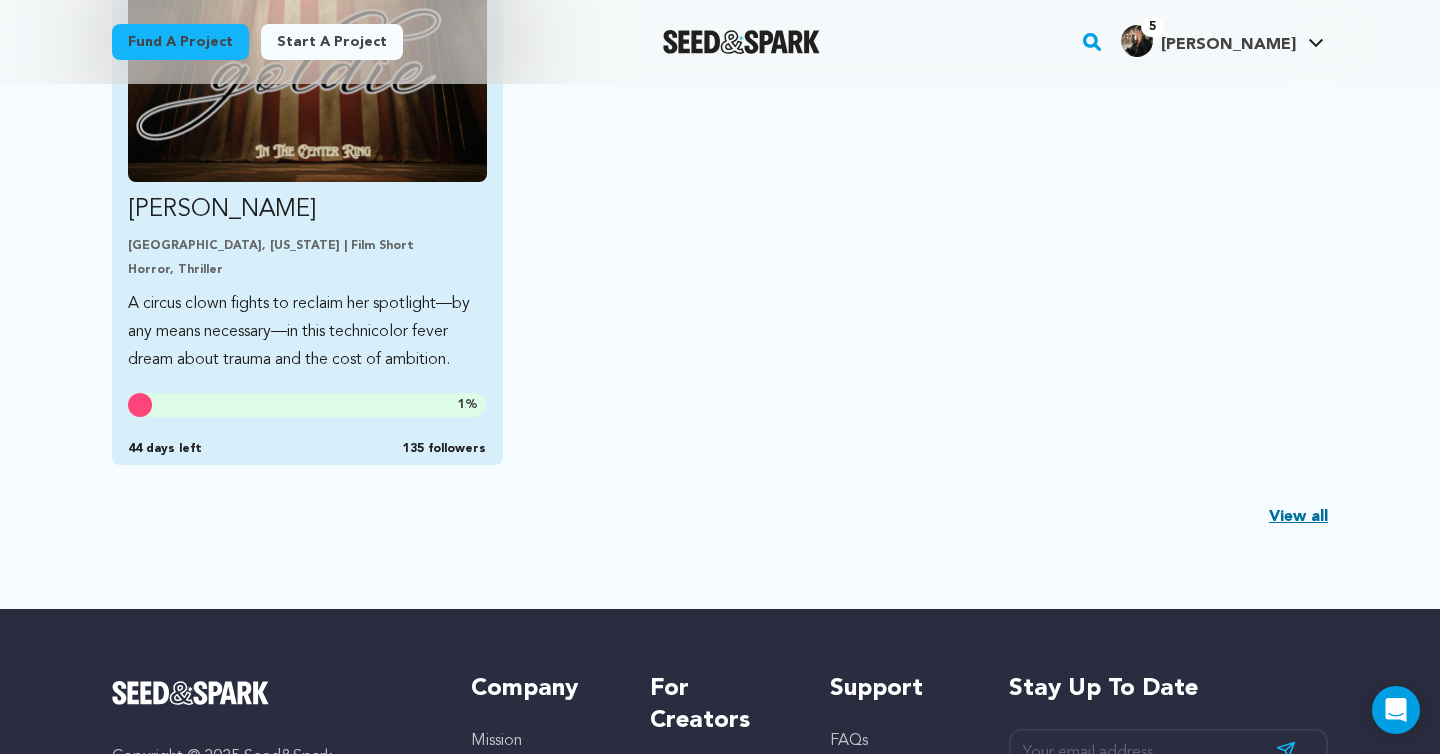 click on "A circus clown fights to reclaim her spotlight—by any means necessary—in this technicolor fever dream about trauma and the cost of ambition." at bounding box center (307, 332) 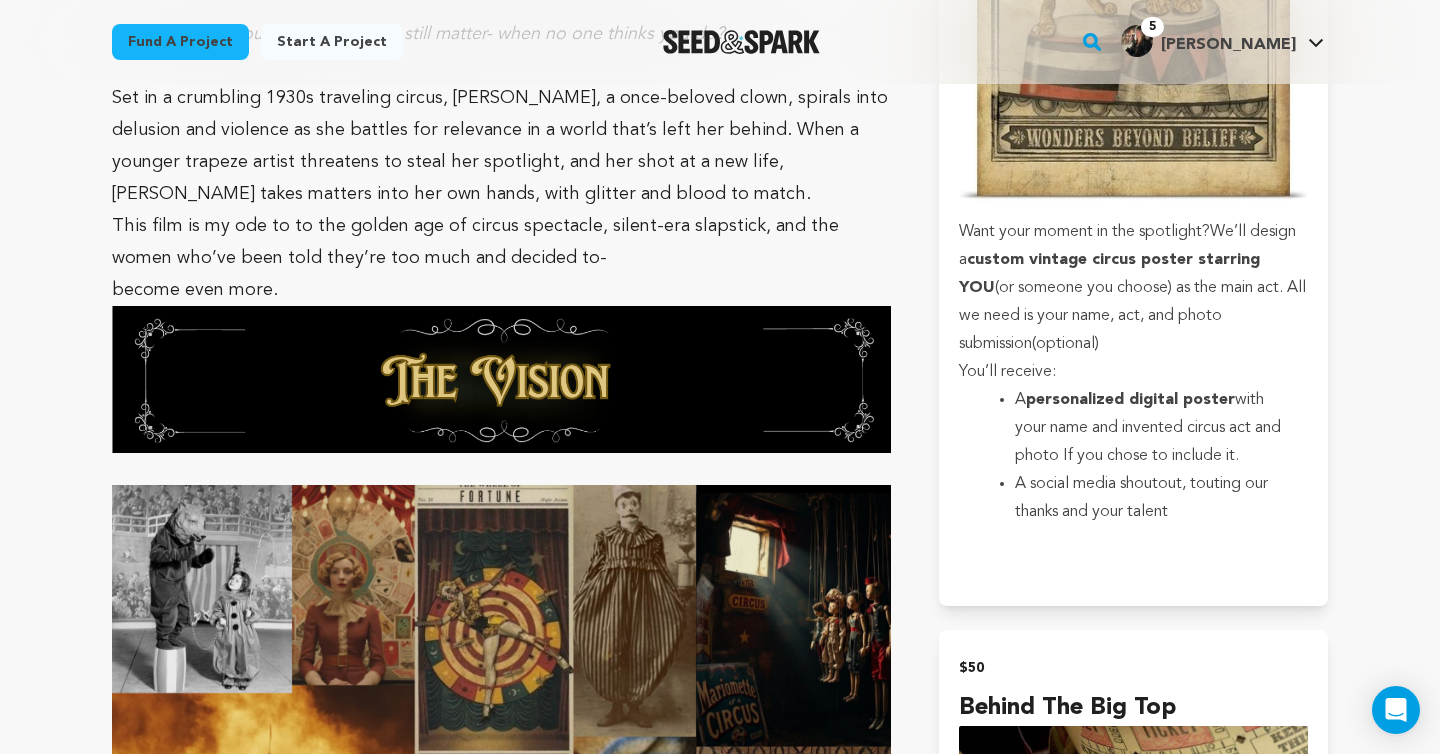 scroll, scrollTop: 1696, scrollLeft: 0, axis: vertical 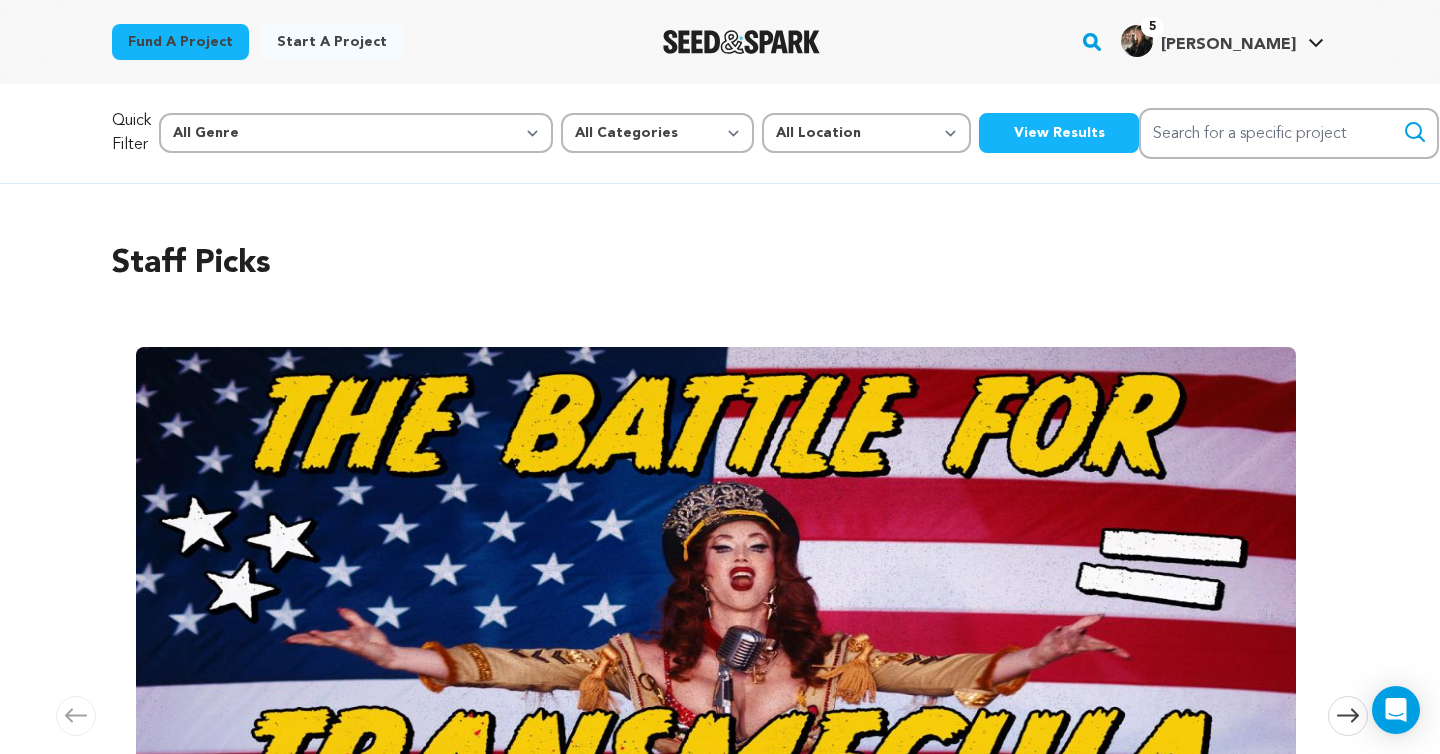 click on "5
[PERSON_NAME]
[PERSON_NAME]" at bounding box center (1222, 42) 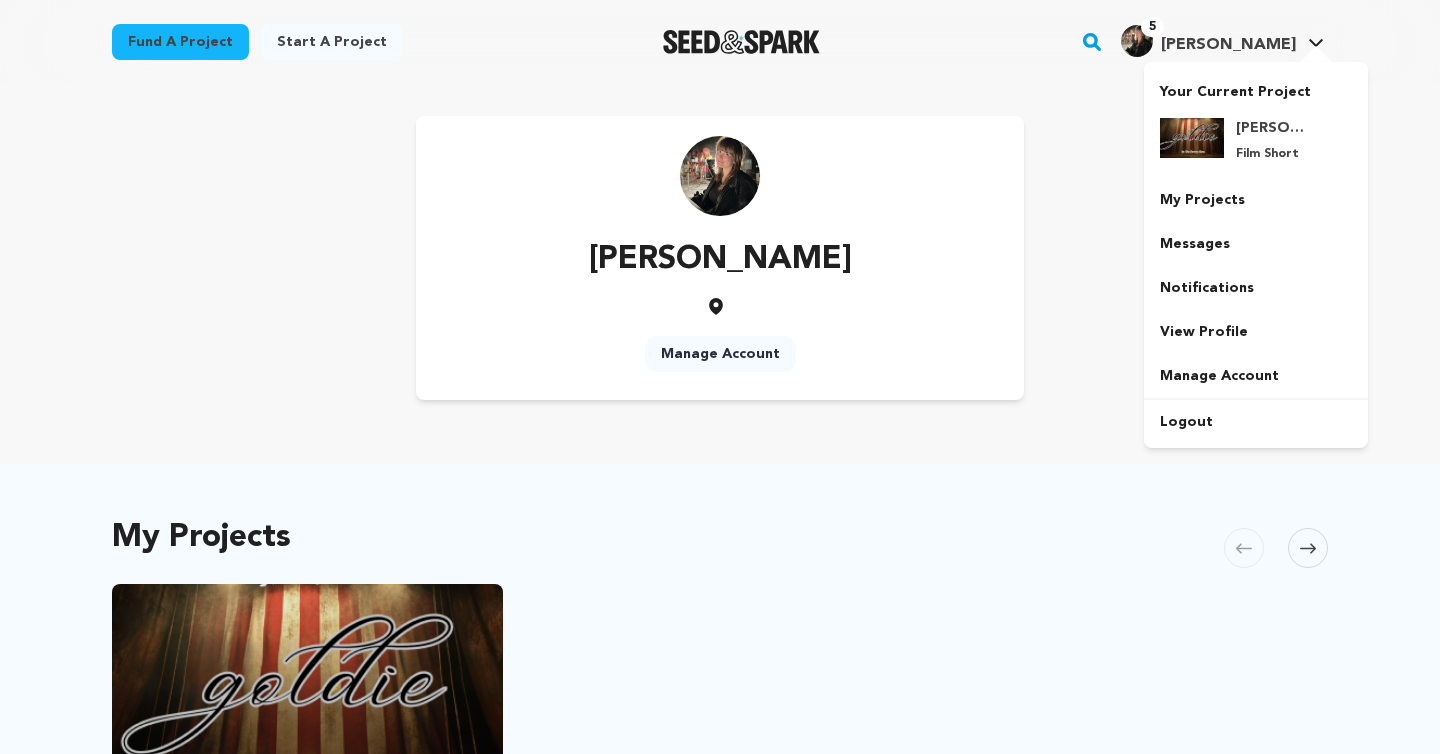 scroll, scrollTop: 0, scrollLeft: 0, axis: both 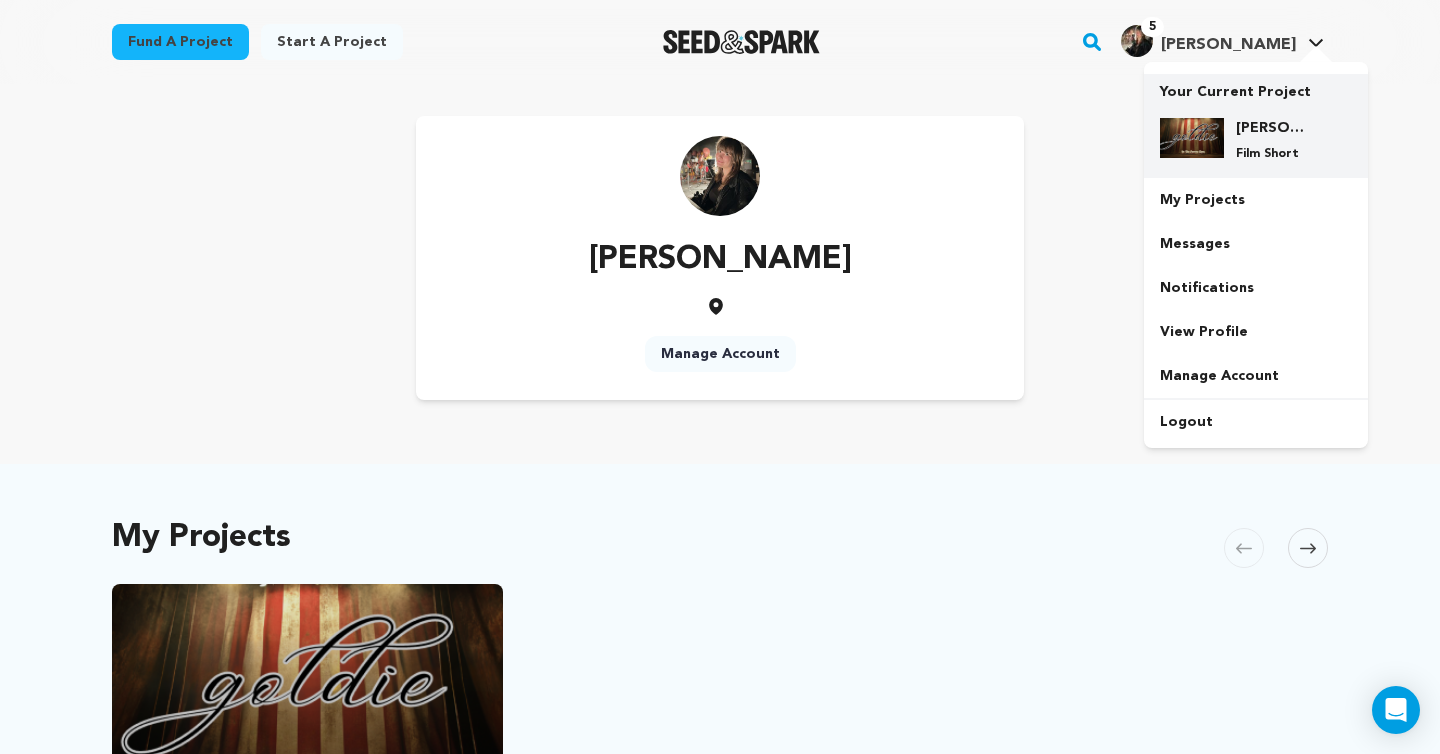click at bounding box center (1192, 138) 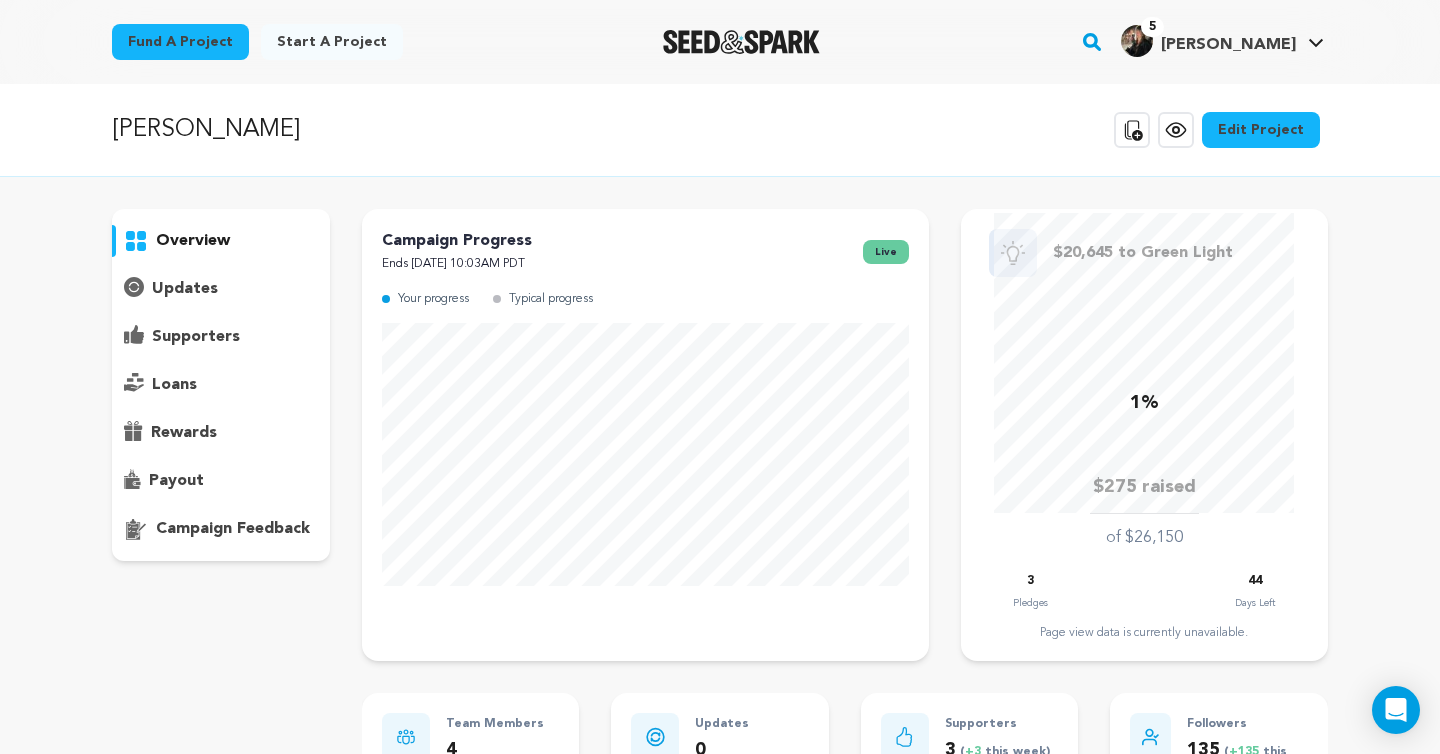 scroll, scrollTop: 0, scrollLeft: 0, axis: both 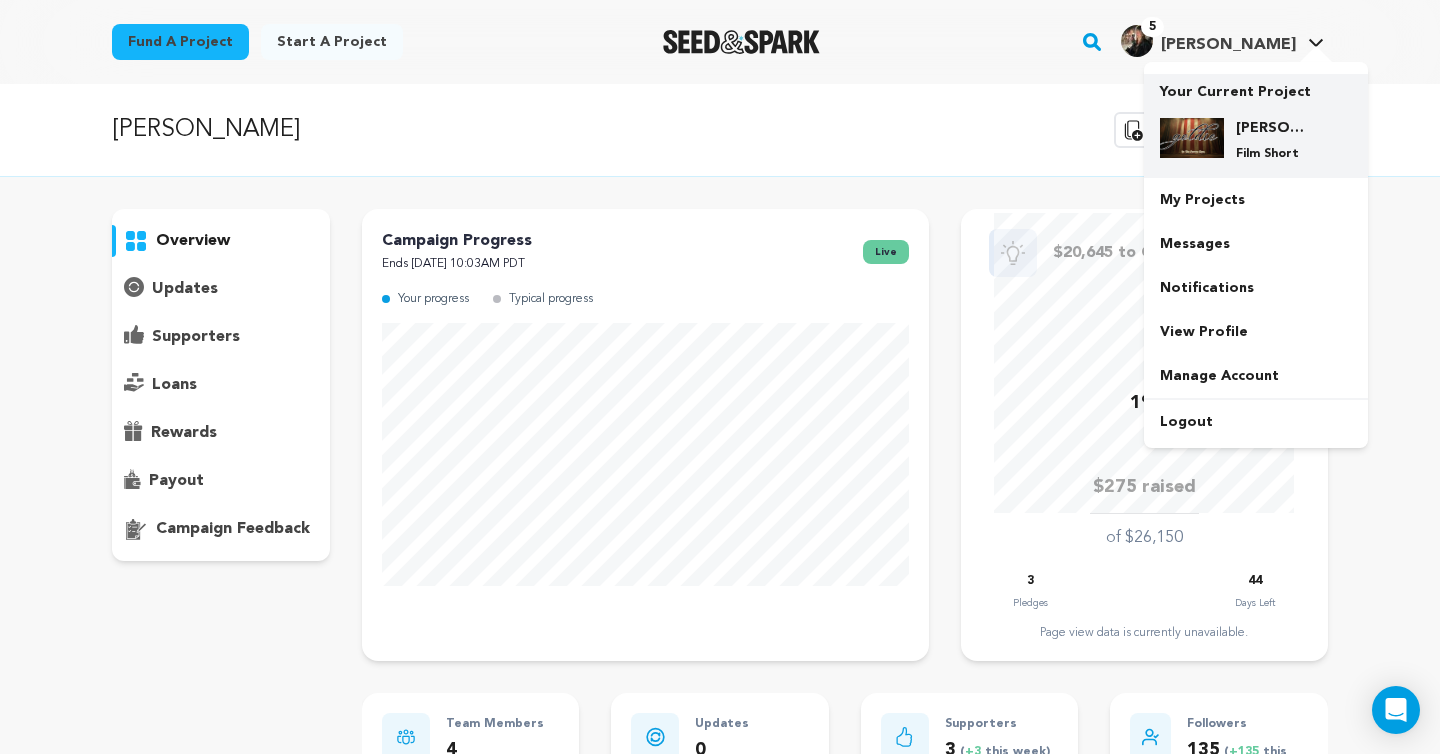 click on "[PERSON_NAME]
Film Short" at bounding box center [1272, 140] 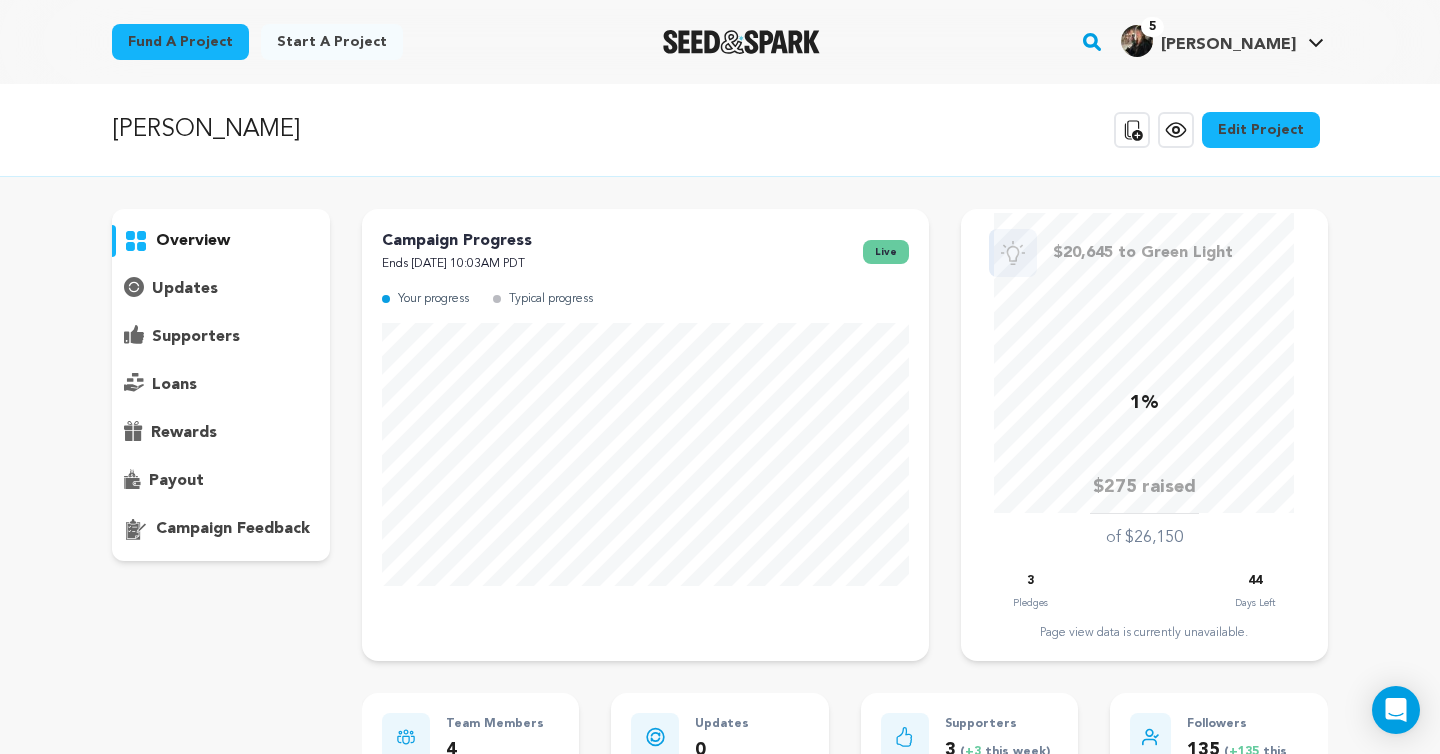 scroll, scrollTop: 0, scrollLeft: 0, axis: both 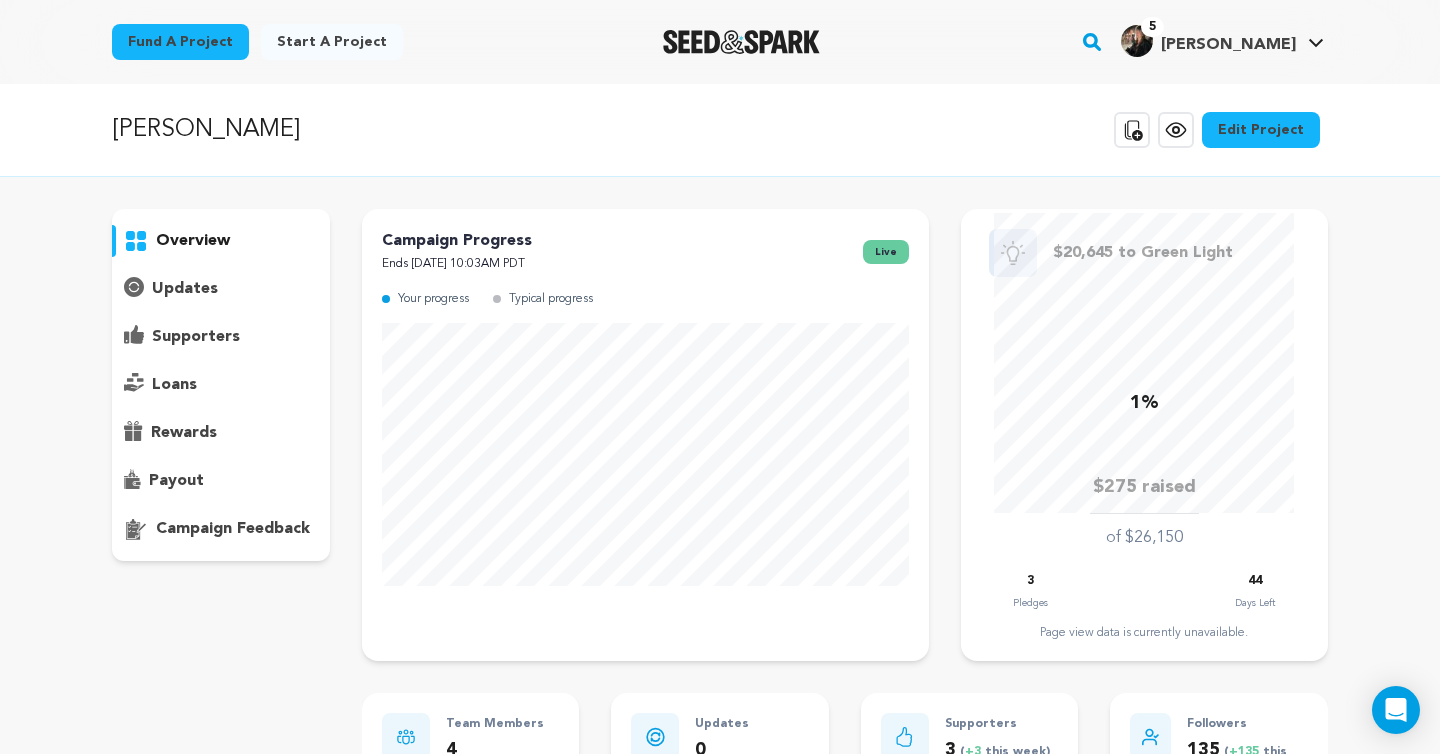 click on "overview" at bounding box center [193, 241] 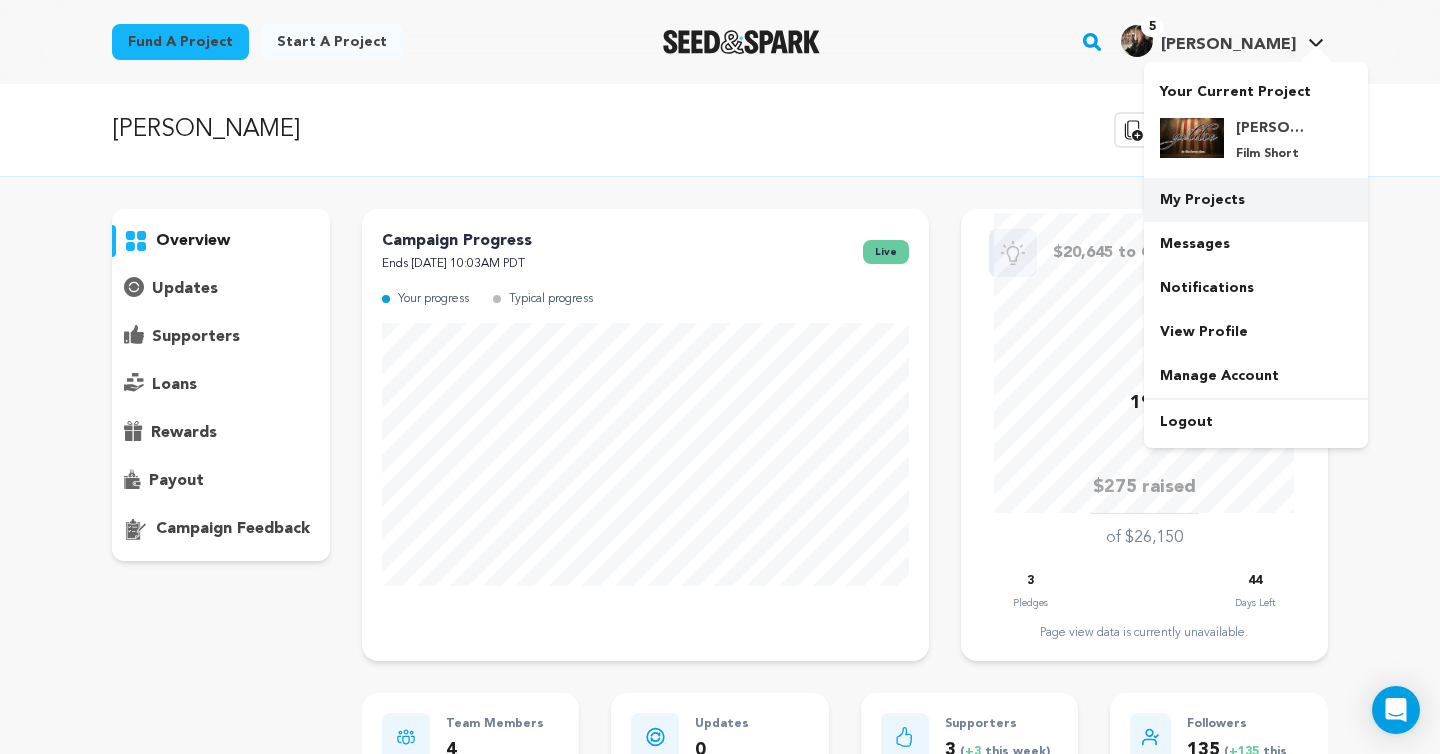 click on "My Projects" at bounding box center [1256, 200] 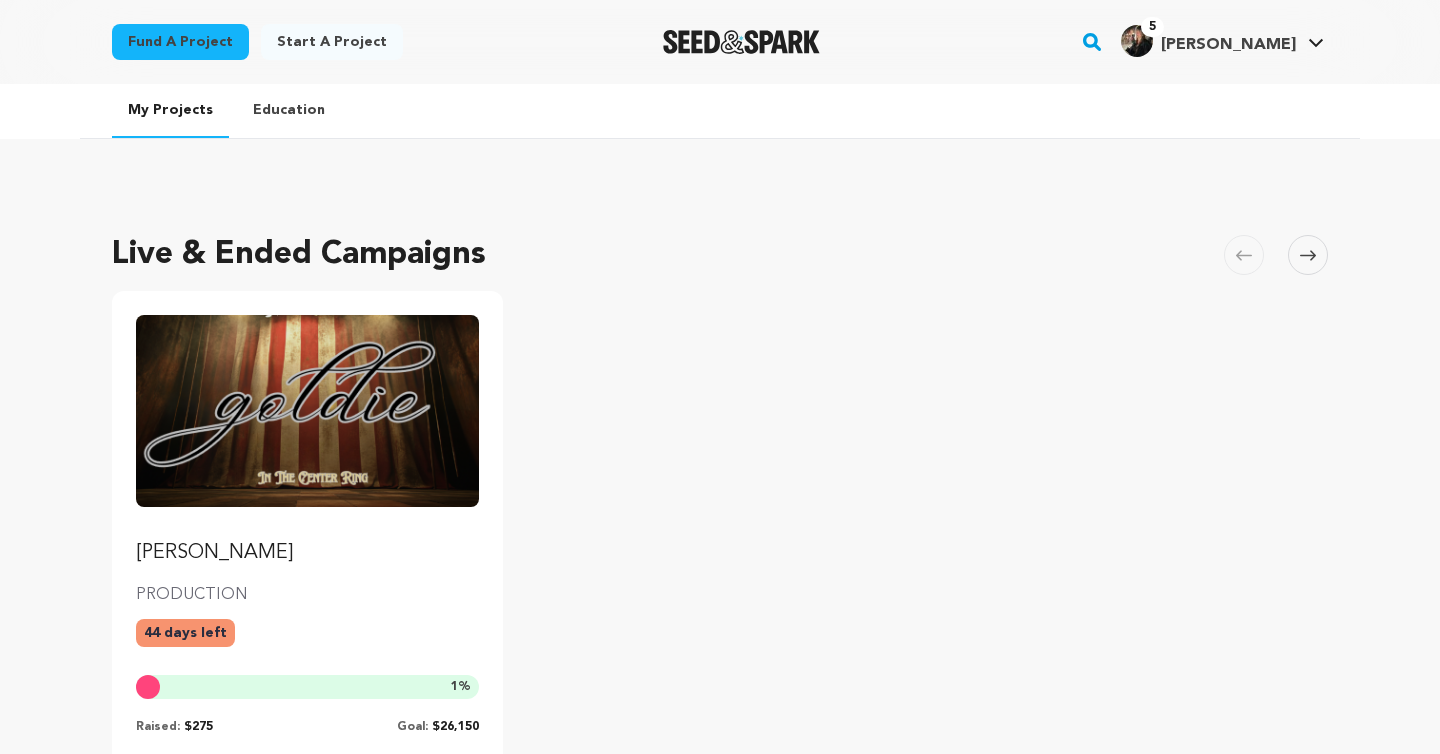 scroll, scrollTop: 0, scrollLeft: 0, axis: both 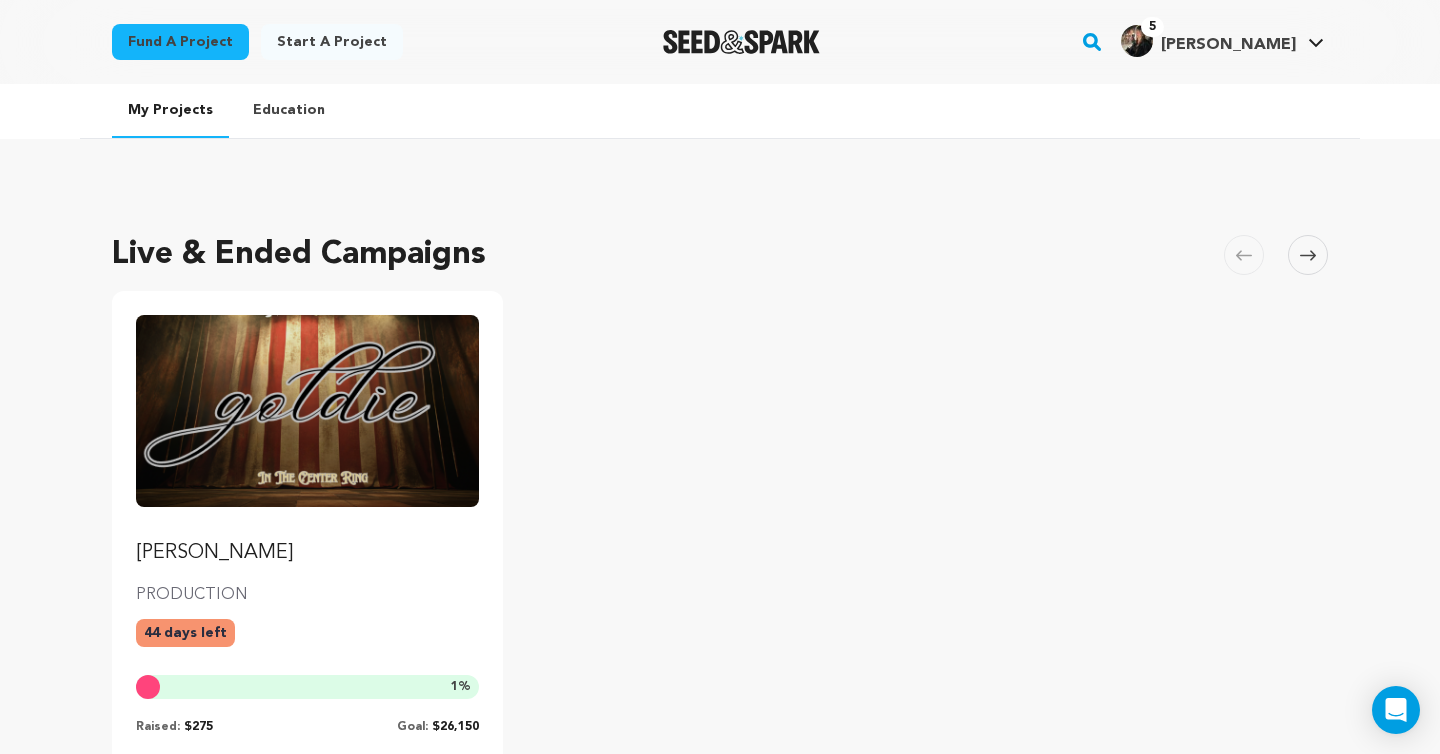 click at bounding box center [307, 411] 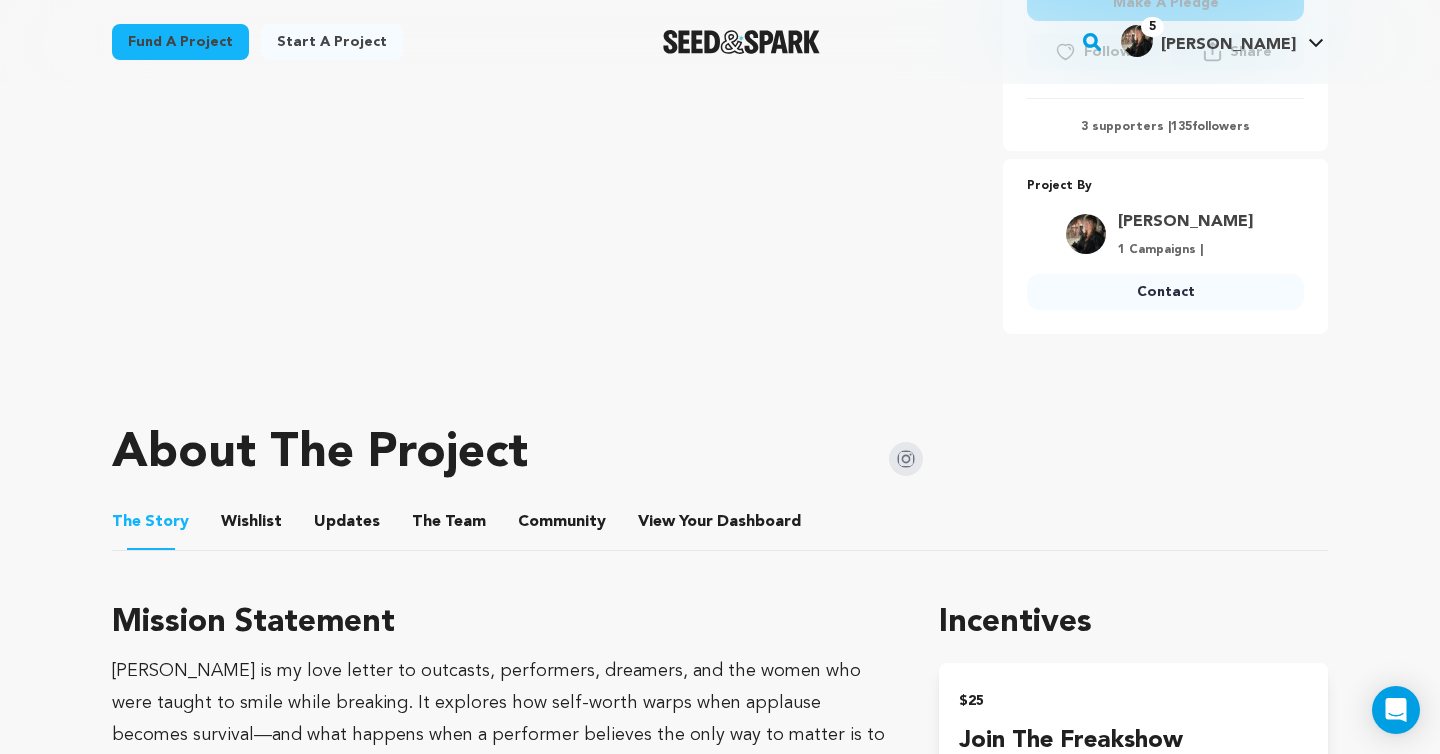 scroll, scrollTop: 885, scrollLeft: 0, axis: vertical 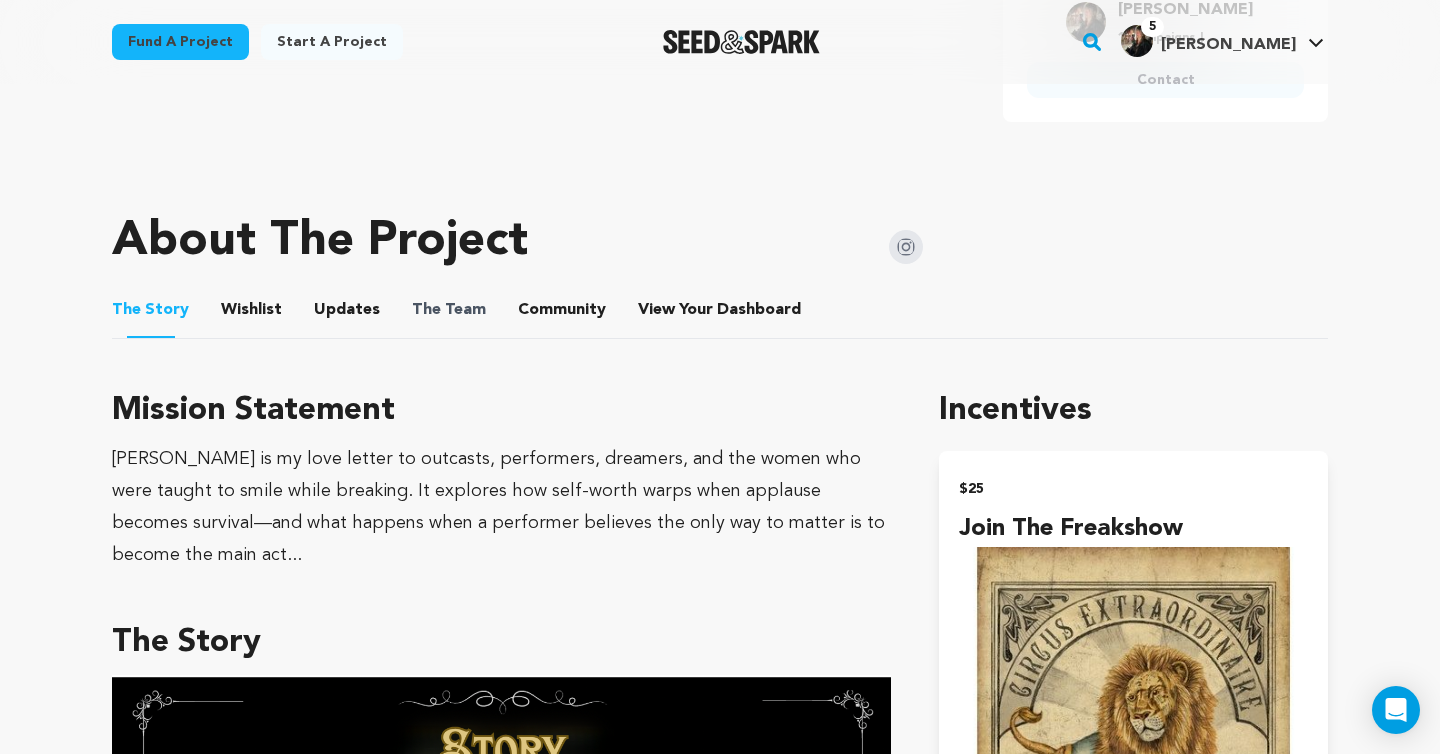 click on "The   Team" at bounding box center (449, 310) 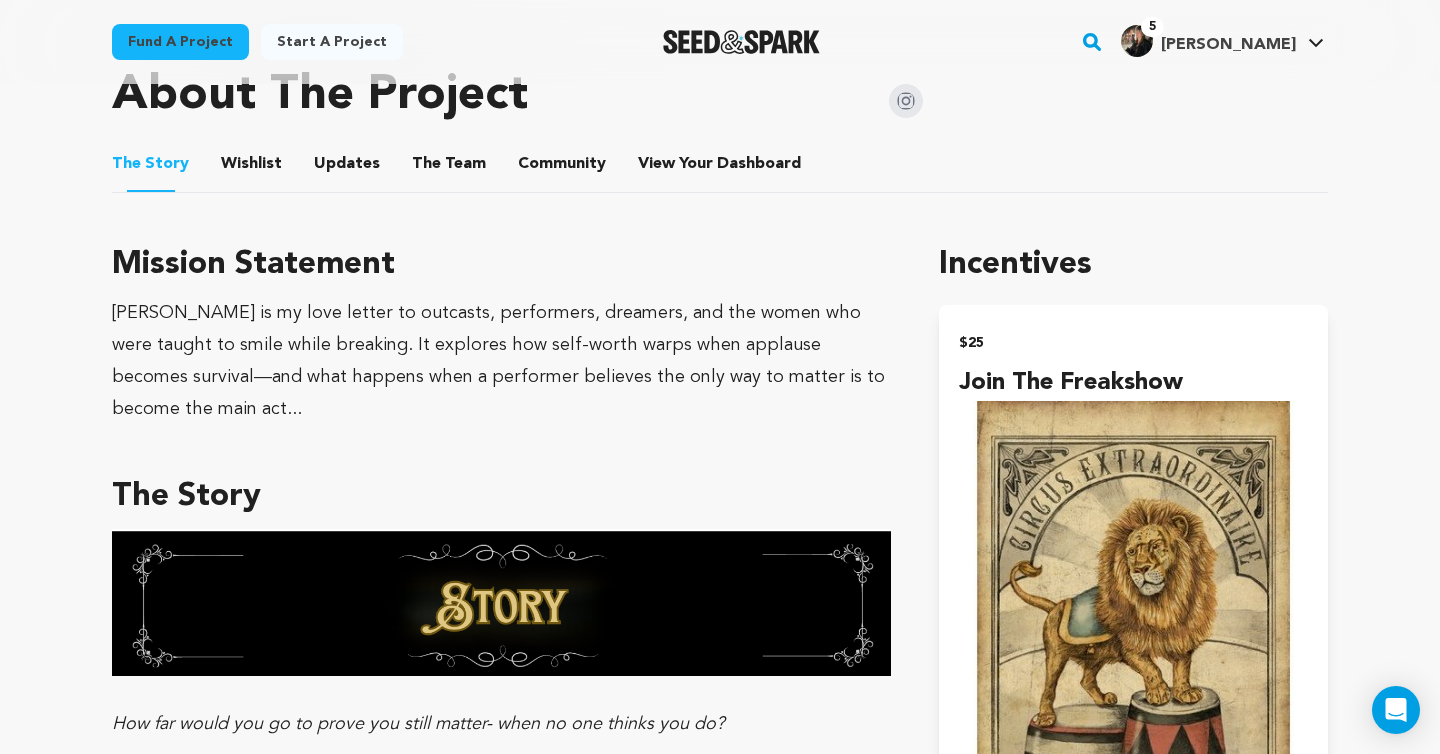 click on "The Team" at bounding box center [449, 168] 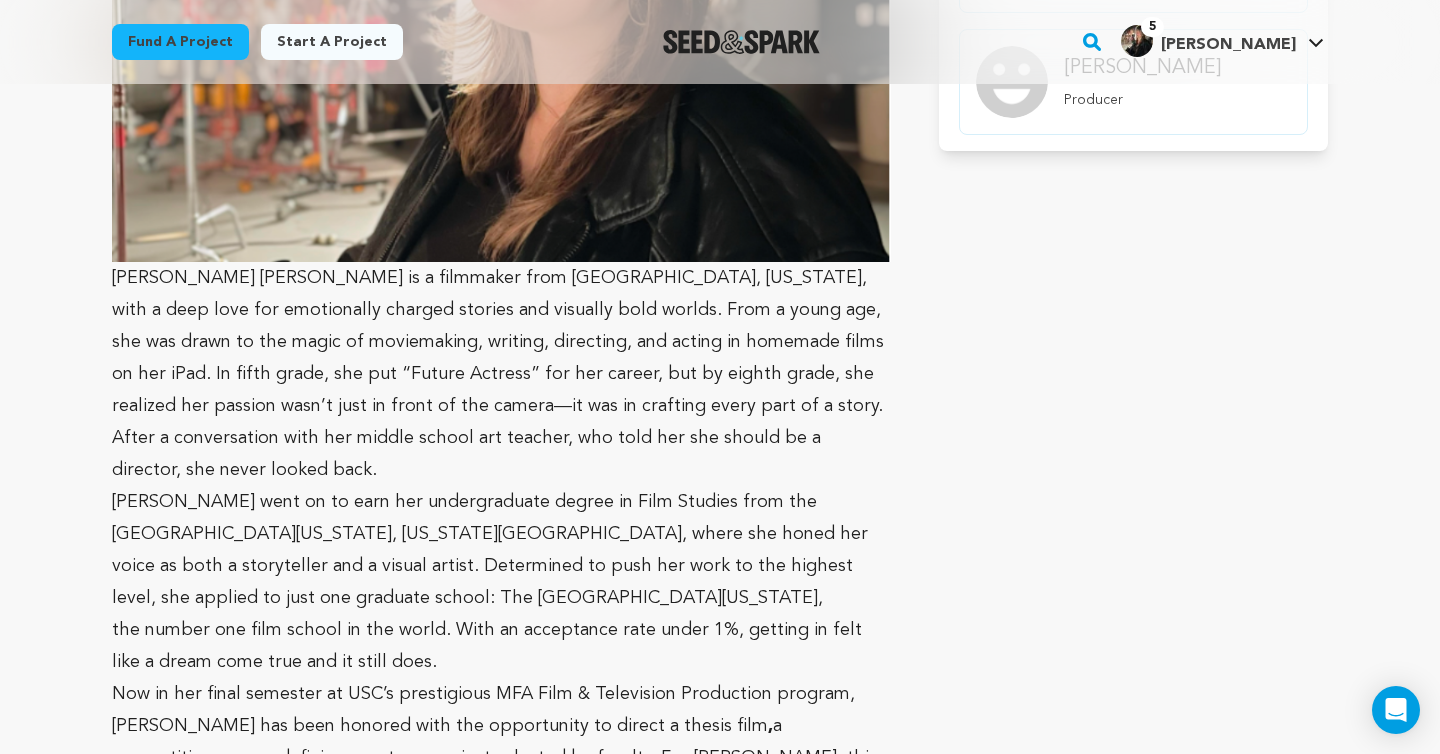 scroll, scrollTop: 1830, scrollLeft: 0, axis: vertical 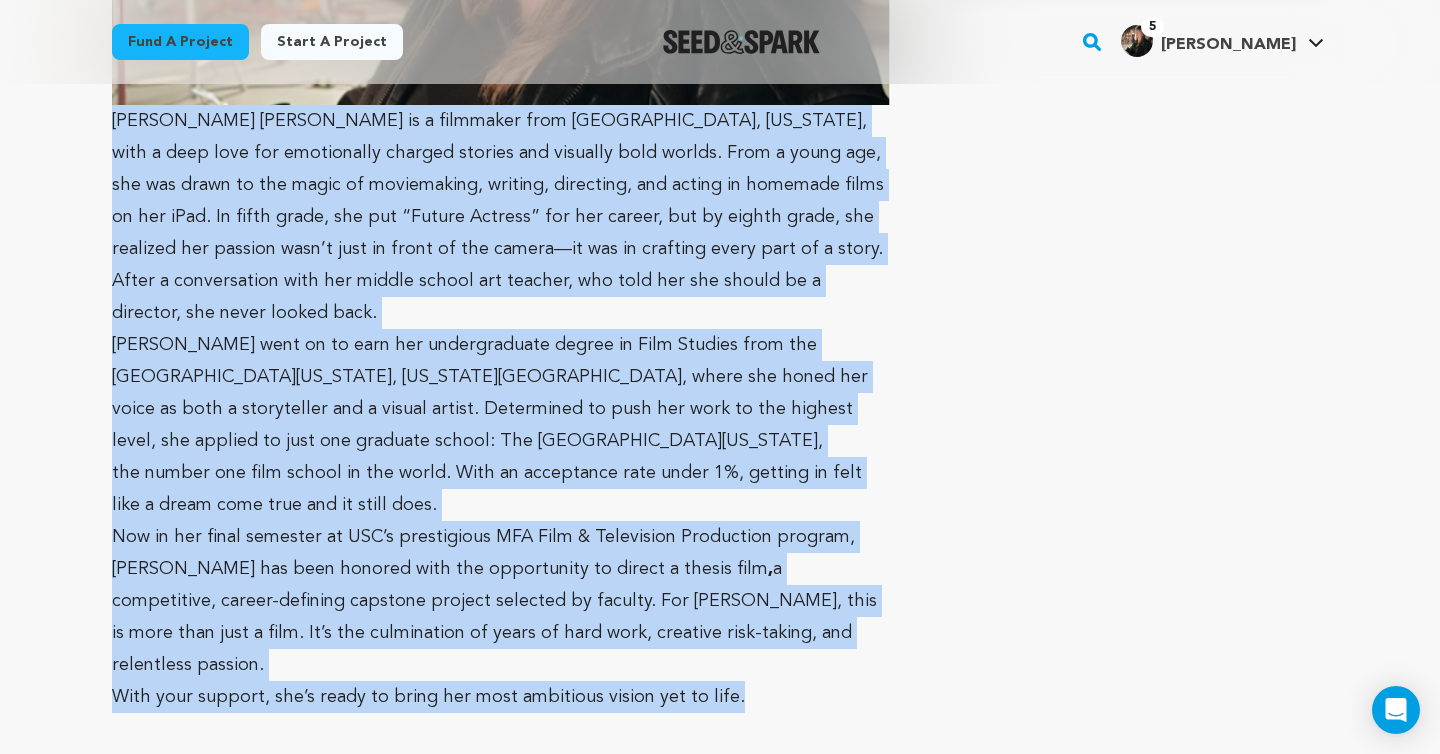 drag, startPoint x: 721, startPoint y: 598, endPoint x: 65, endPoint y: 124, distance: 809.3281 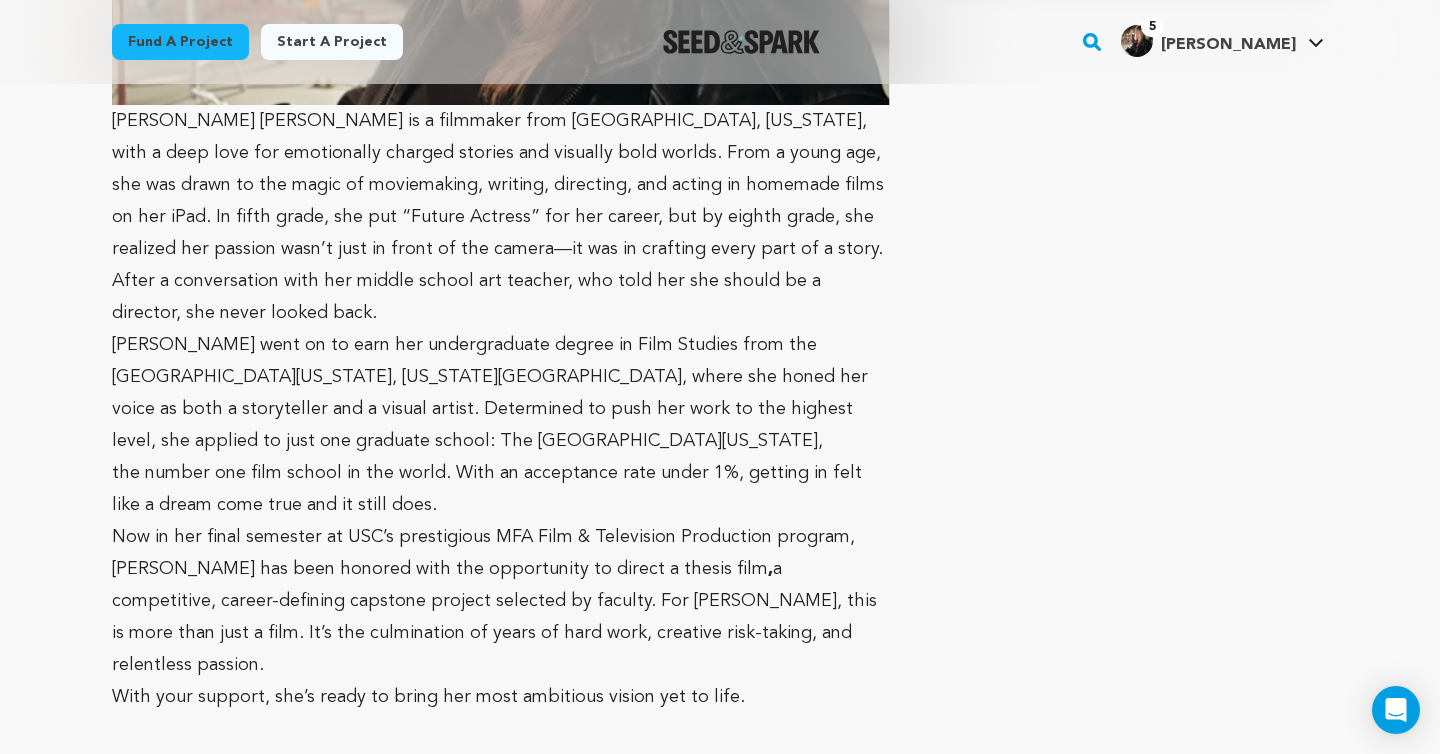 click on "Current Team
Elise Garner
Director
Beckybruner1@gmail.com
Producer
Grace Galarraga
Producer" at bounding box center [1133, 4783] 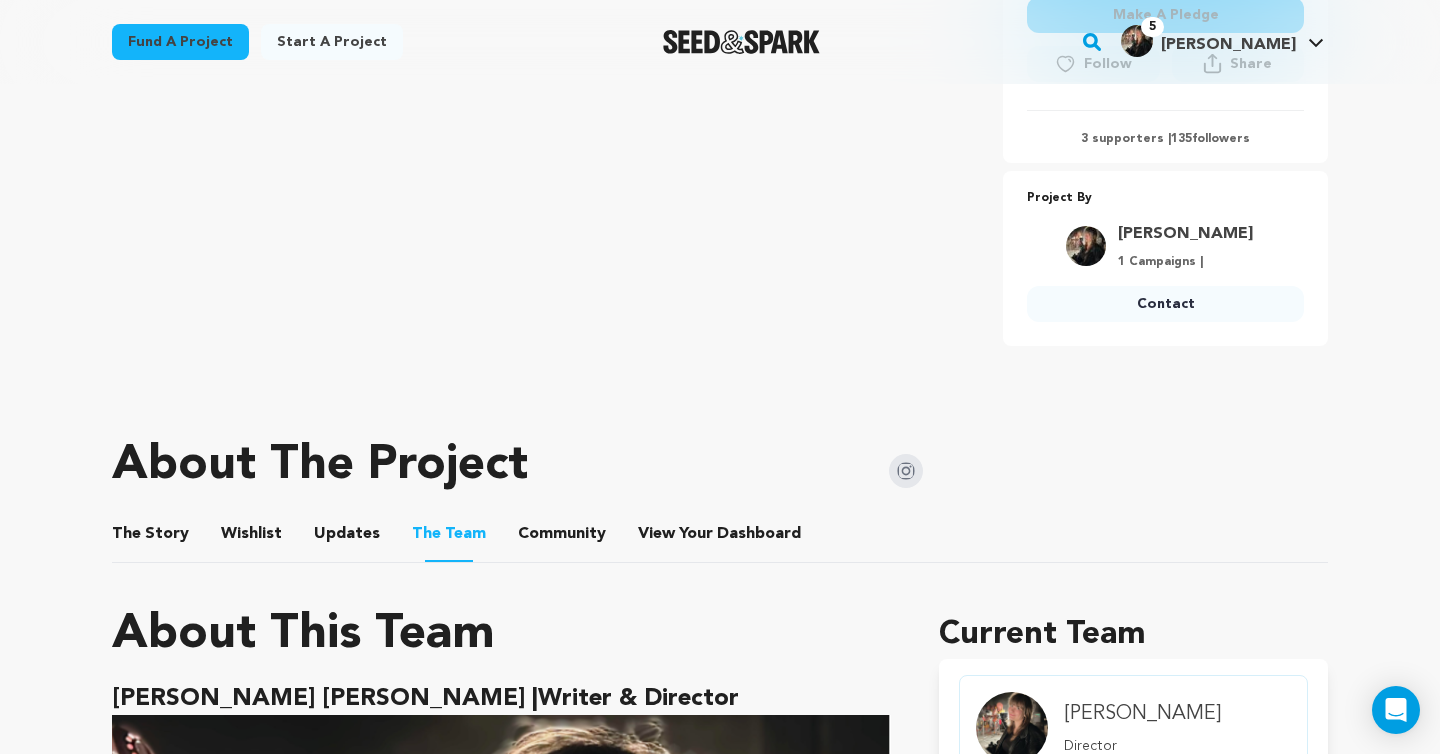 scroll, scrollTop: 793, scrollLeft: 0, axis: vertical 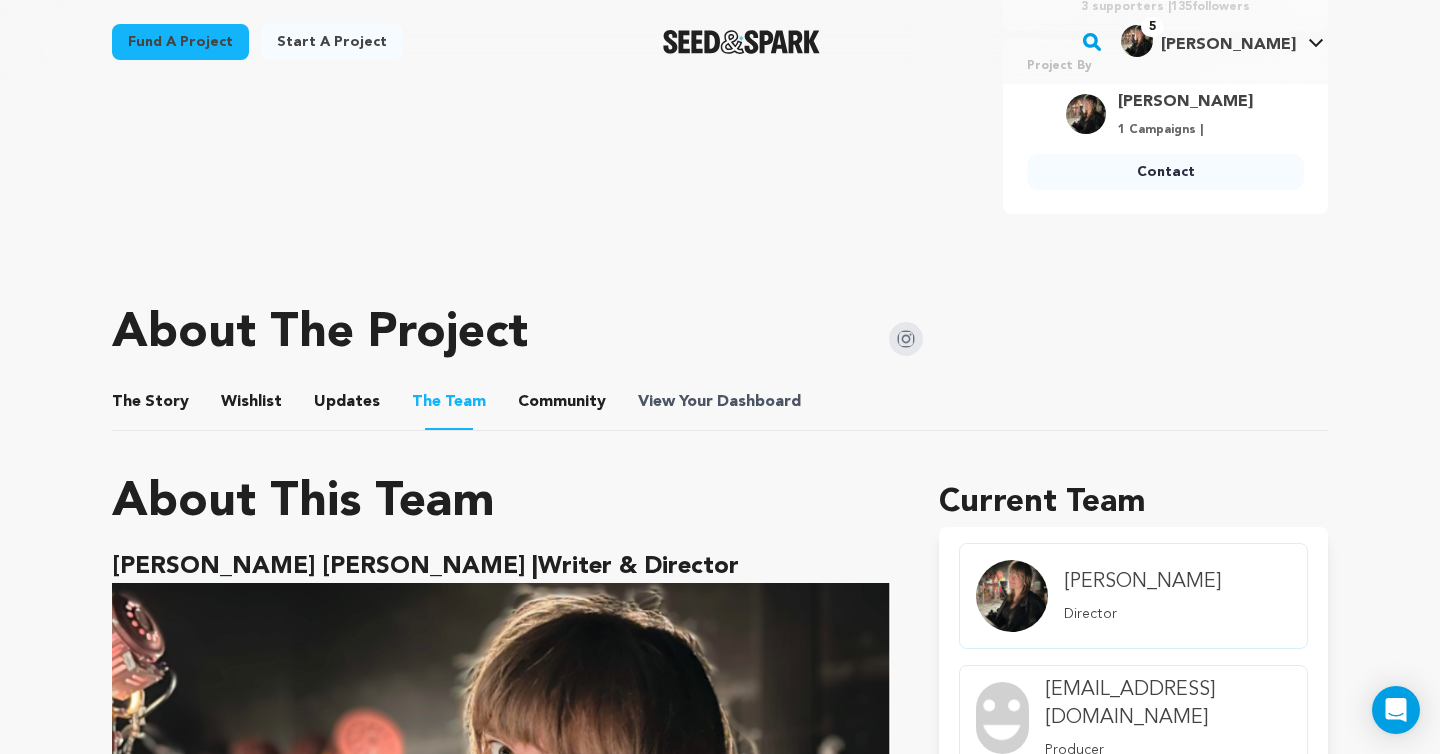 click on "View   Your   Dashboard" at bounding box center (721, 402) 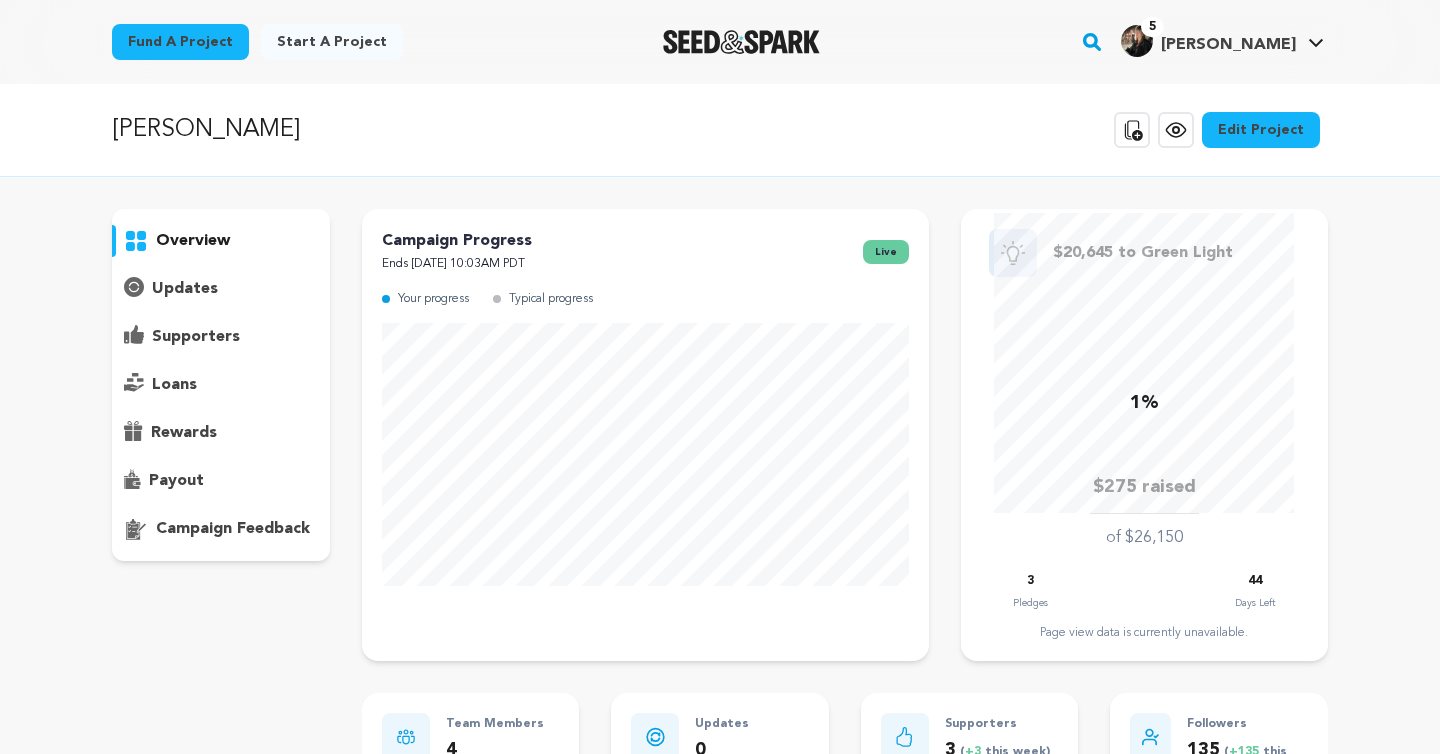scroll, scrollTop: 0, scrollLeft: 0, axis: both 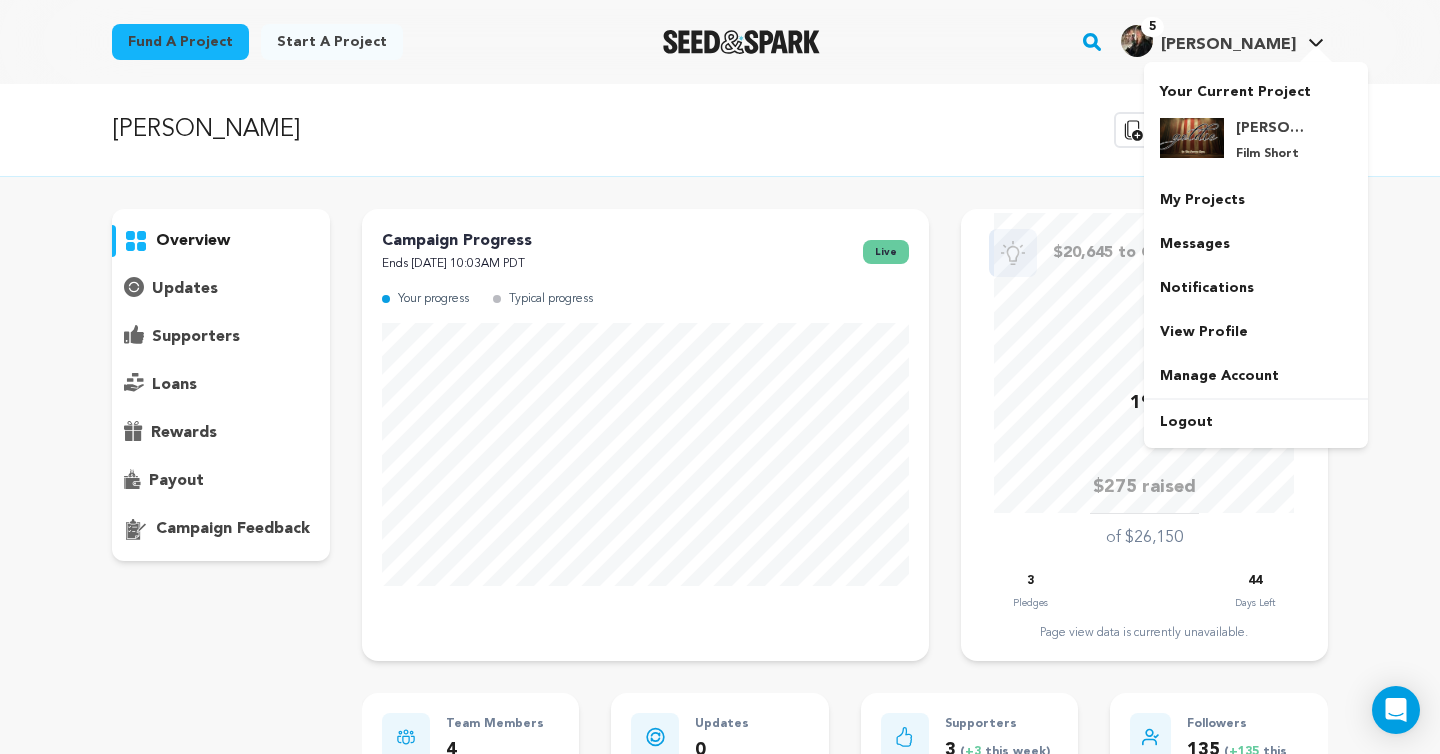 click on "[PERSON_NAME]" at bounding box center (1228, 45) 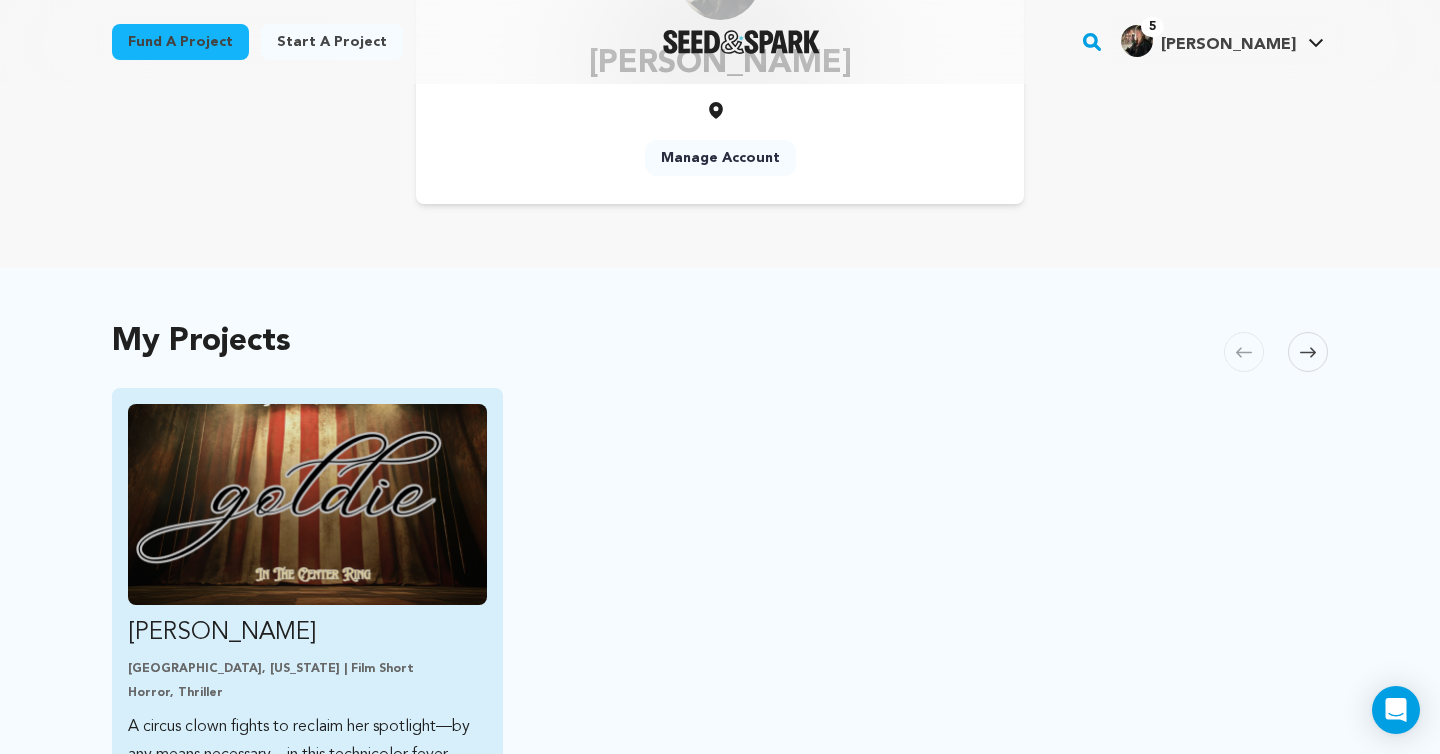scroll, scrollTop: 199, scrollLeft: 0, axis: vertical 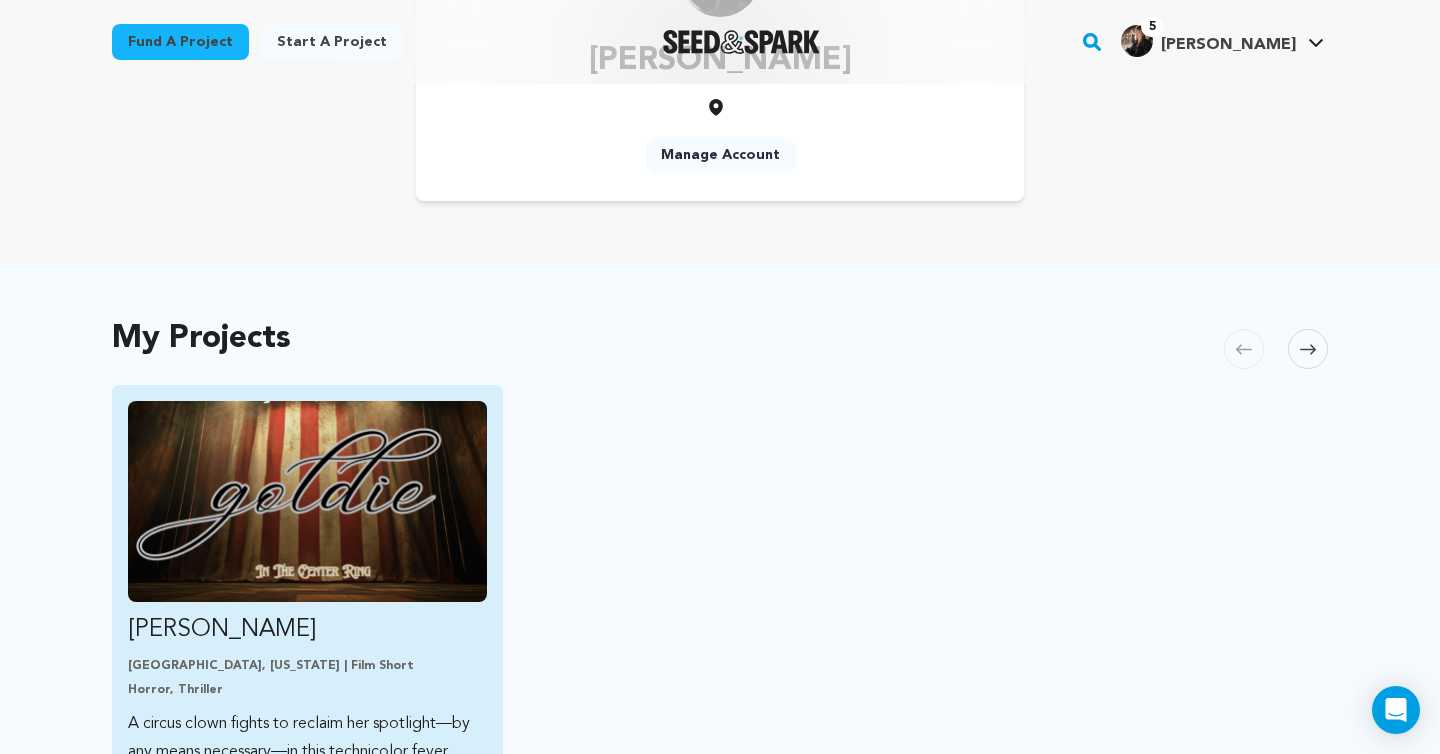 click on "Goldie
Los Angeles, California | Film Short
Horror, Thriller
A circus clown fights to reclaim her spotlight—by any means necessary—in this technicolor fever dream about trauma and the cost of ambition.
1 %
44 days left
135 followers" at bounding box center (307, 597) 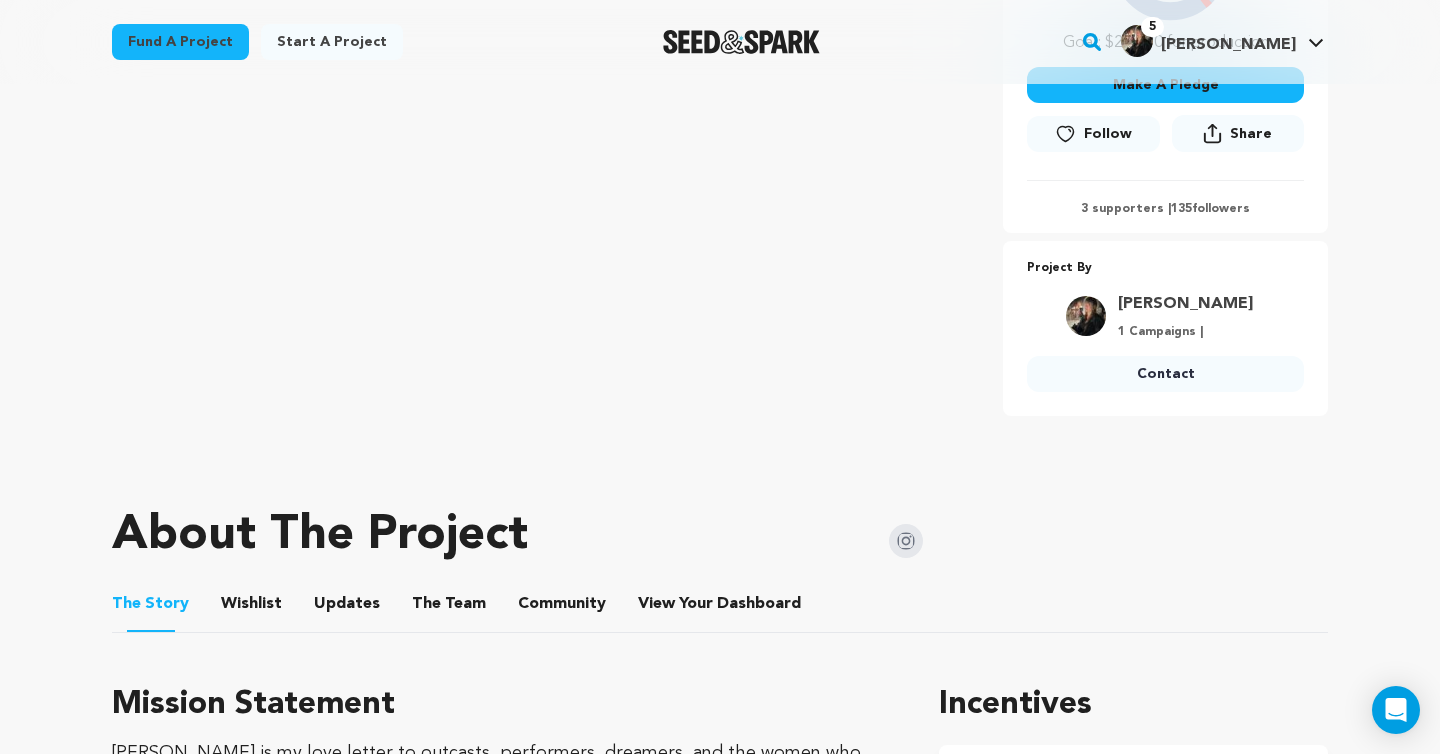 scroll, scrollTop: 727, scrollLeft: 0, axis: vertical 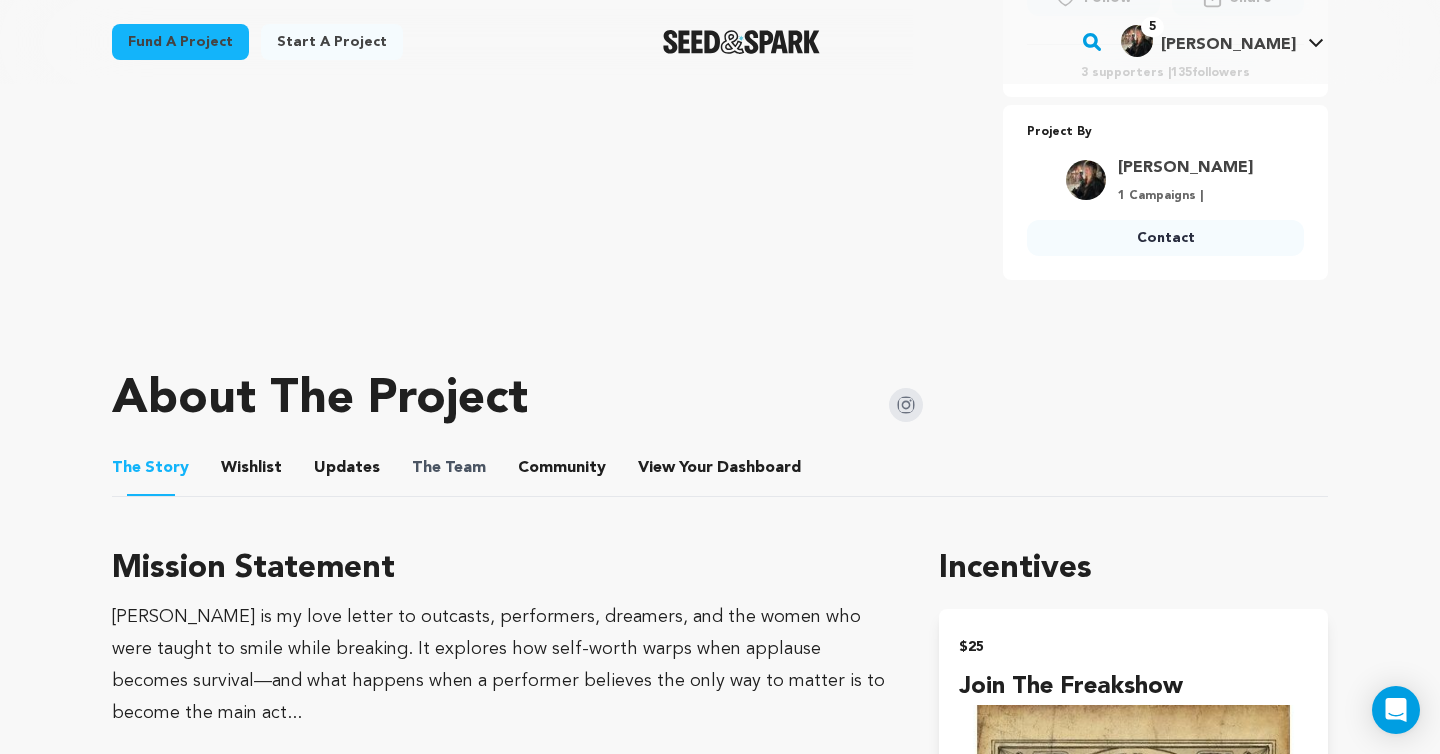 click on "The   Team" at bounding box center [449, 468] 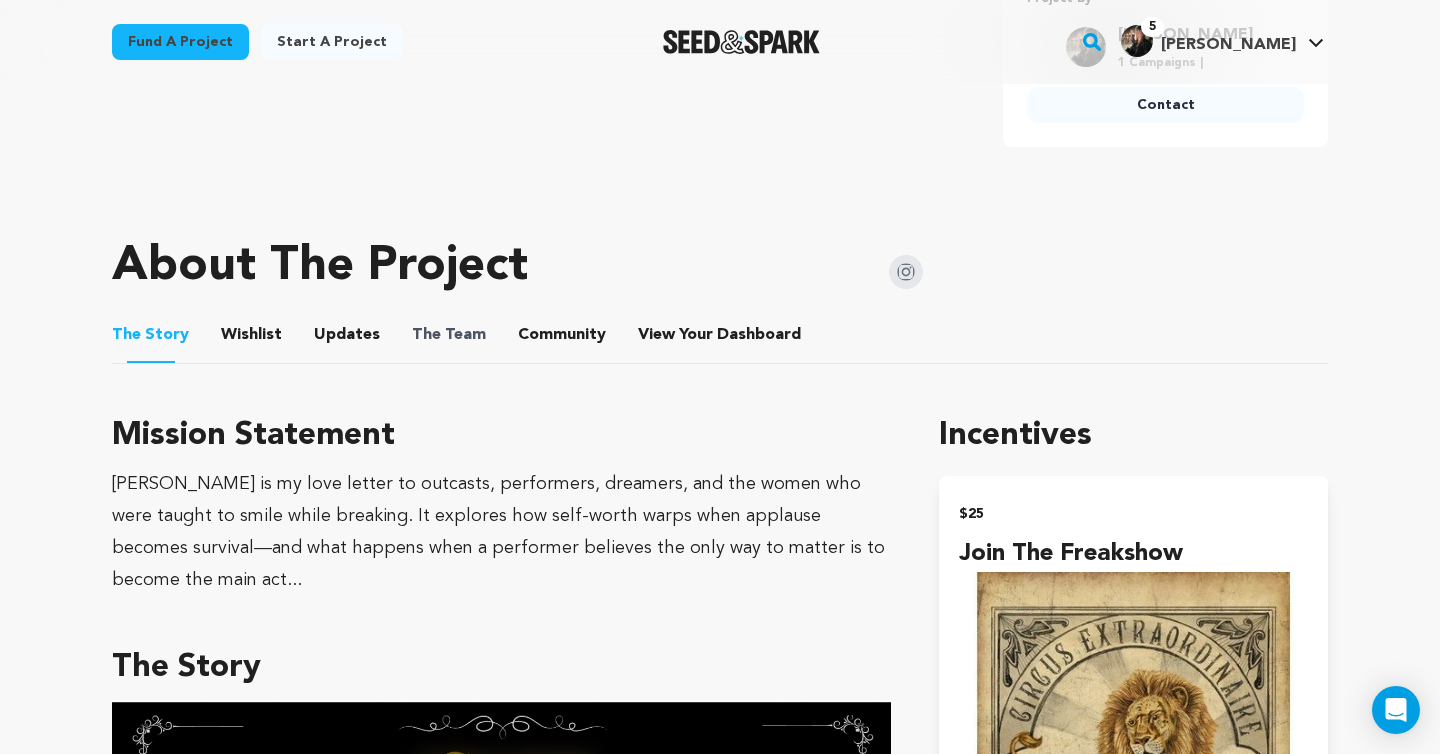 scroll, scrollTop: 862, scrollLeft: 0, axis: vertical 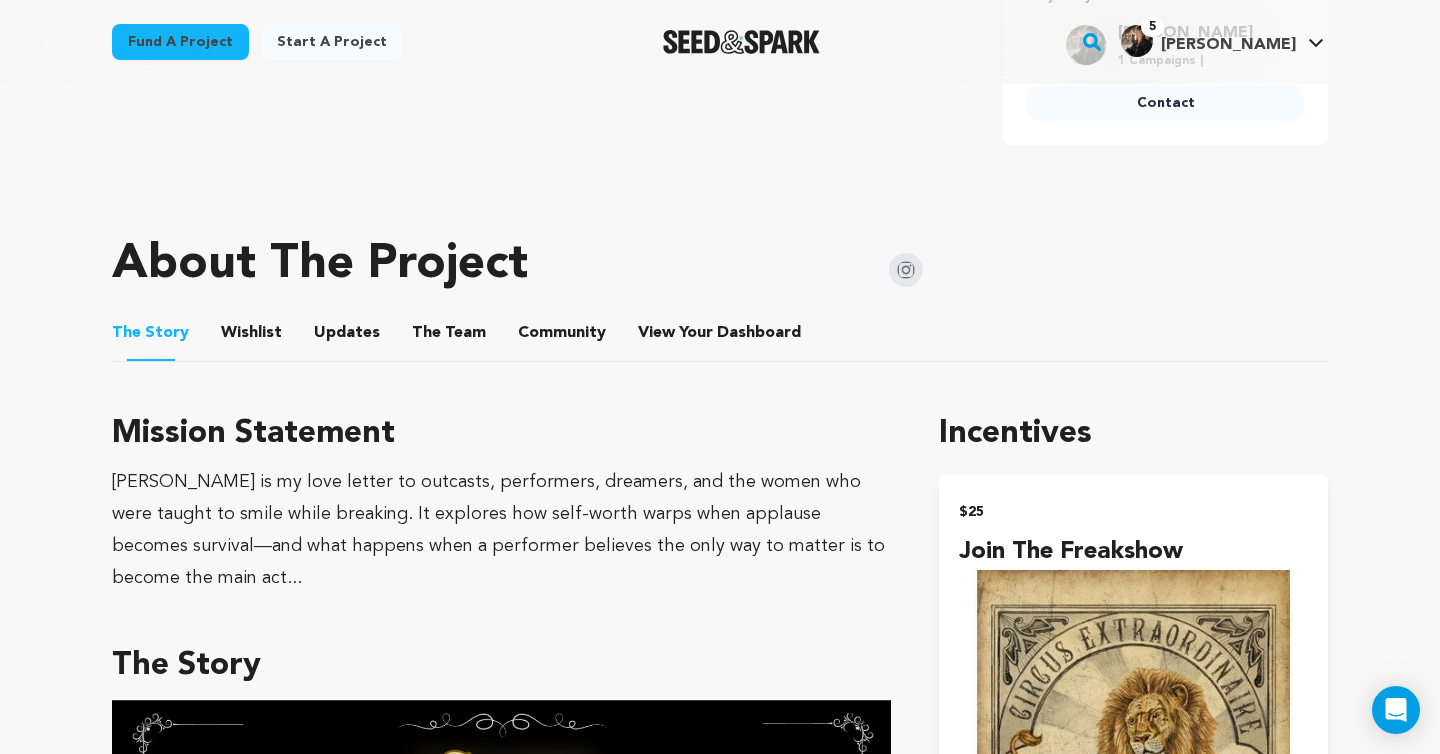 click on "The Team" at bounding box center [449, 337] 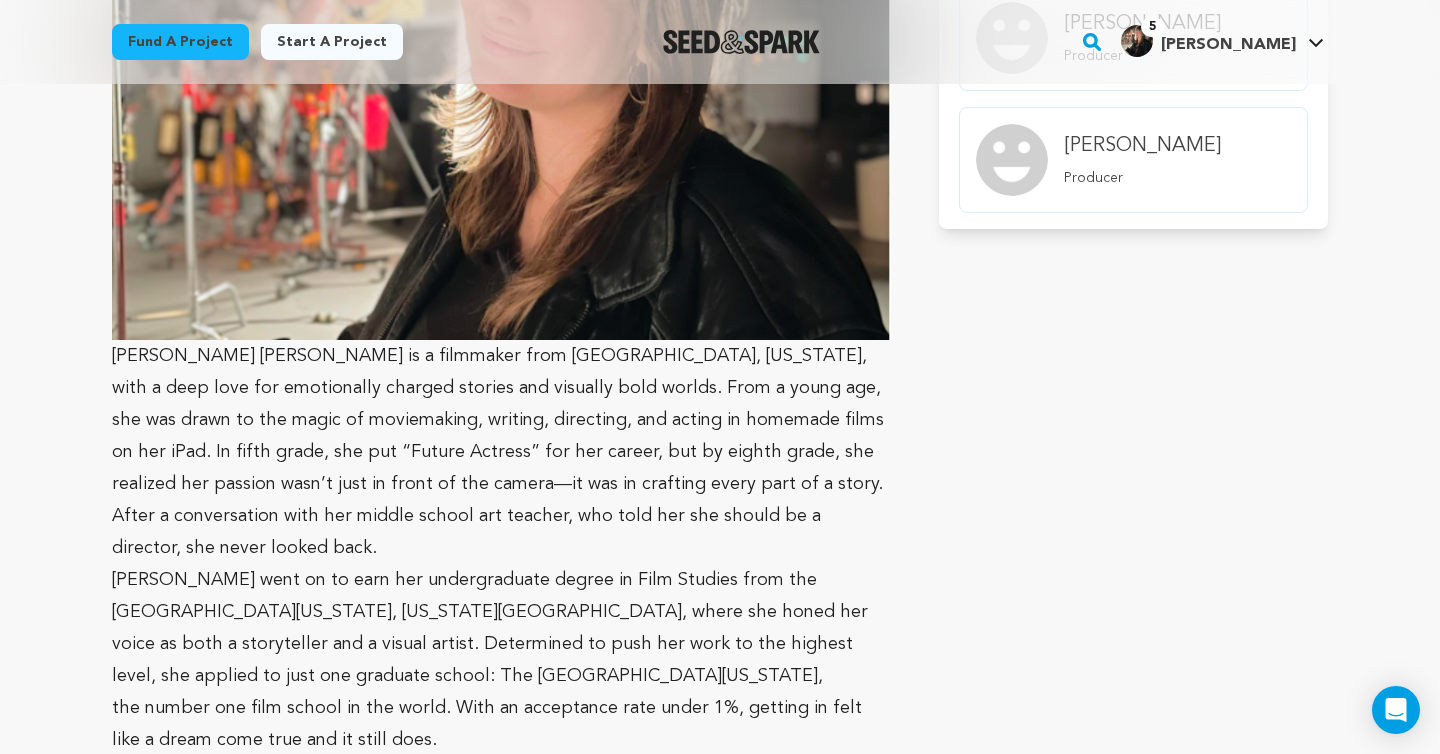 scroll, scrollTop: 2034, scrollLeft: 0, axis: vertical 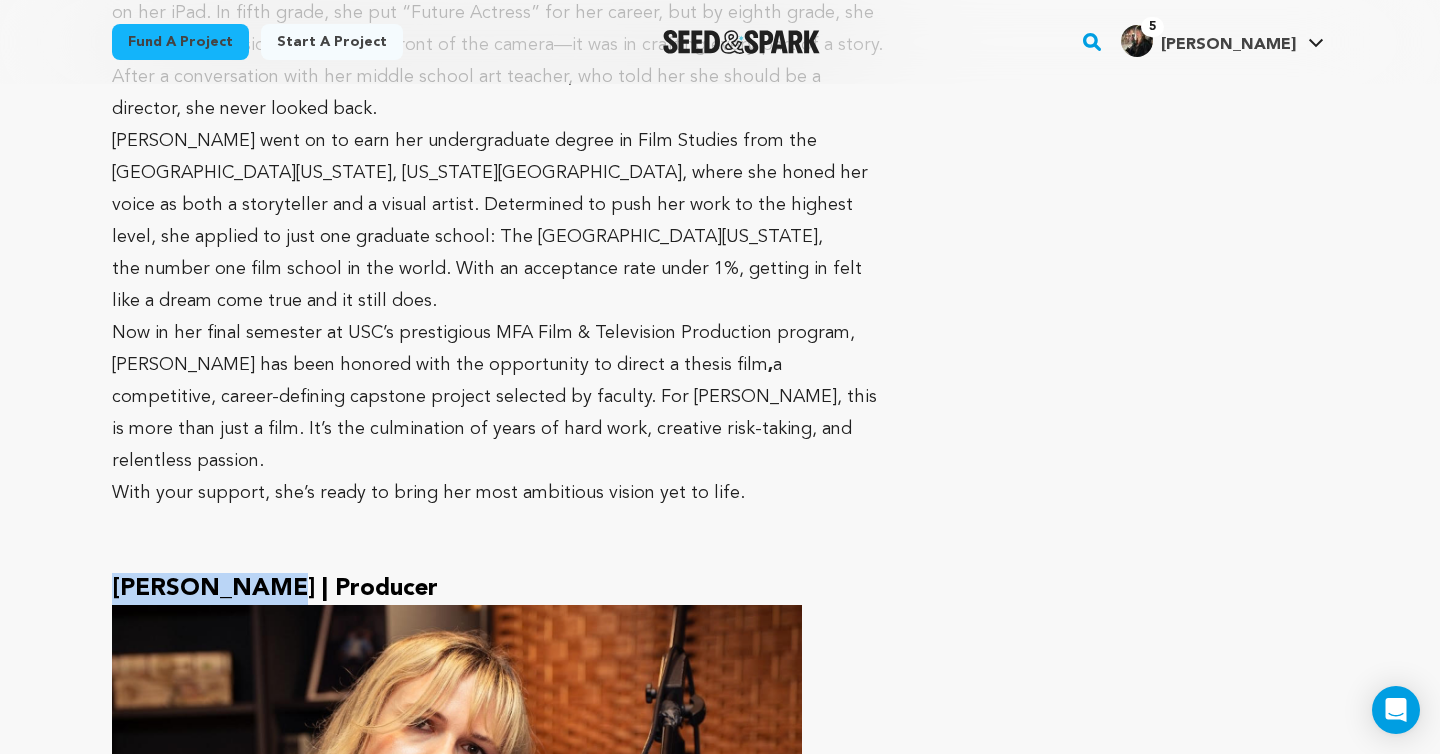 drag, startPoint x: 265, startPoint y: 485, endPoint x: 110, endPoint y: 480, distance: 155.08063 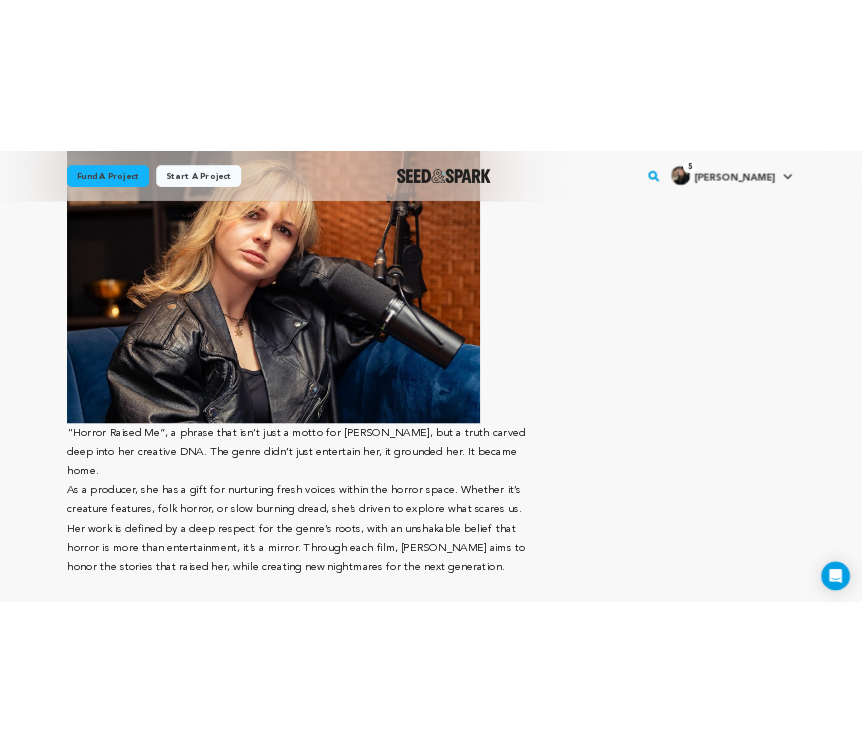 scroll, scrollTop: 2443, scrollLeft: 0, axis: vertical 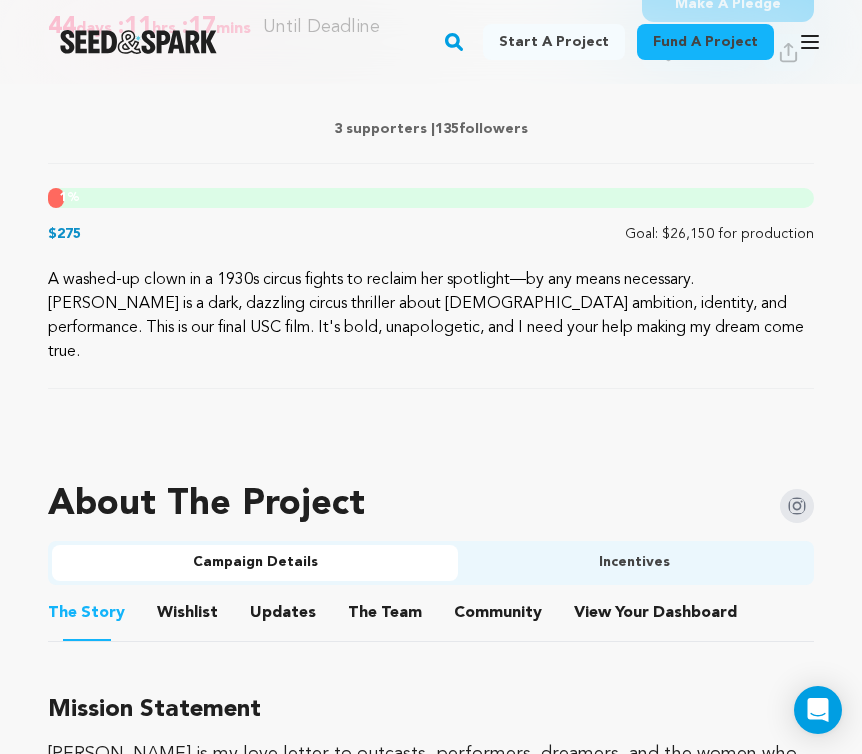 drag, startPoint x: 3, startPoint y: 99, endPoint x: -491, endPoint y: 94, distance: 494.0253 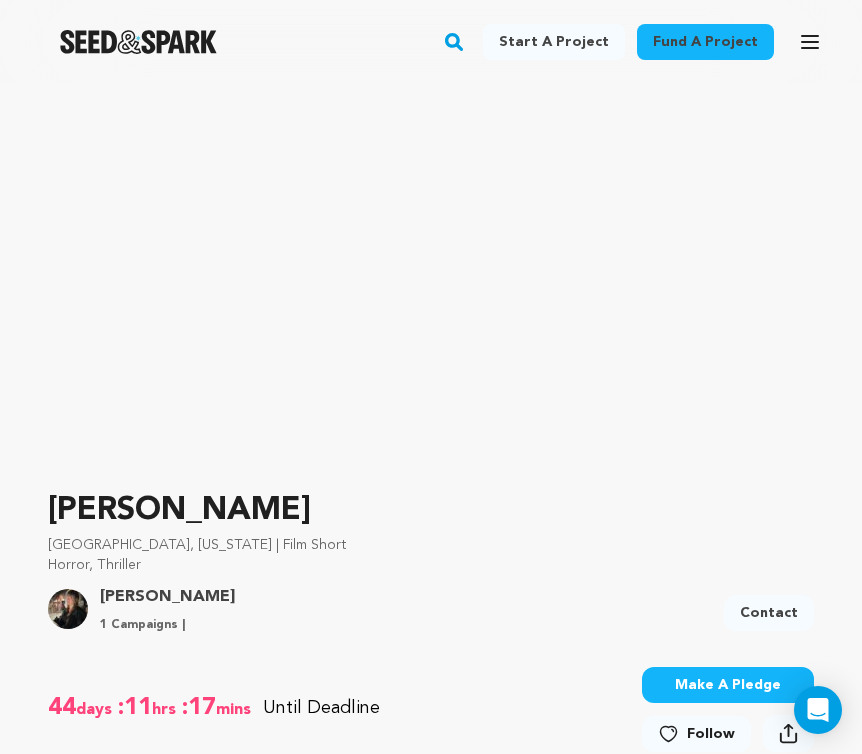 scroll, scrollTop: 10, scrollLeft: 0, axis: vertical 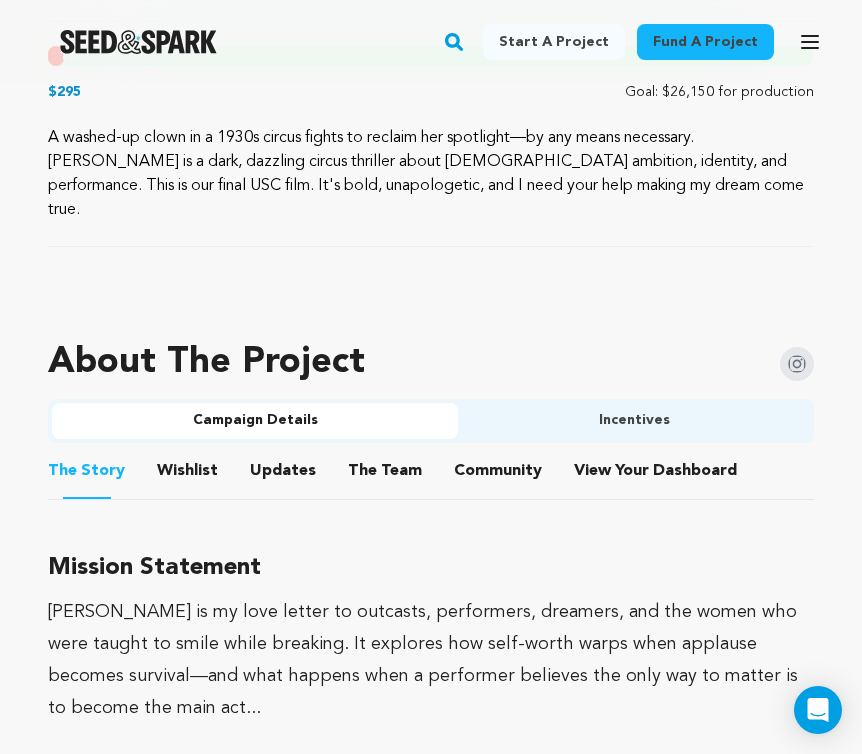 click on "Incentives" at bounding box center [634, 421] 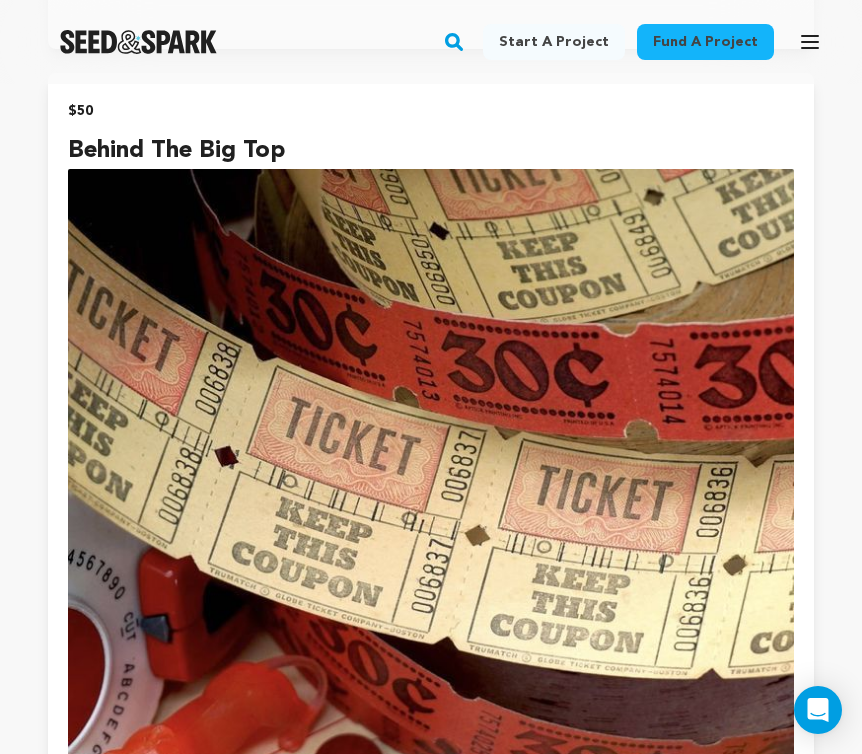scroll, scrollTop: 2405, scrollLeft: 0, axis: vertical 